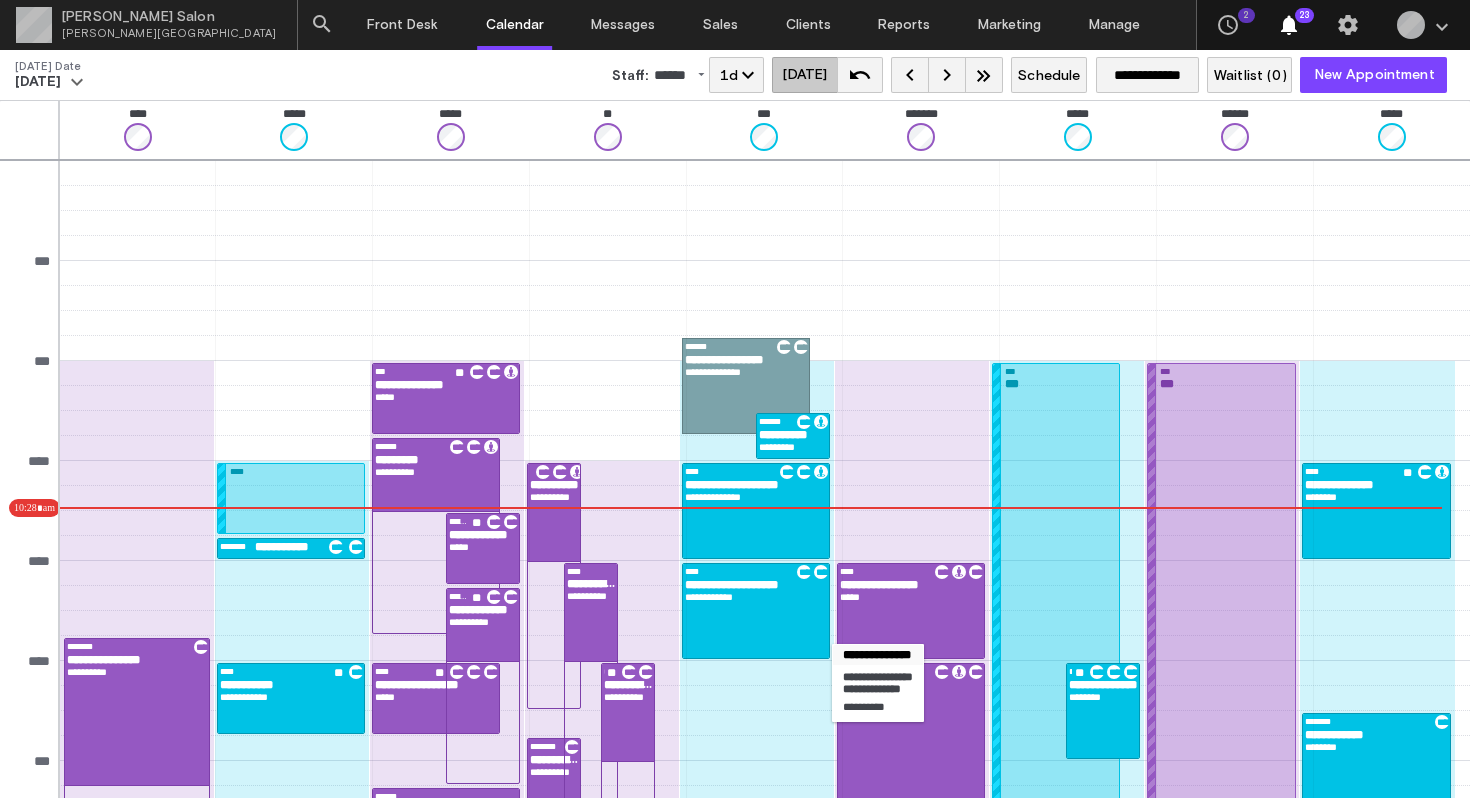 scroll, scrollTop: 0, scrollLeft: 0, axis: both 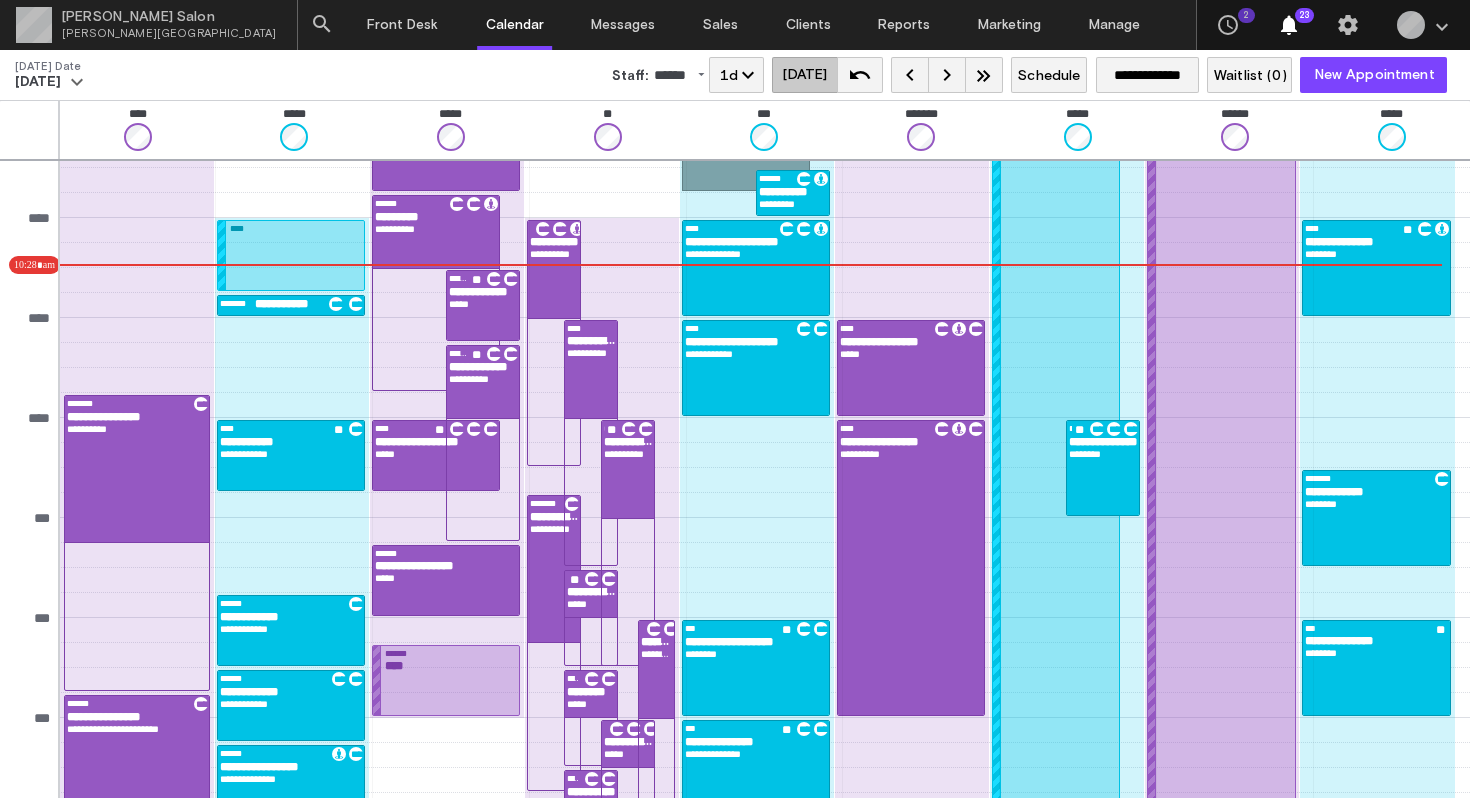 click on "keyboard_arrow_right" at bounding box center [947, 75] 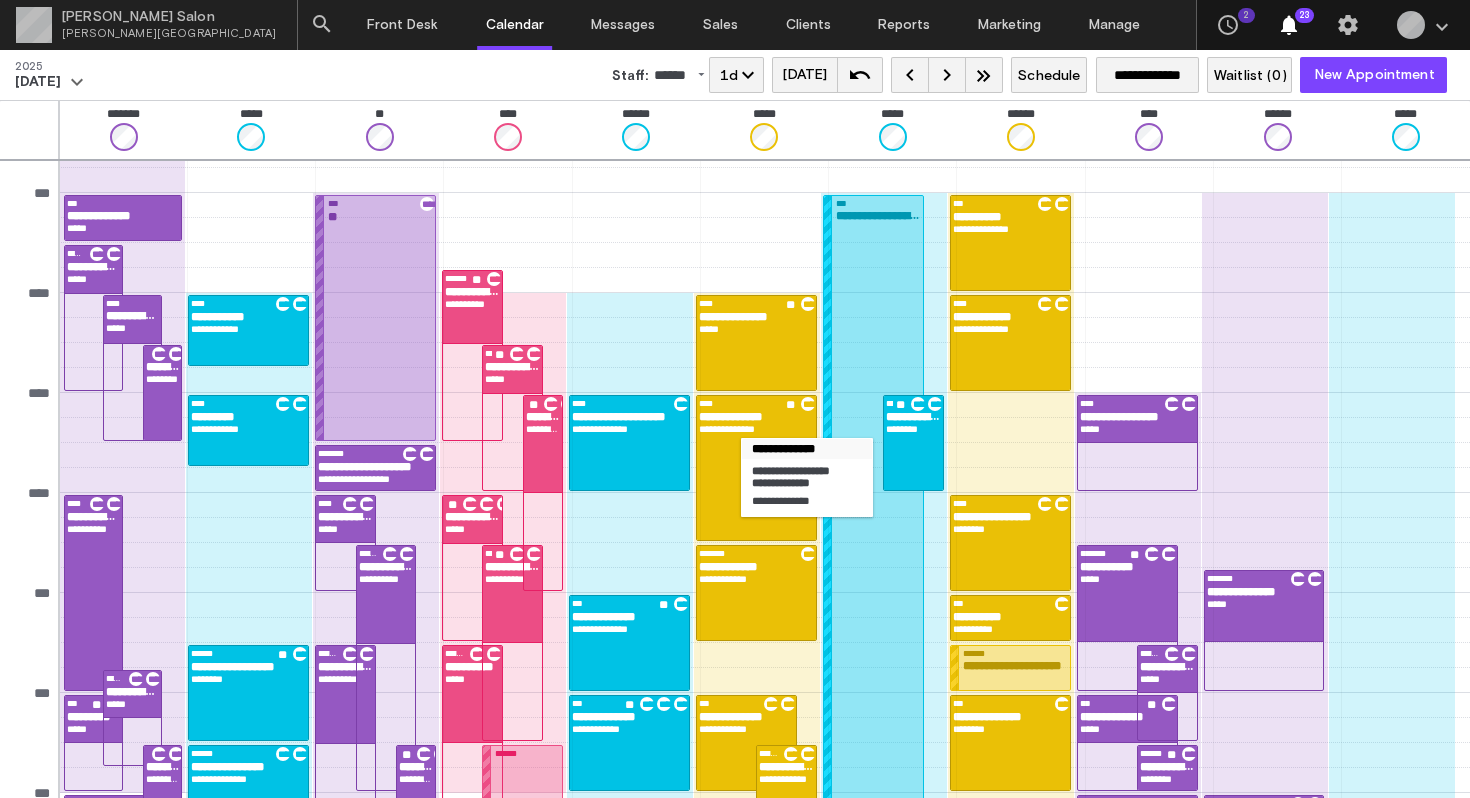scroll, scrollTop: 213, scrollLeft: 0, axis: vertical 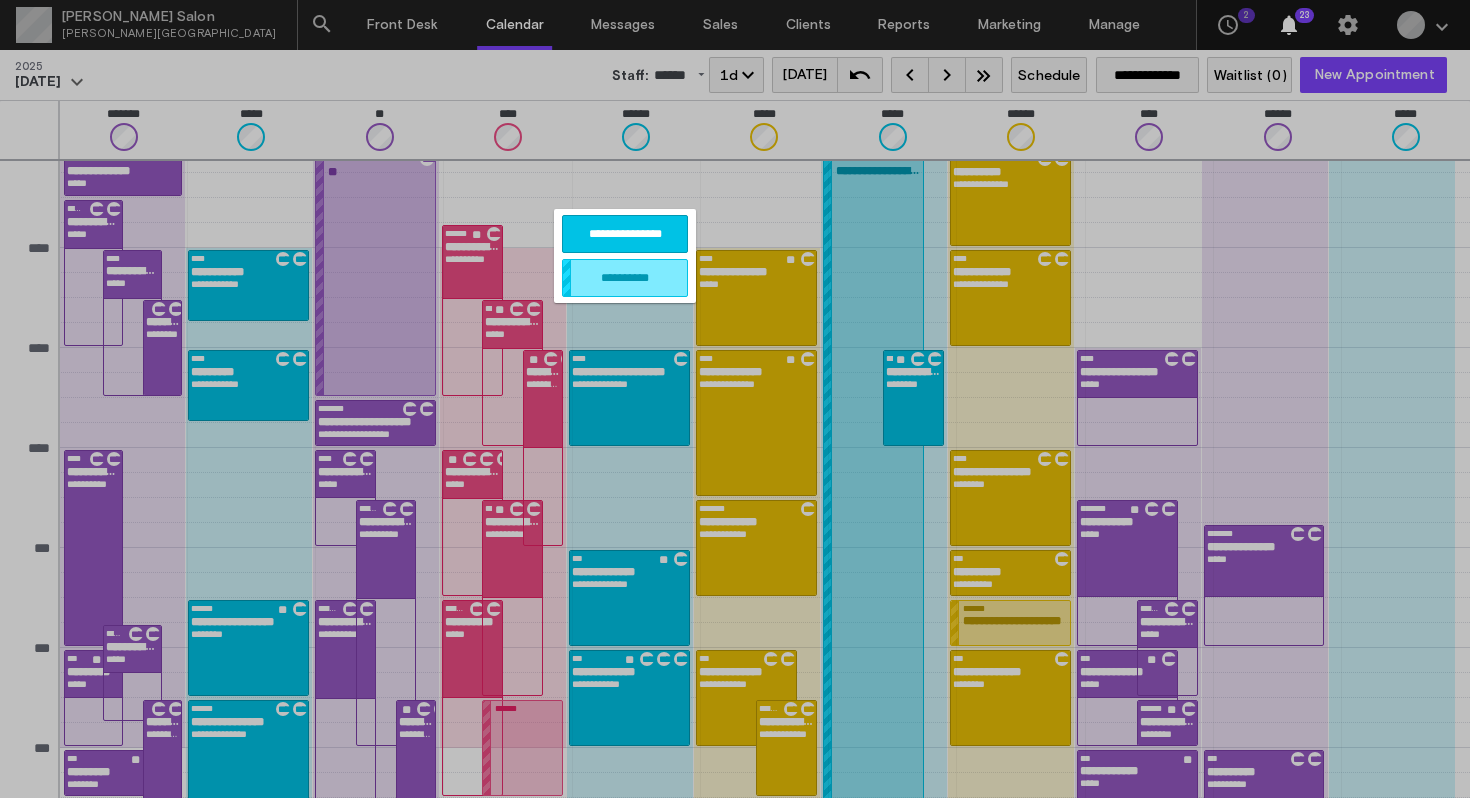 click on "**********" at bounding box center (625, 278) 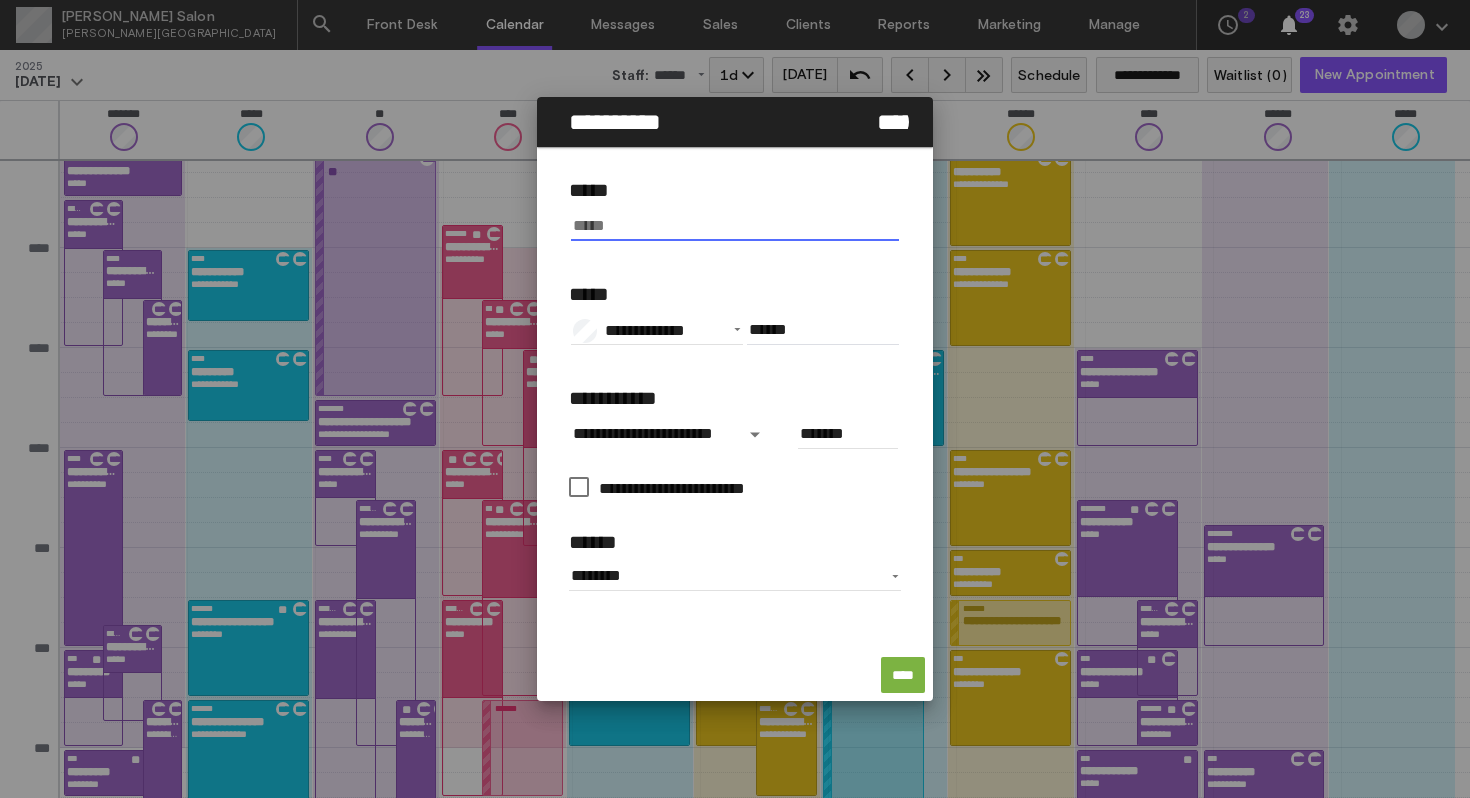 click at bounding box center [734, 226] 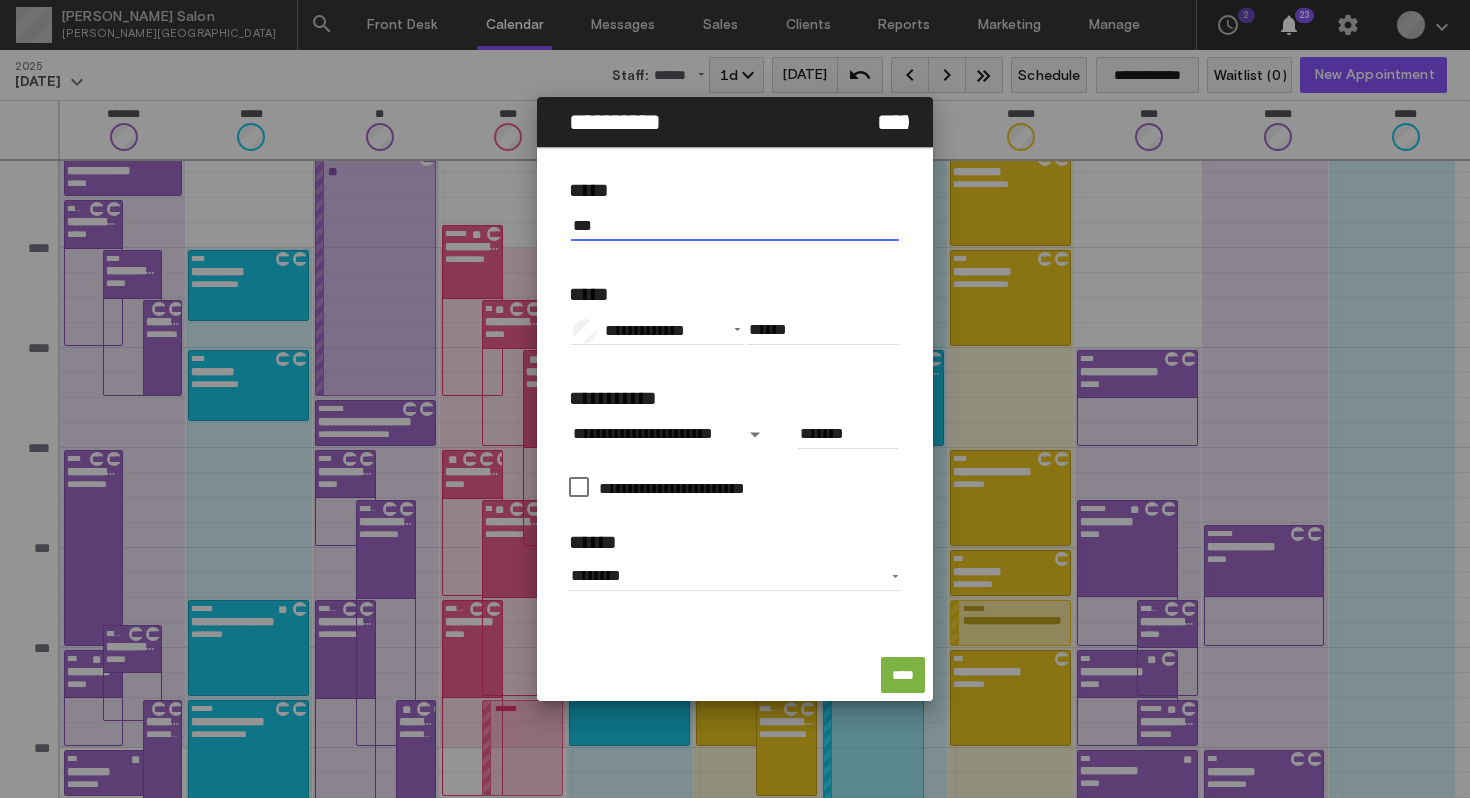 type on "***" 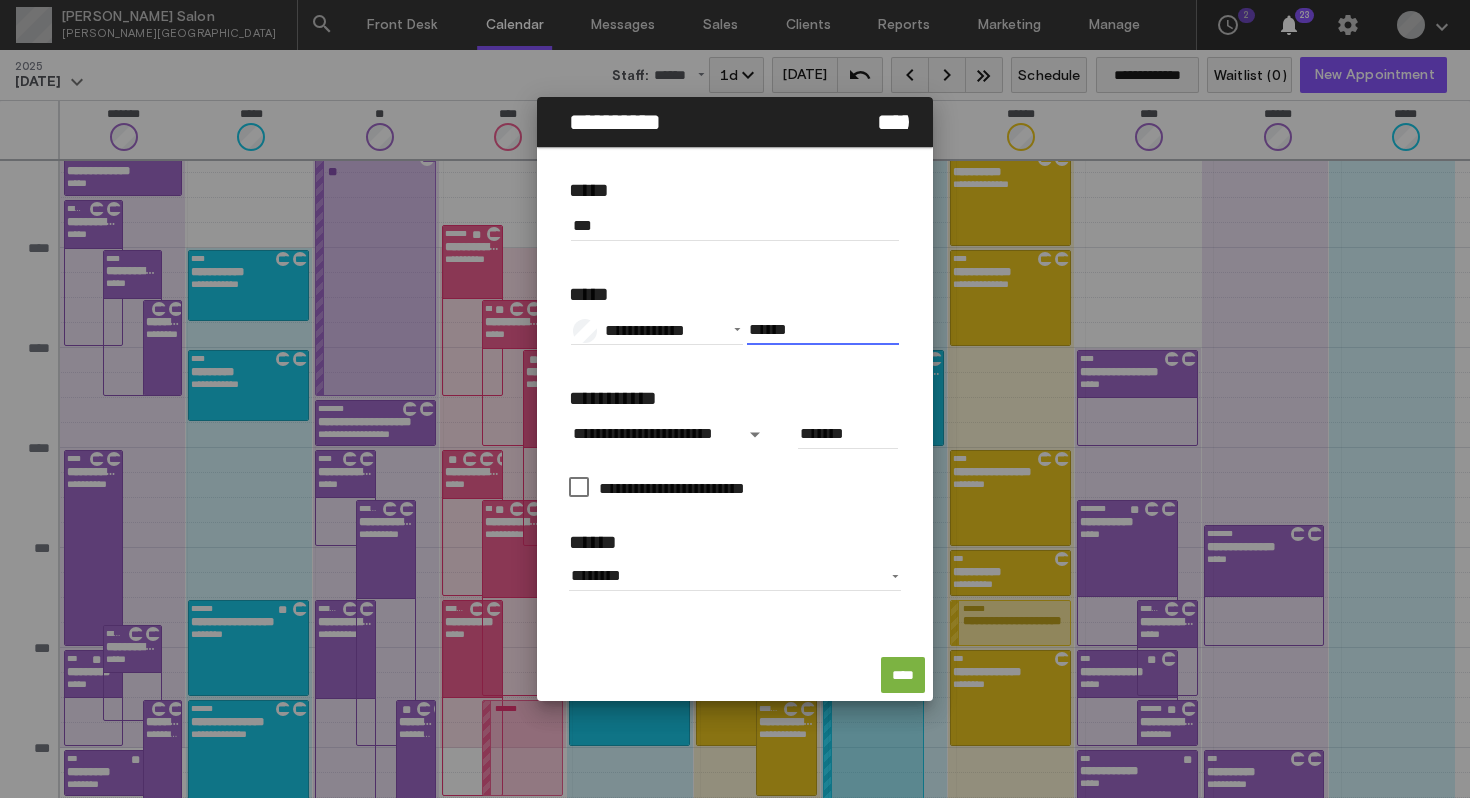 click on "******" at bounding box center (823, 330) 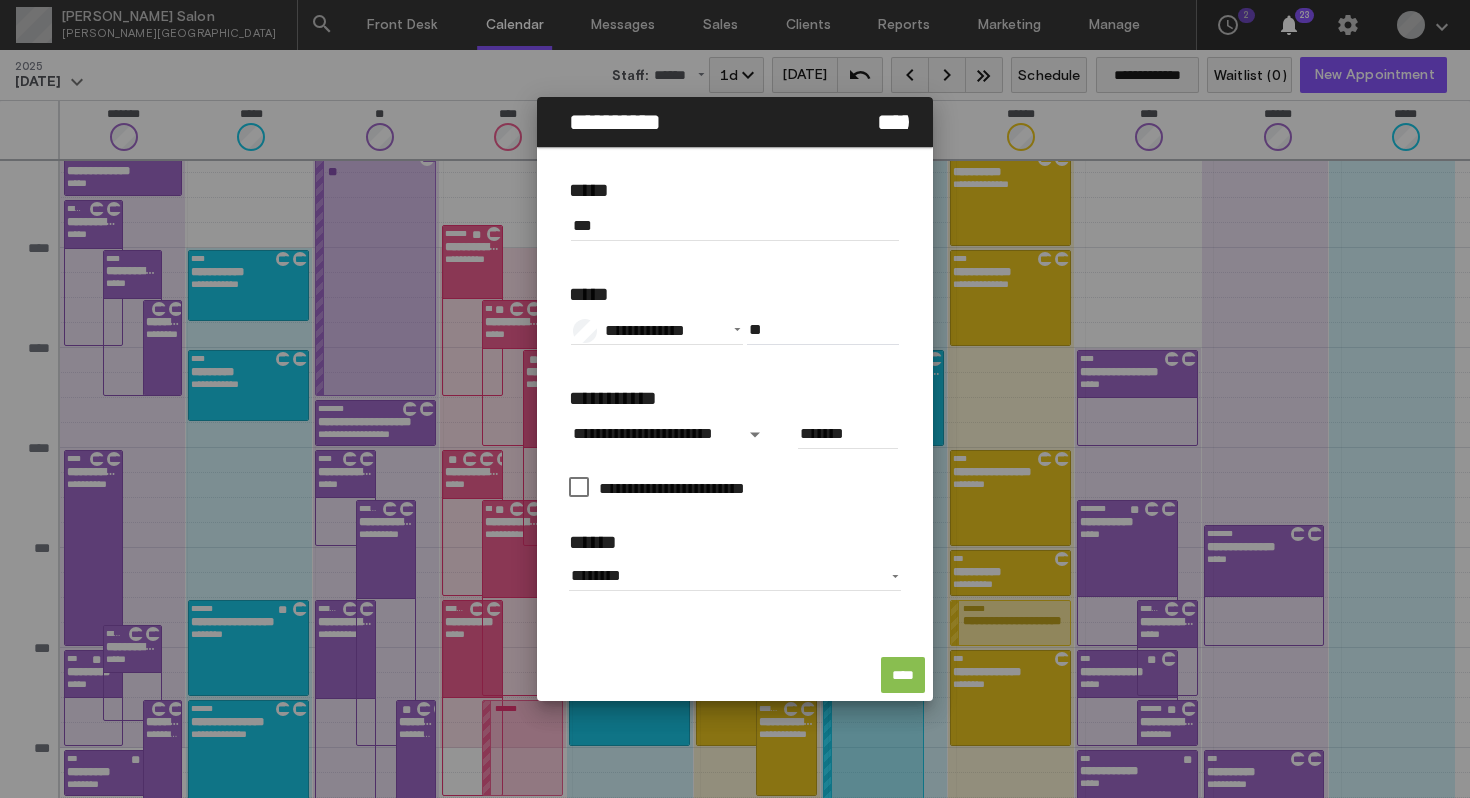 type on "*****" 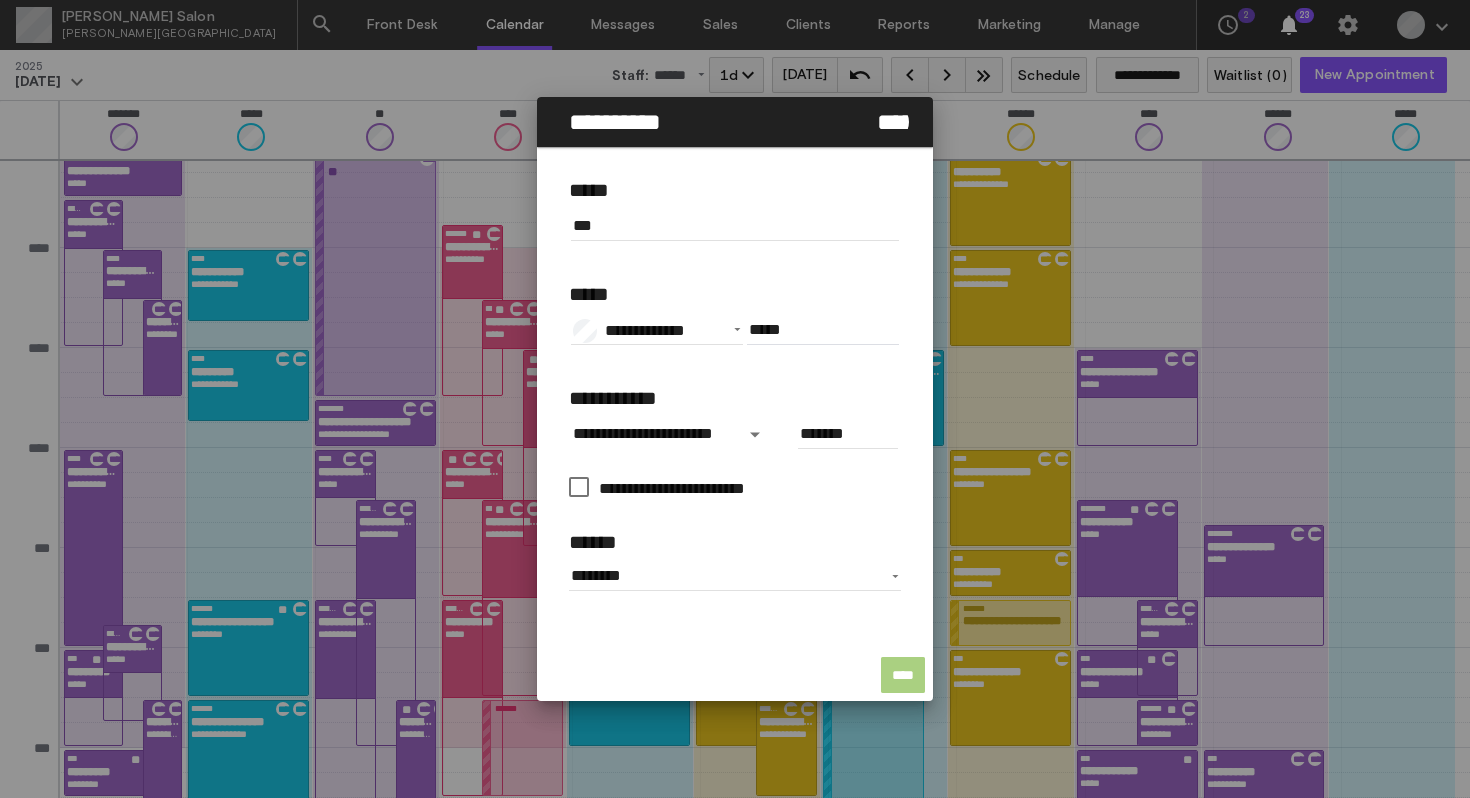 click on "****" 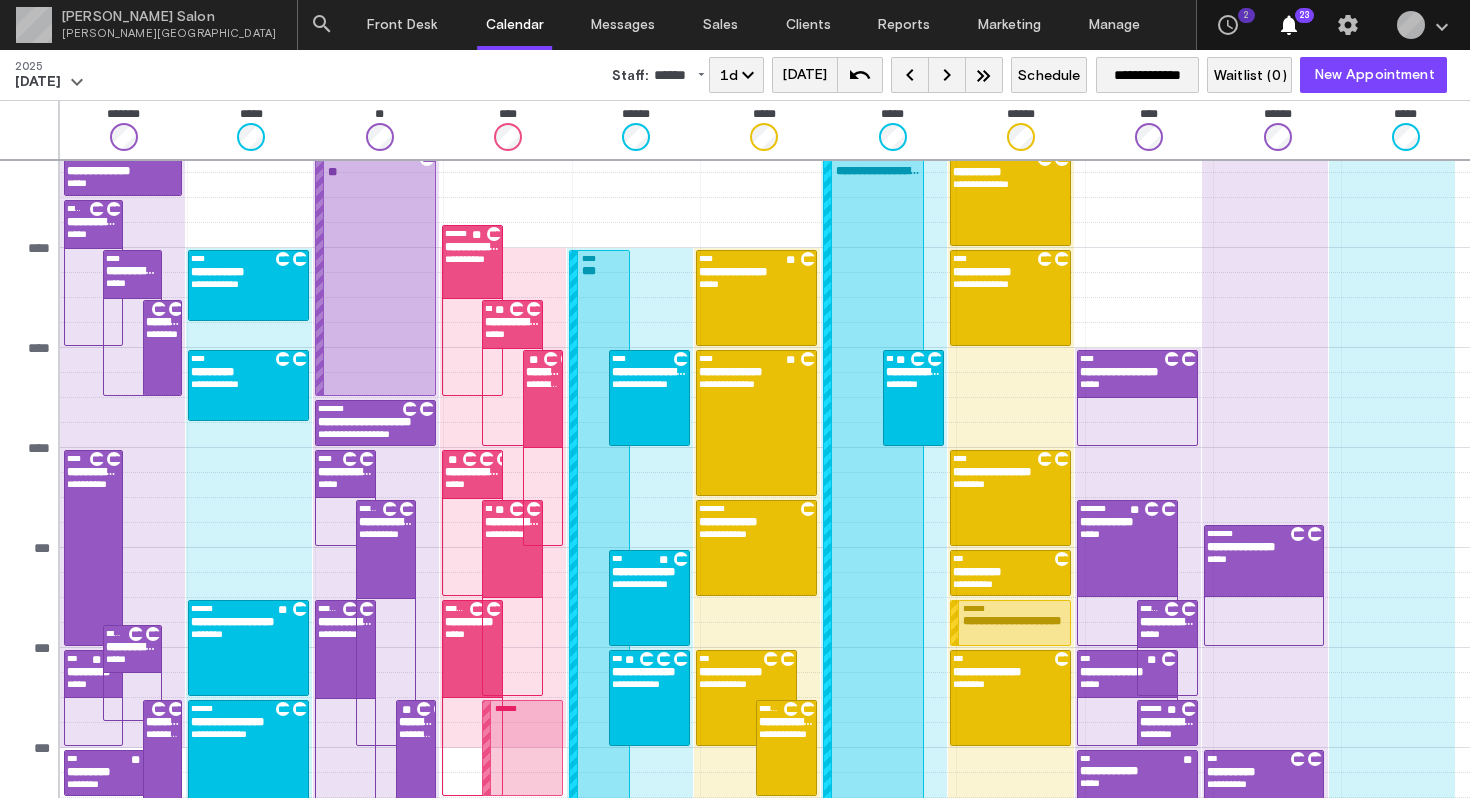 click on "****
***" at bounding box center (603, 698) 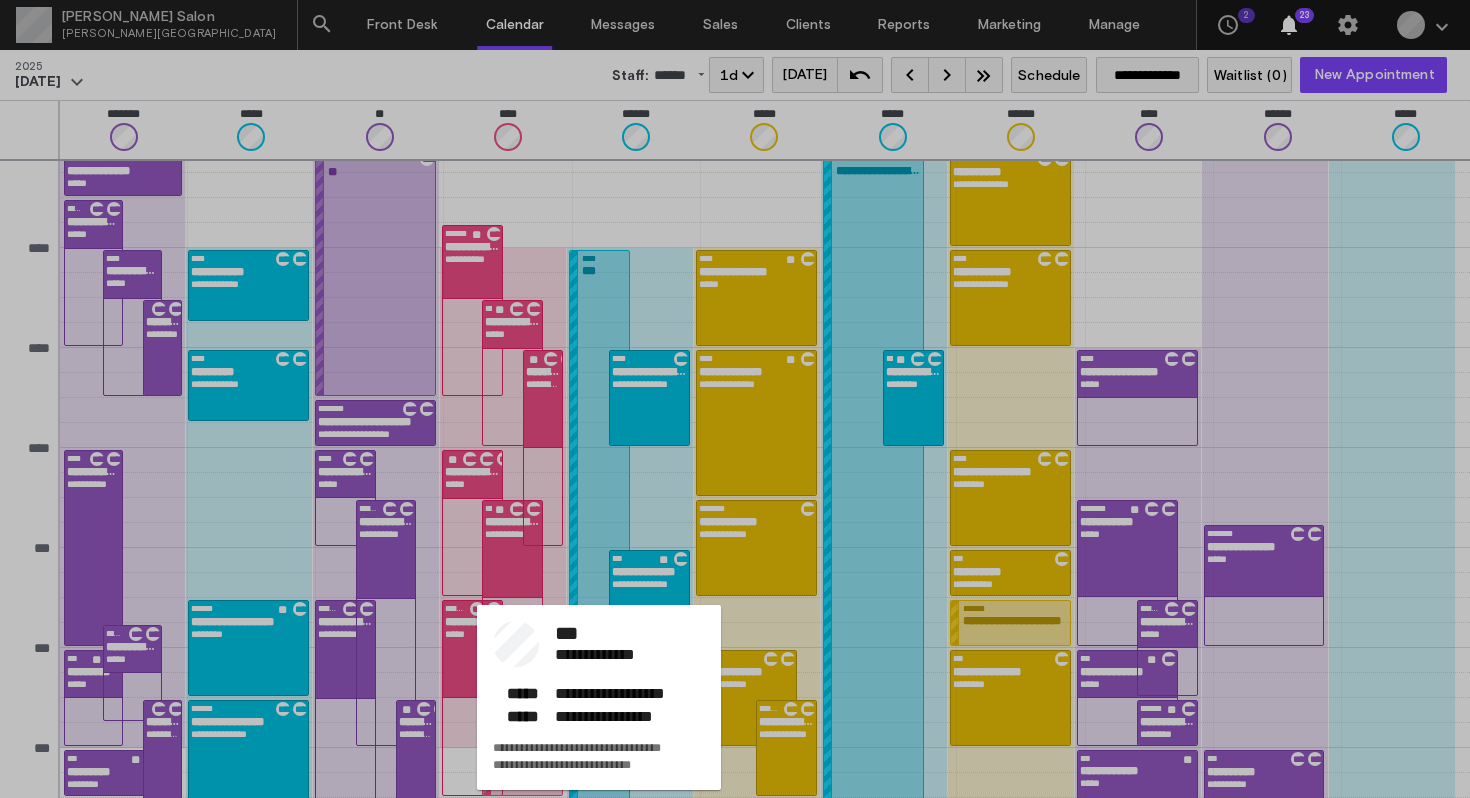 click on "**********" 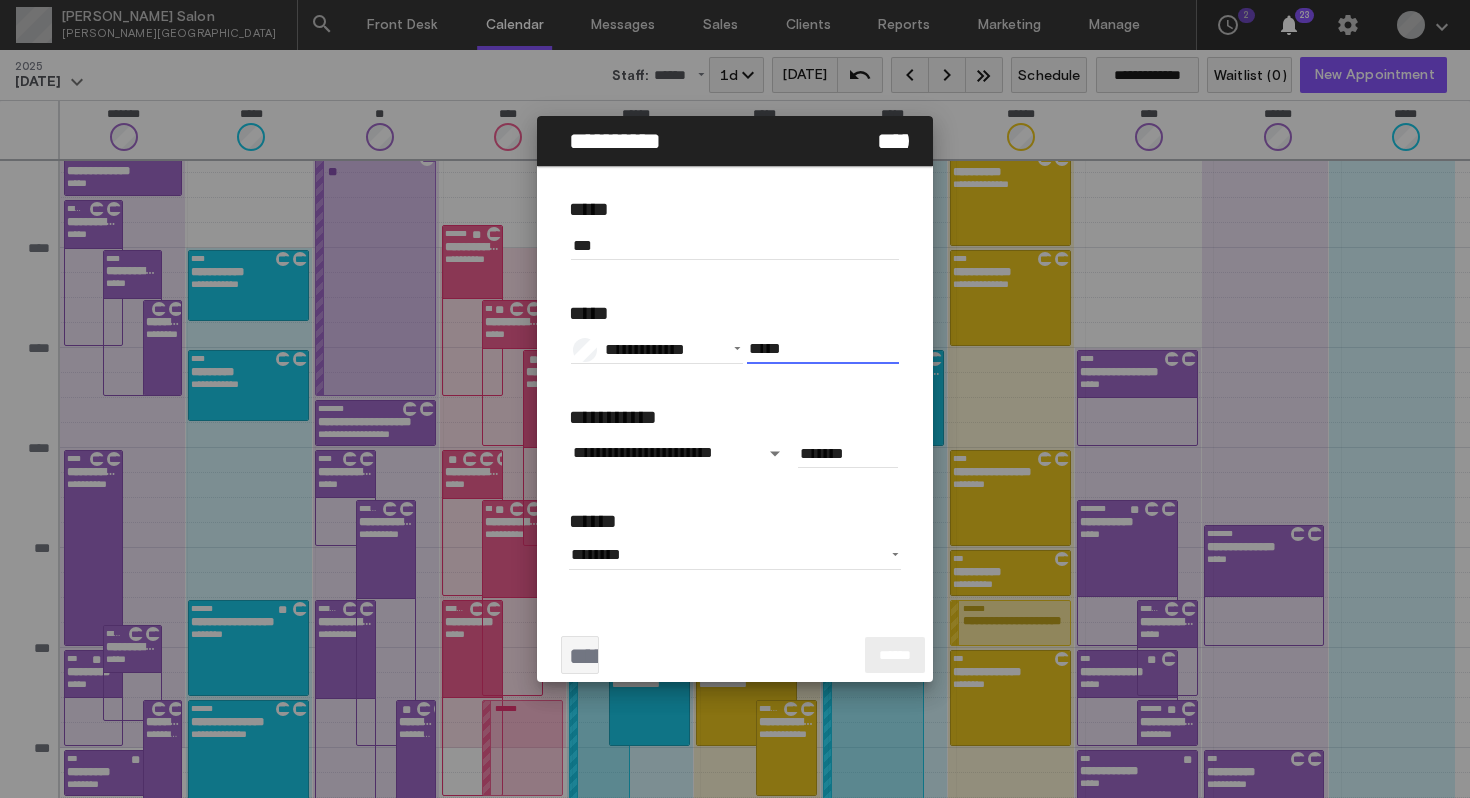 click on "*****" at bounding box center [823, 349] 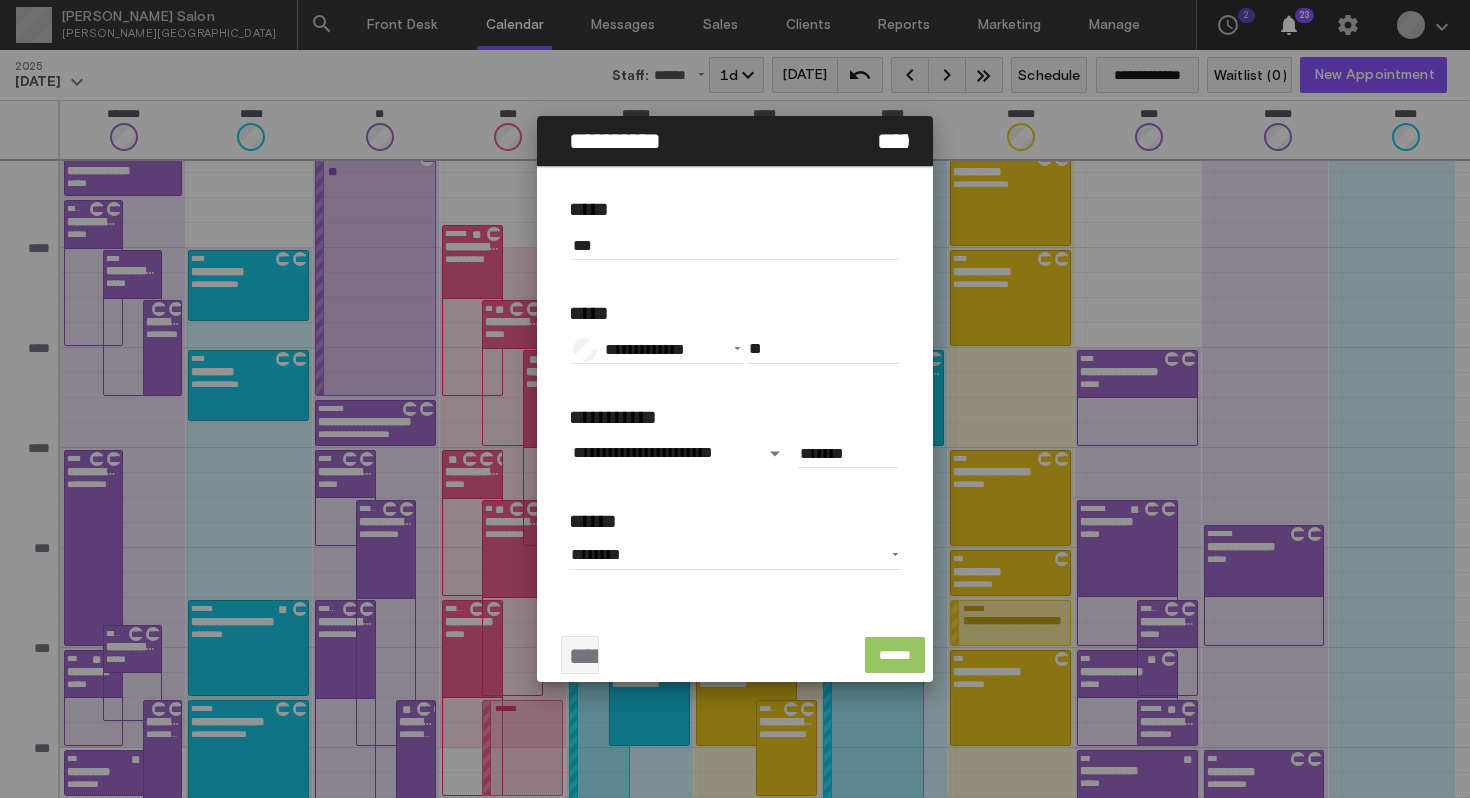 type on "*****" 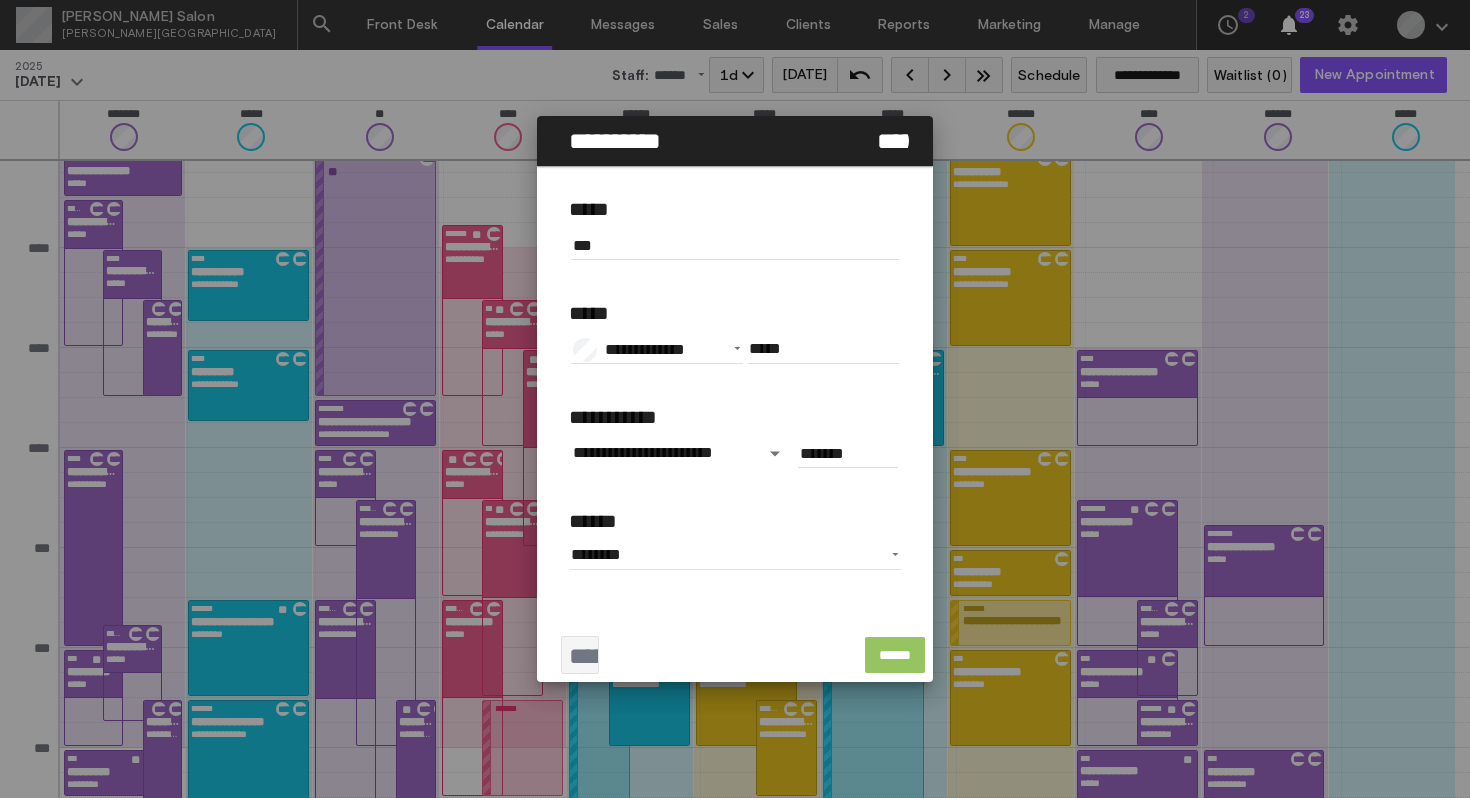 click on "******" 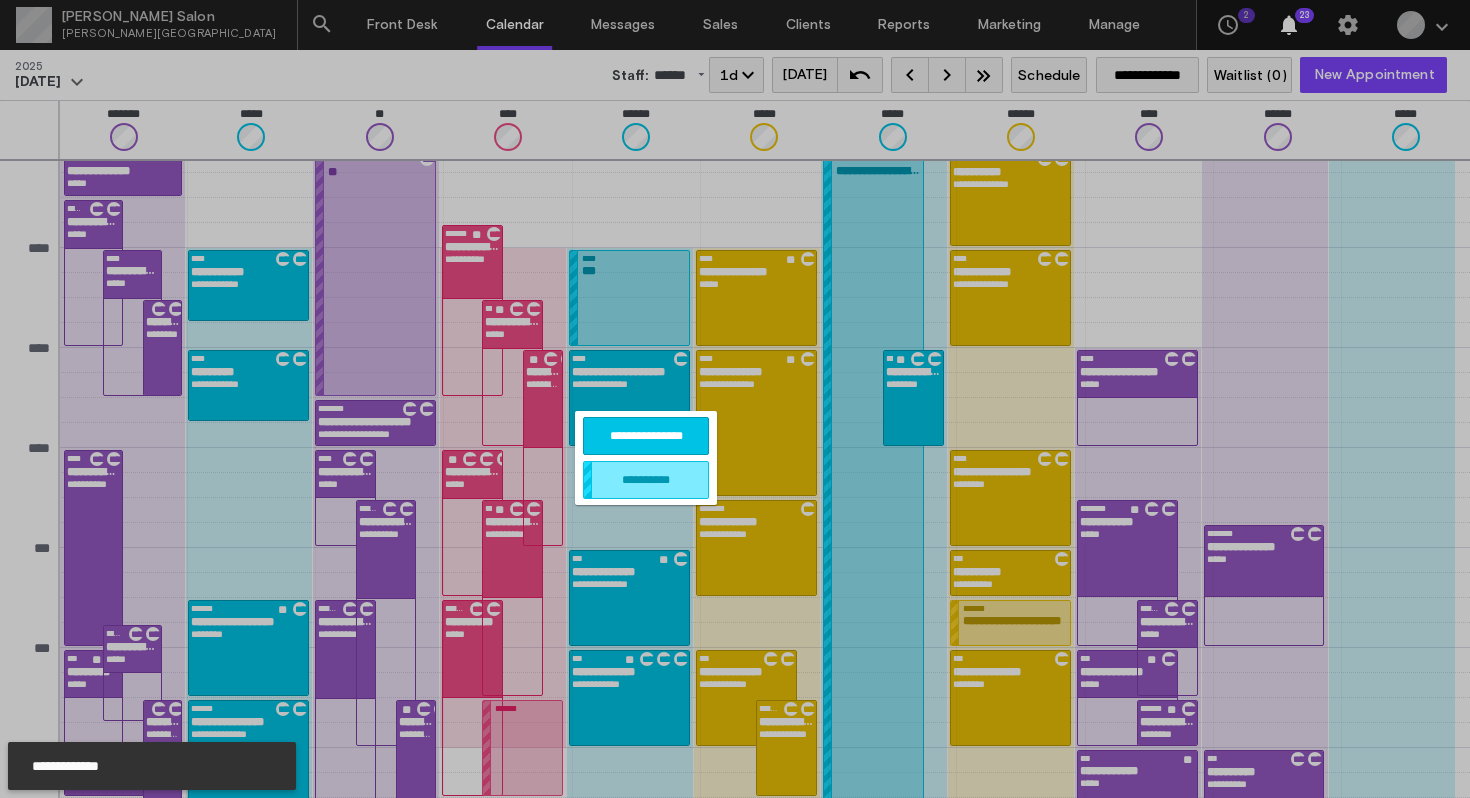 click on "**********" at bounding box center (646, 458) 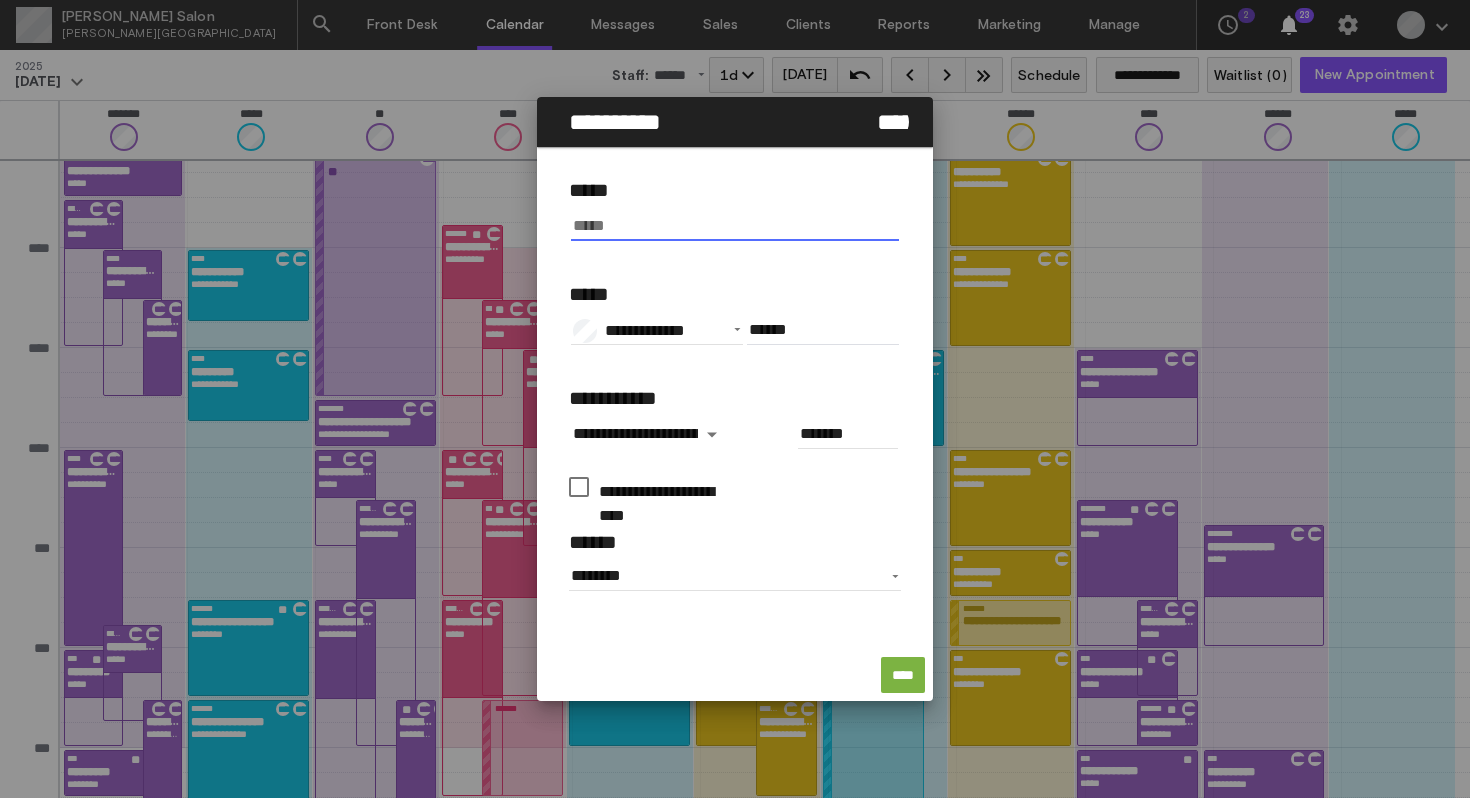 click at bounding box center [734, 226] 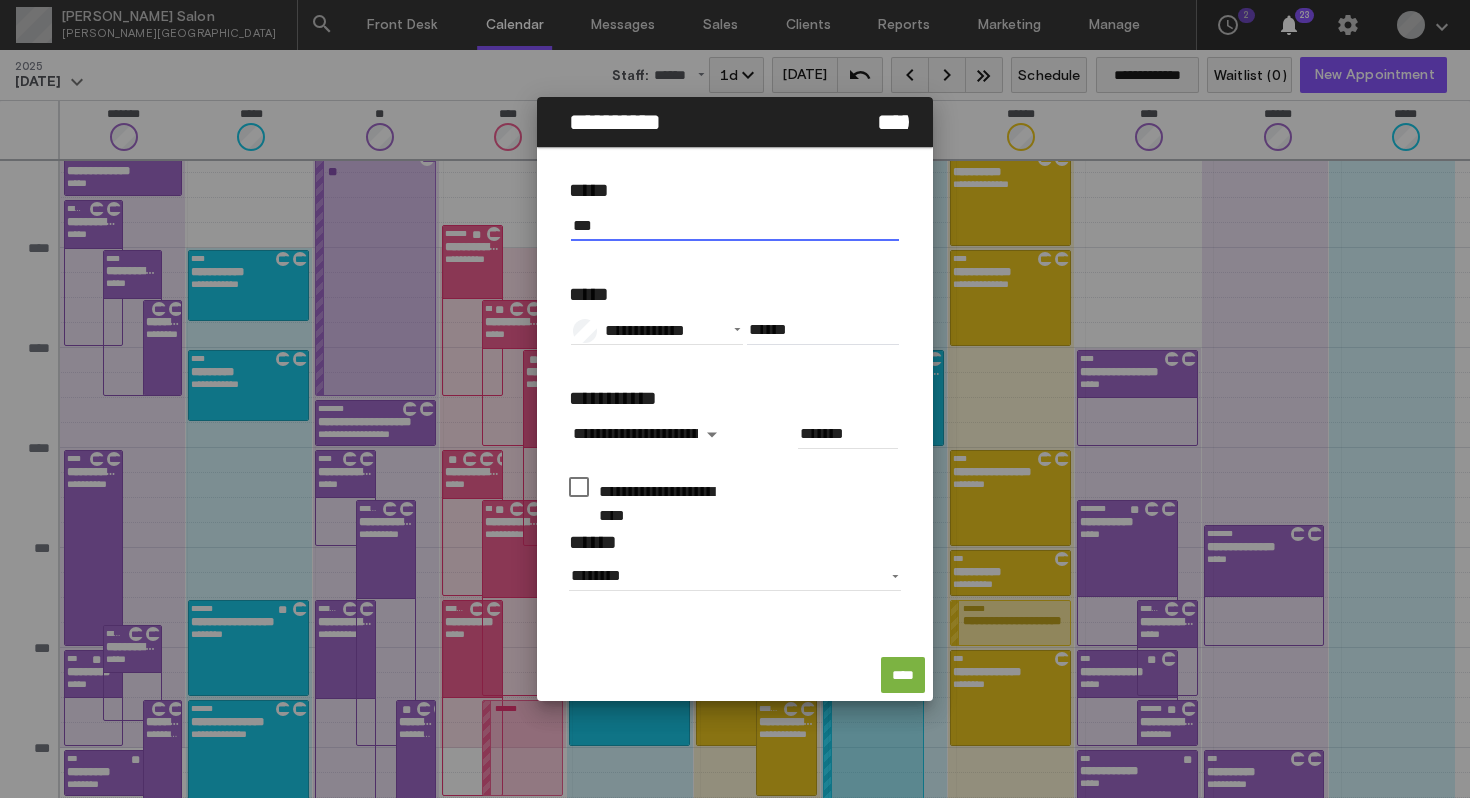 type on "***" 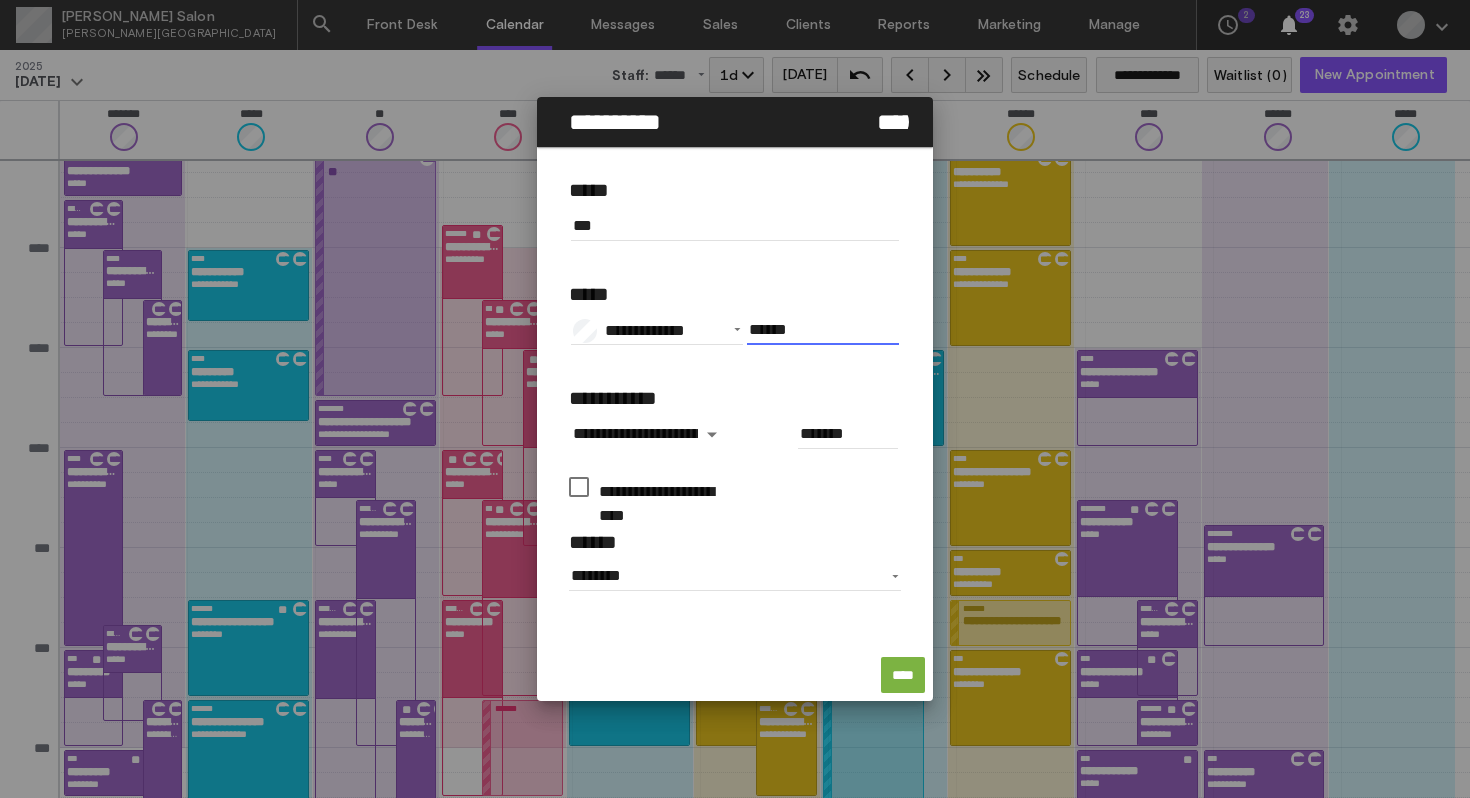 click on "******" at bounding box center (823, 330) 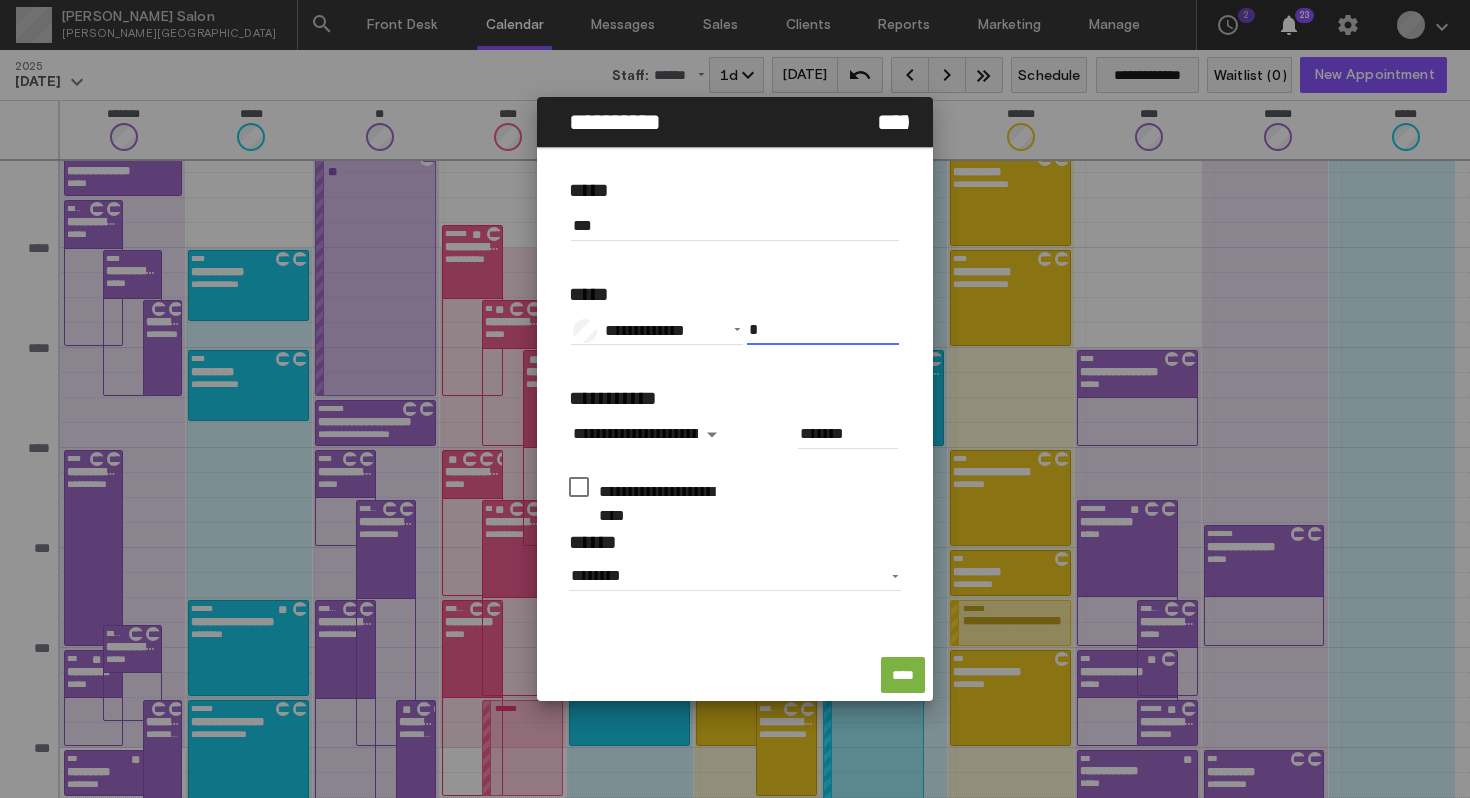type on "*" 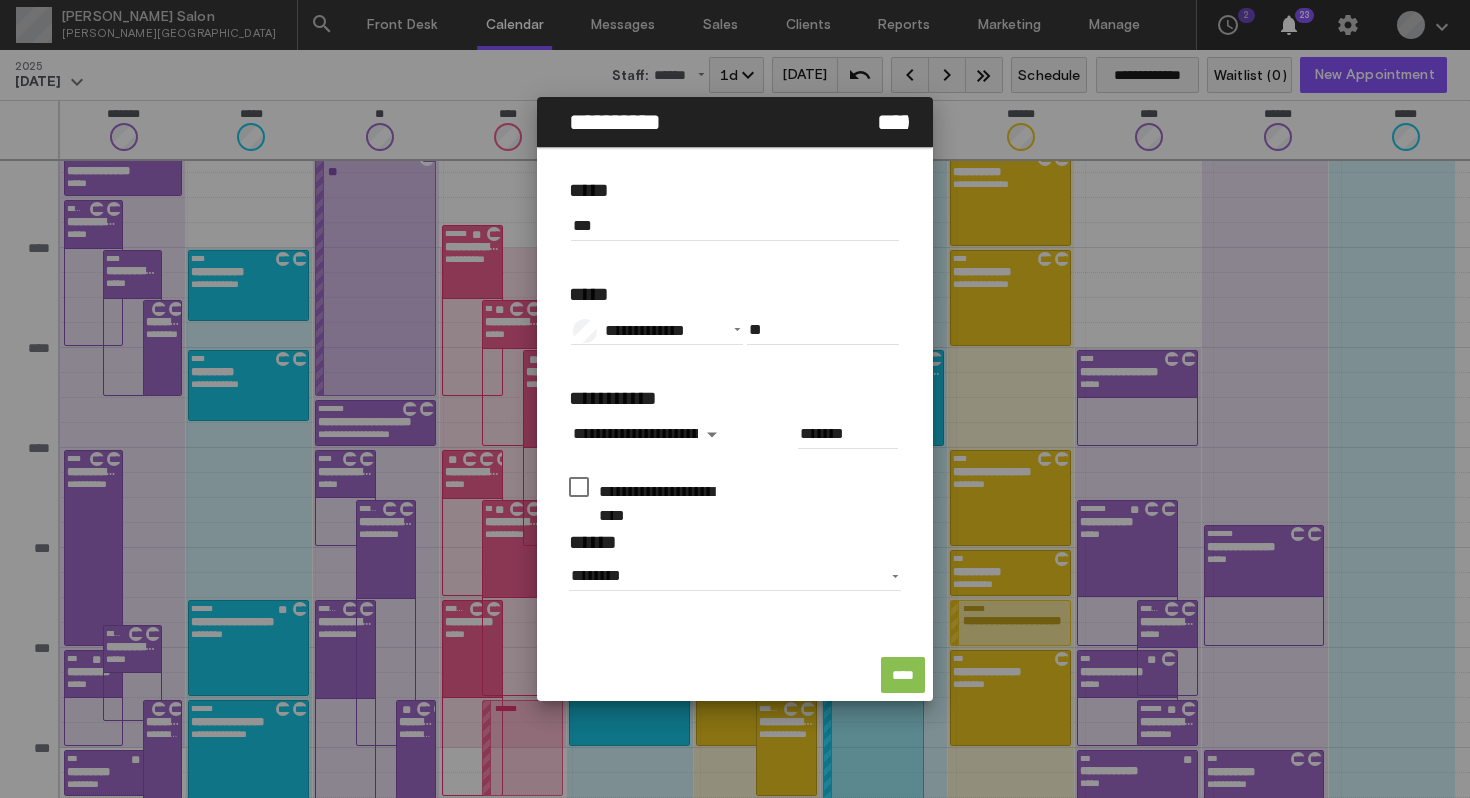 type on "*****" 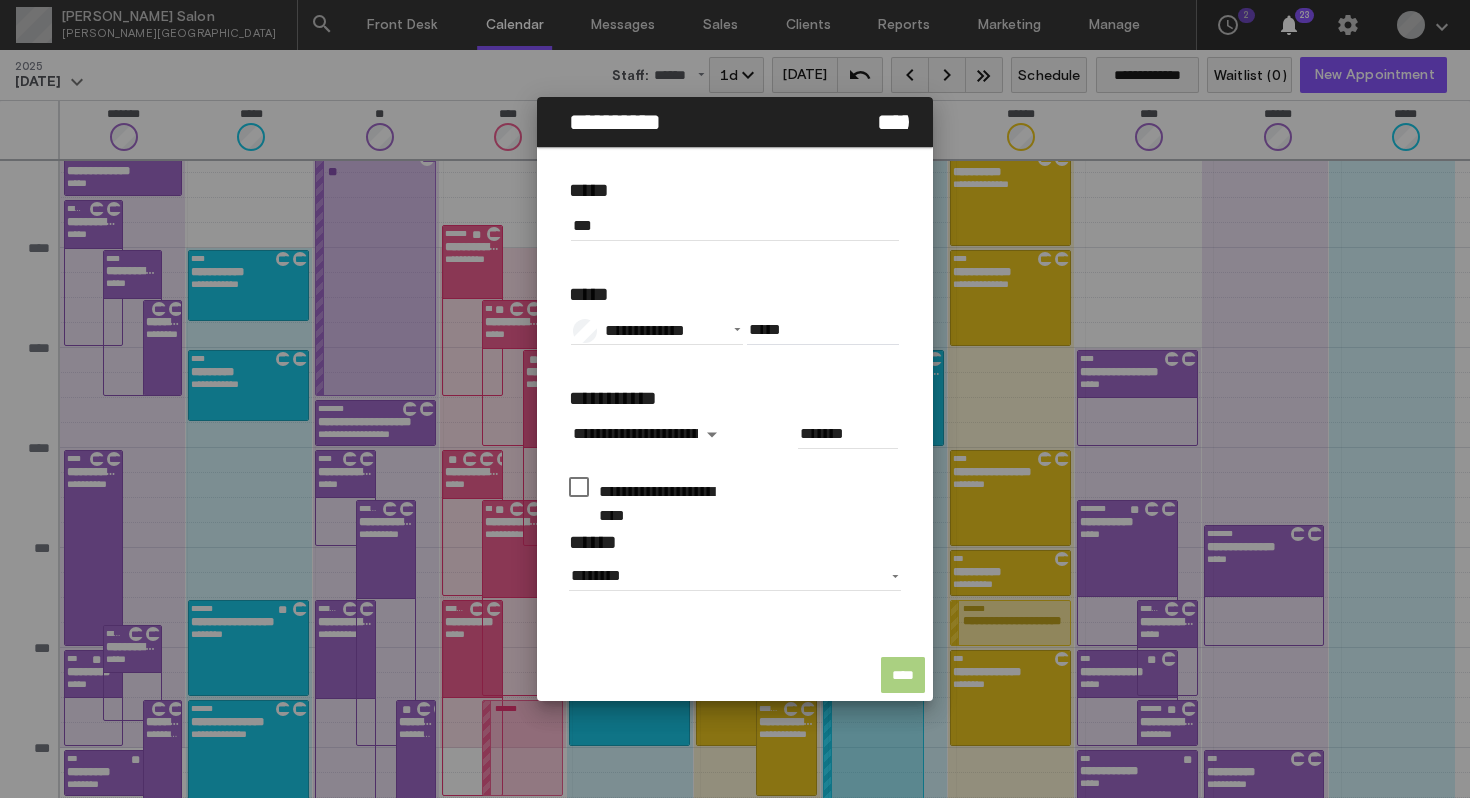 click on "****" 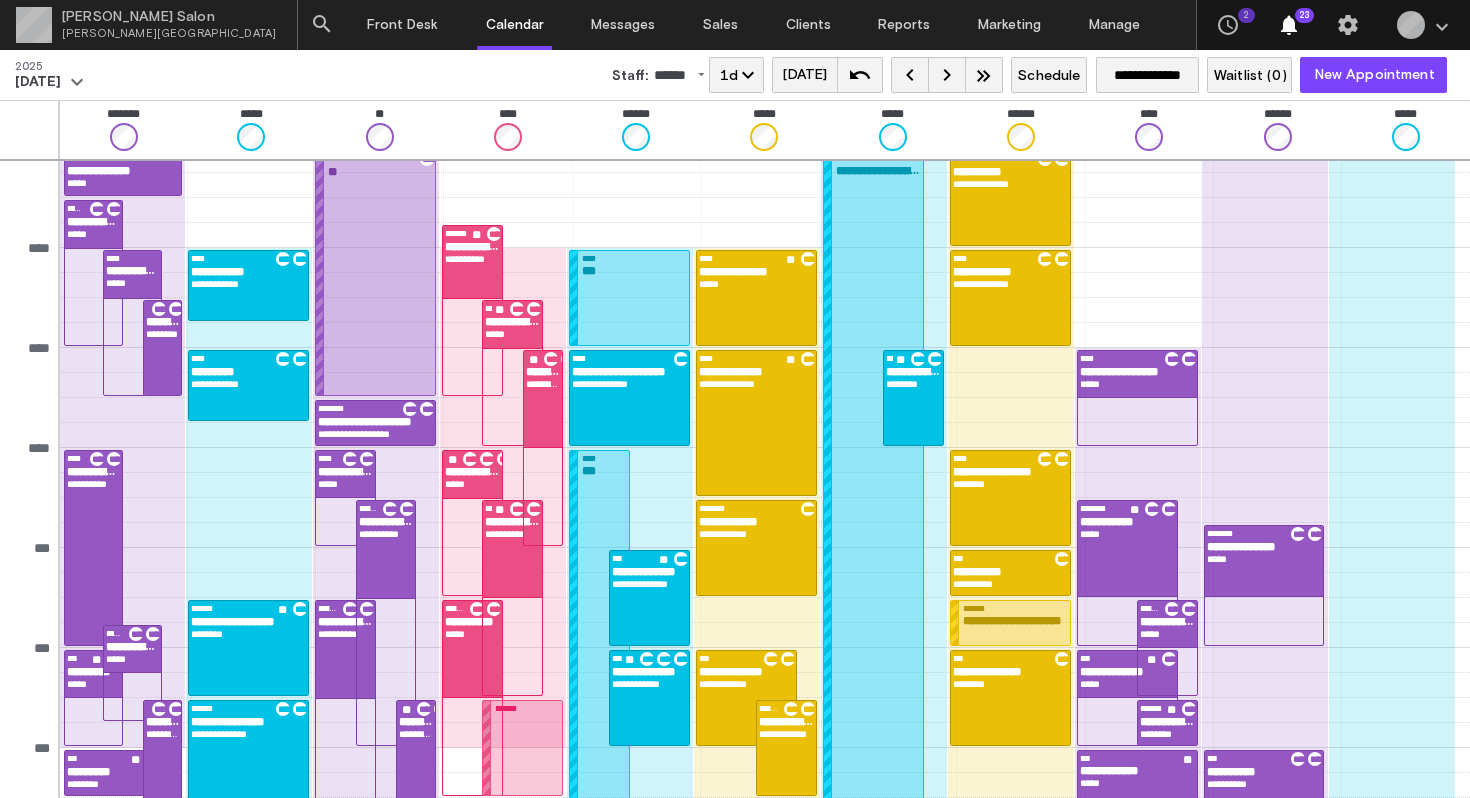 click on "**********" at bounding box center (877, 598) 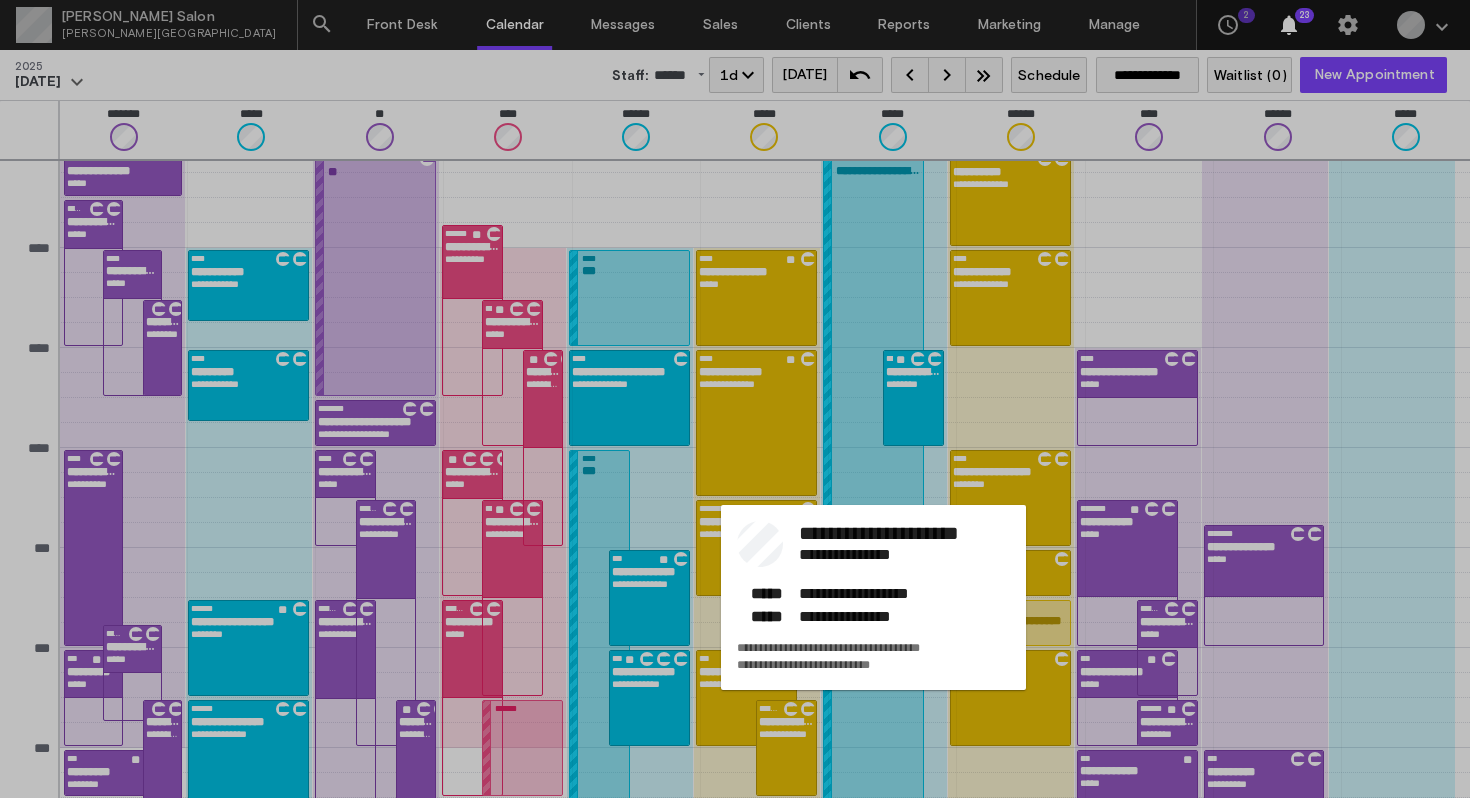 click at bounding box center (735, 399) 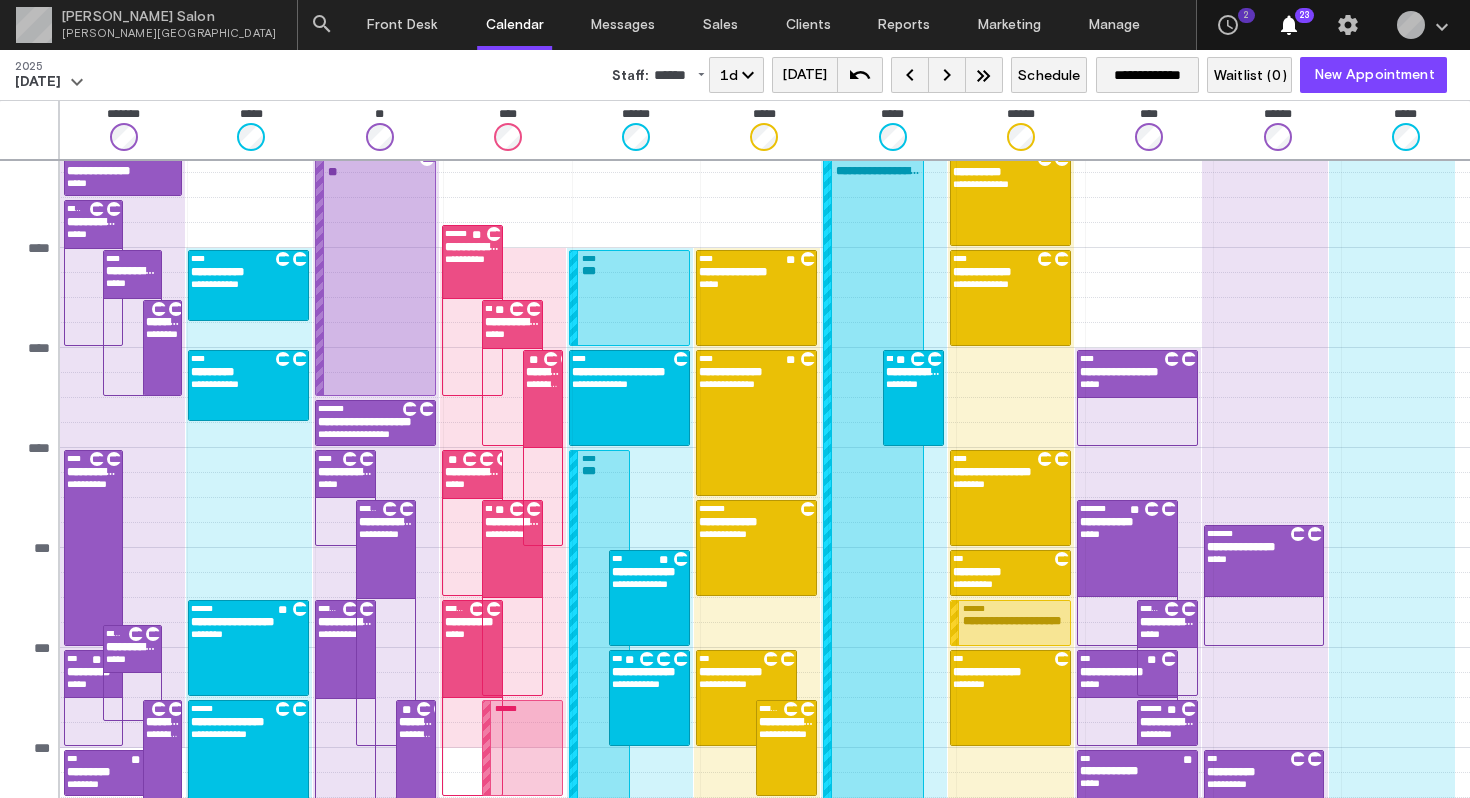 click on "****
***" at bounding box center [633, 298] 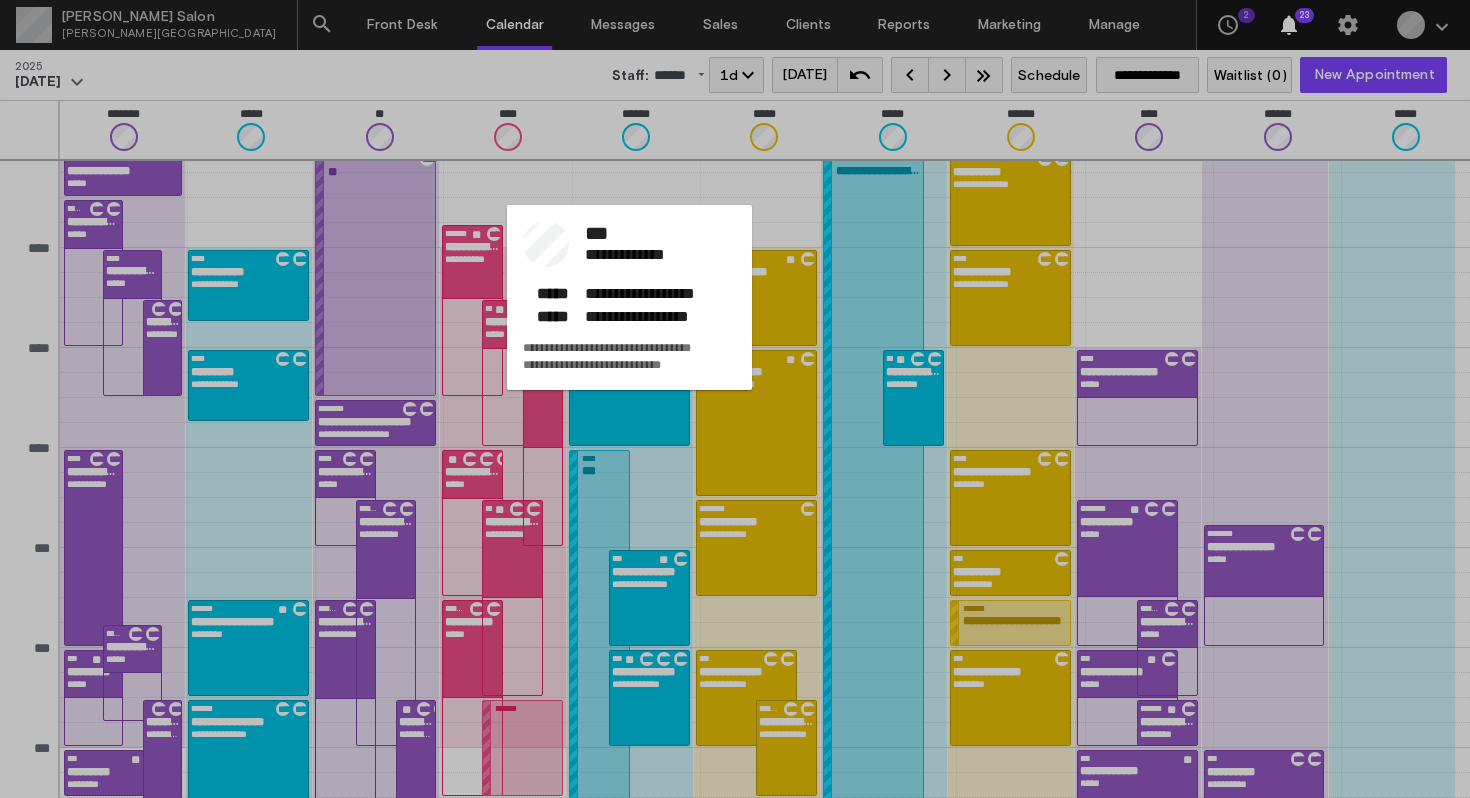 click on "**********" 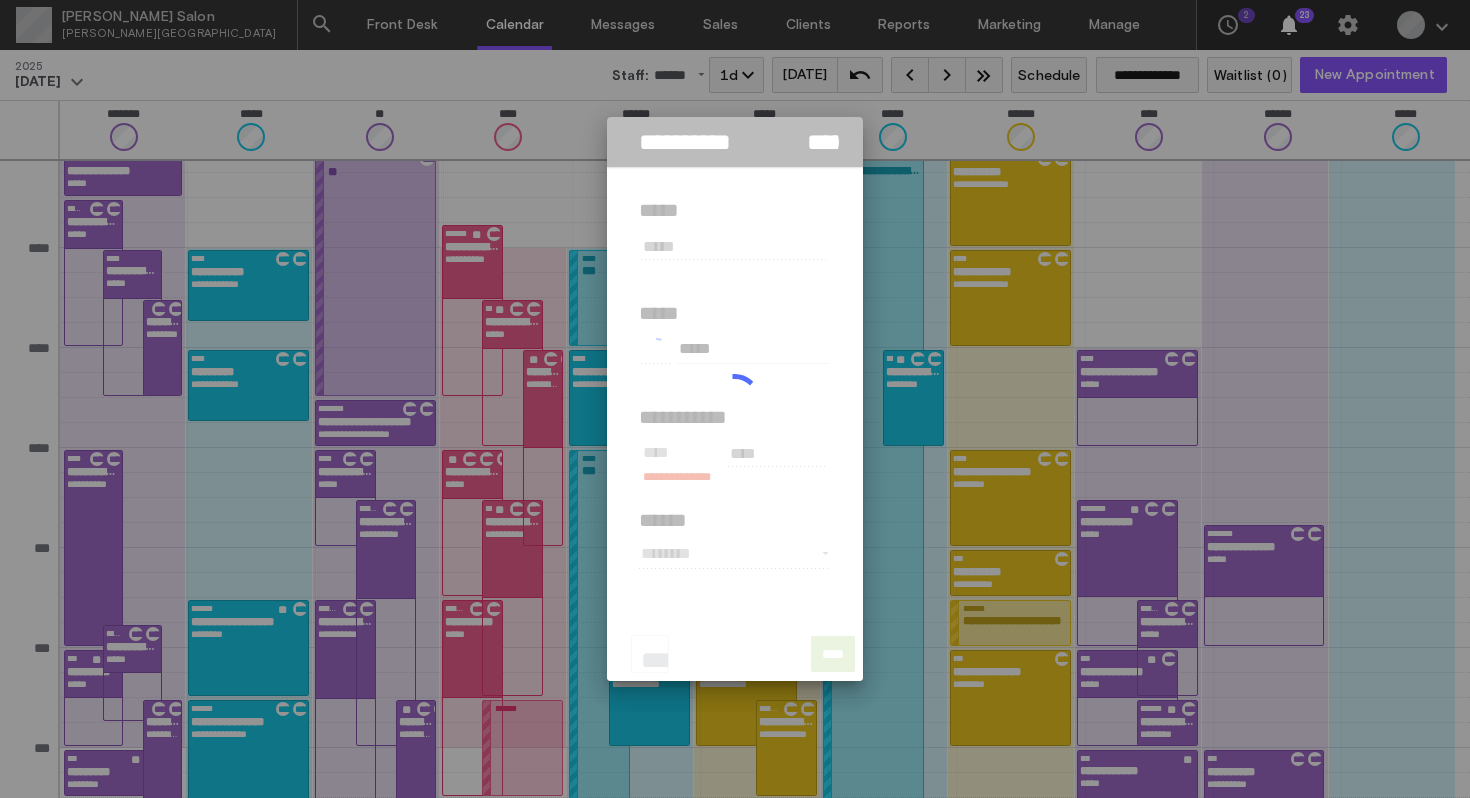 type on "***" 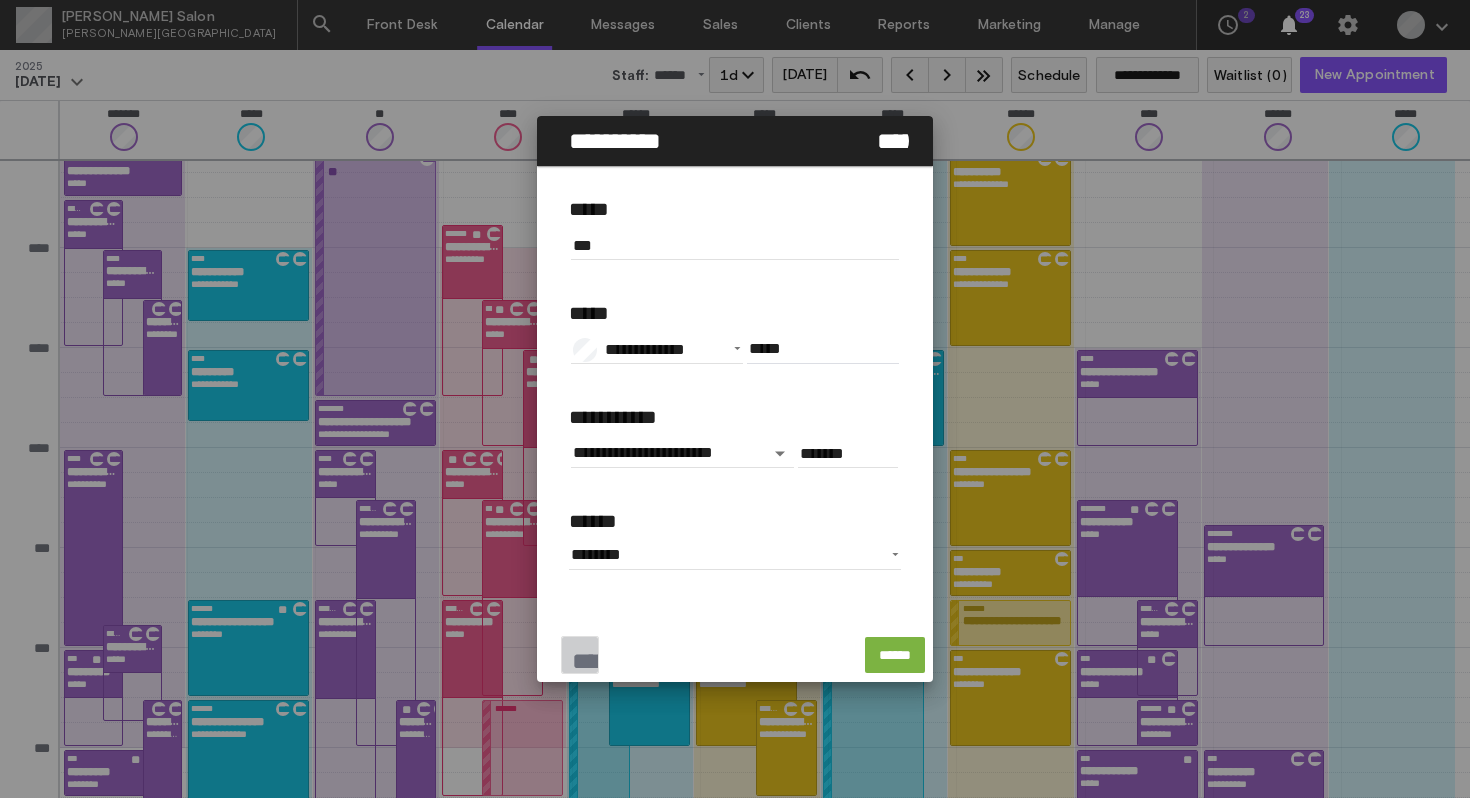 click on "******" 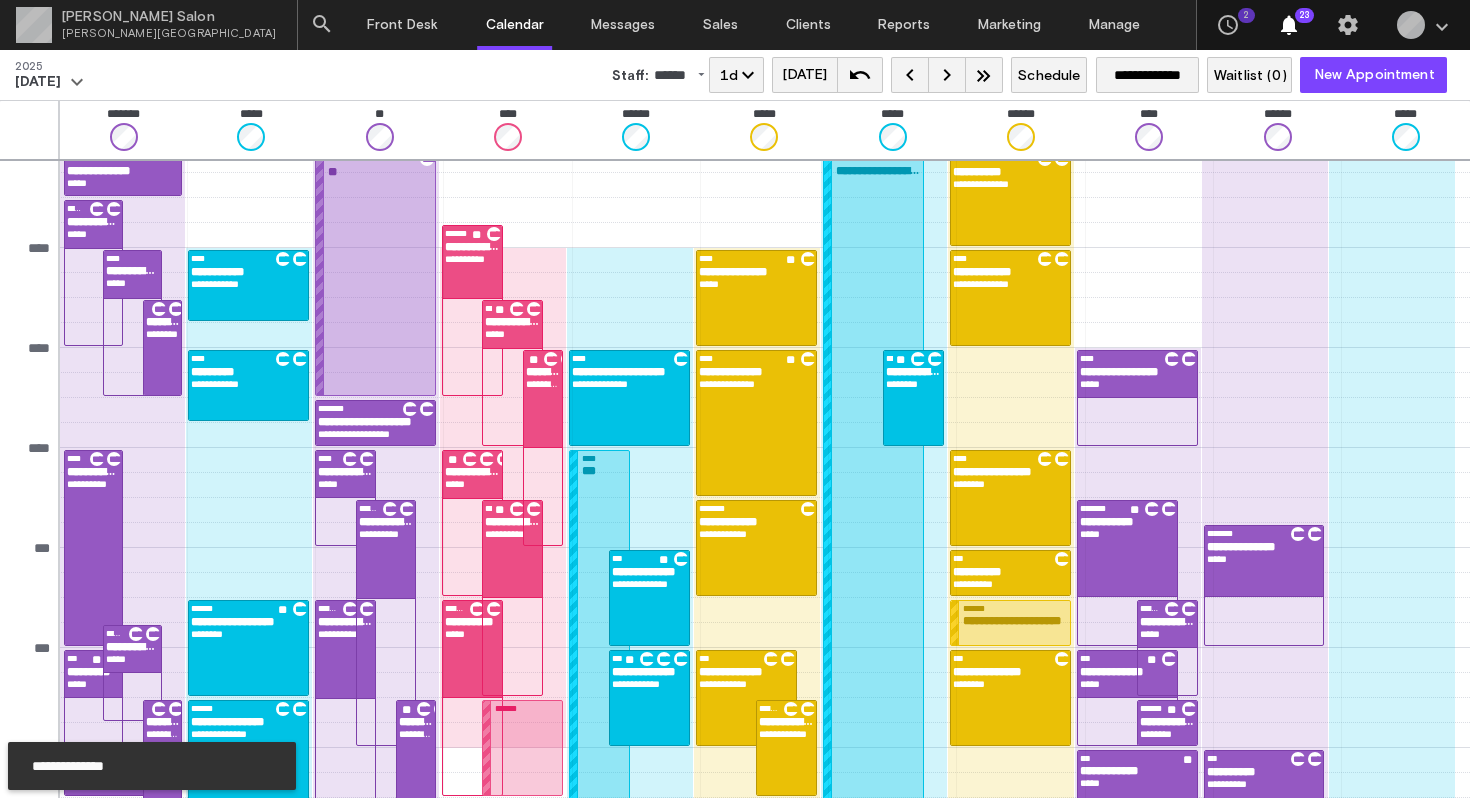 click on "****
***" at bounding box center [603, 748] 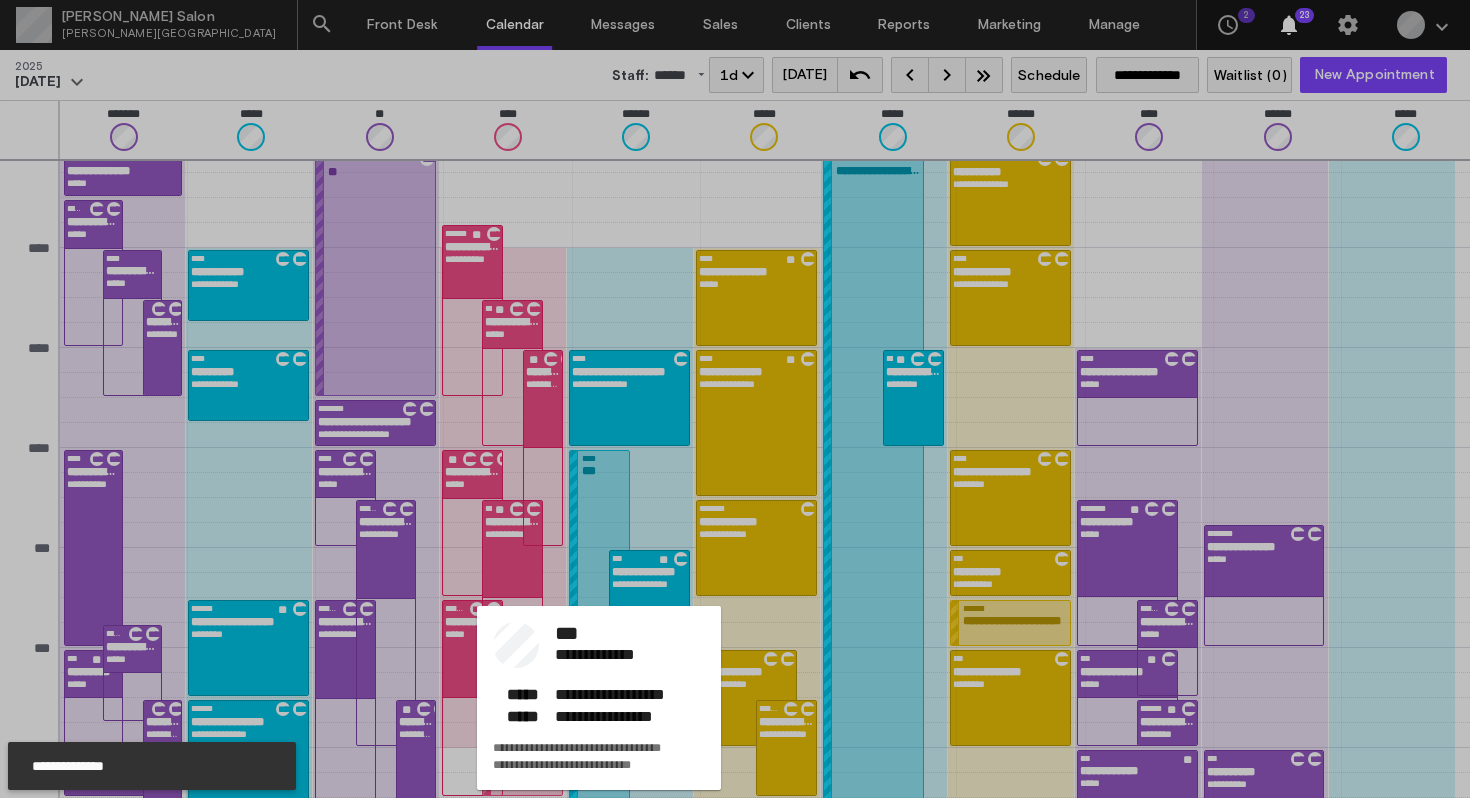 click on "**********" 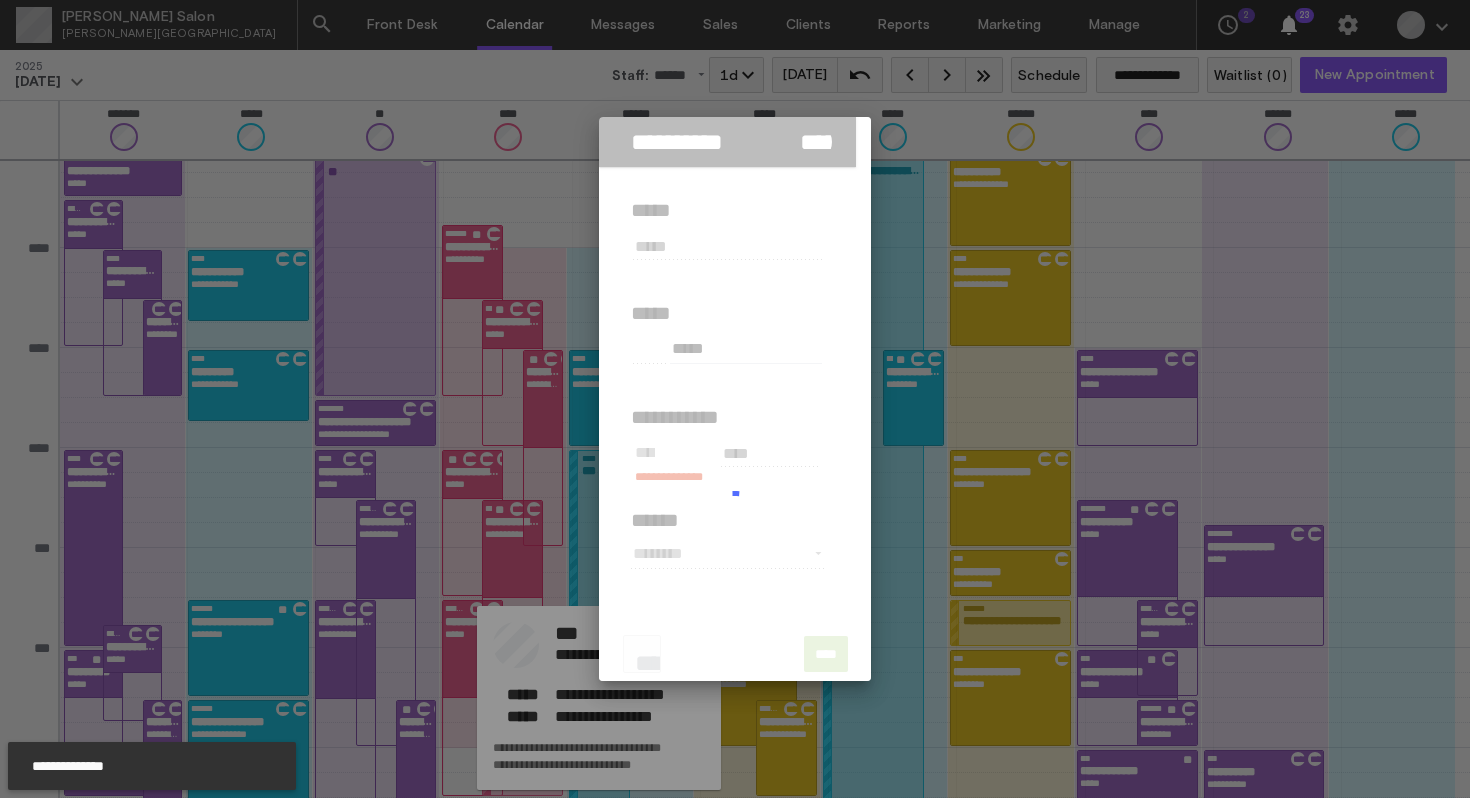 type on "***" 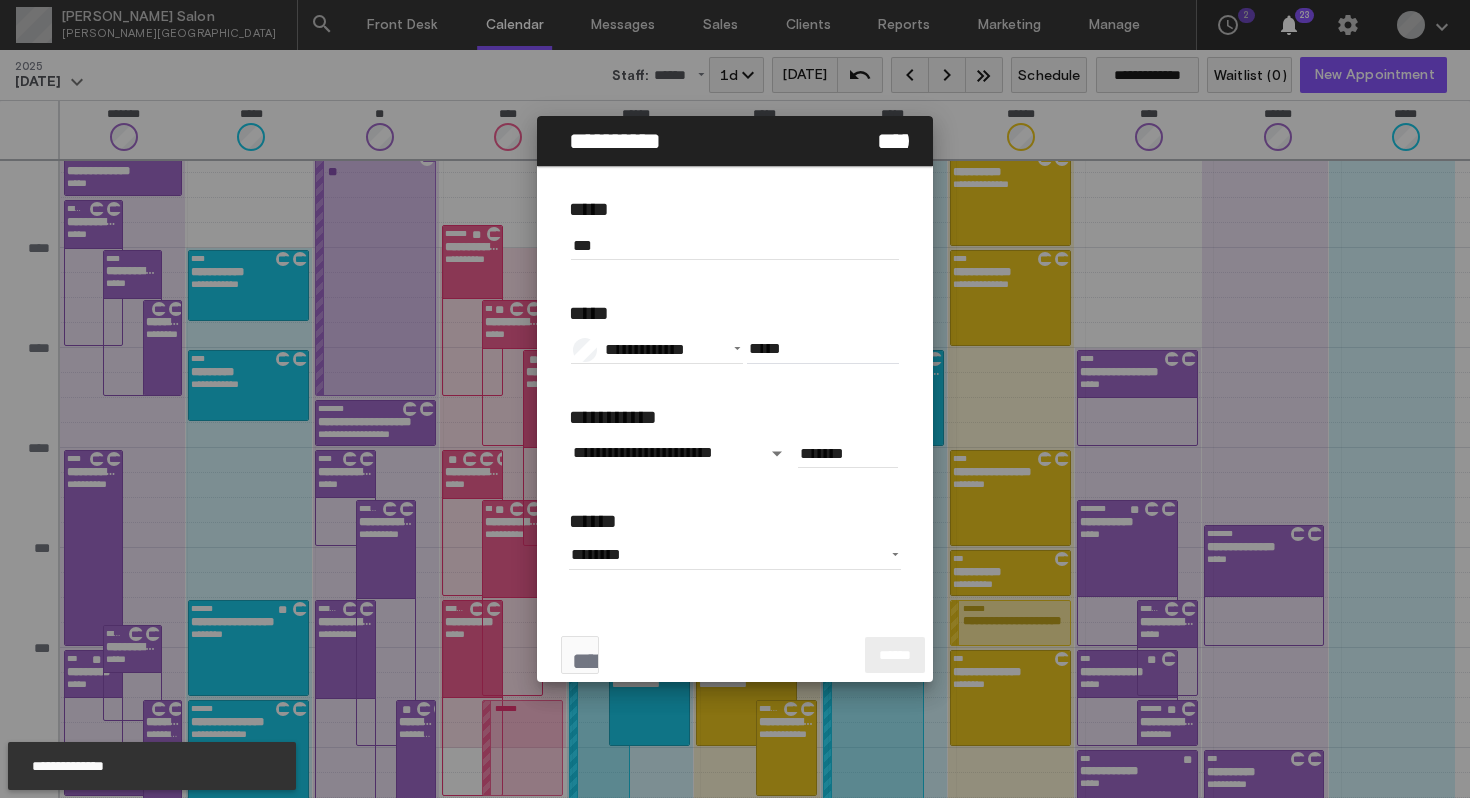 click on "******" 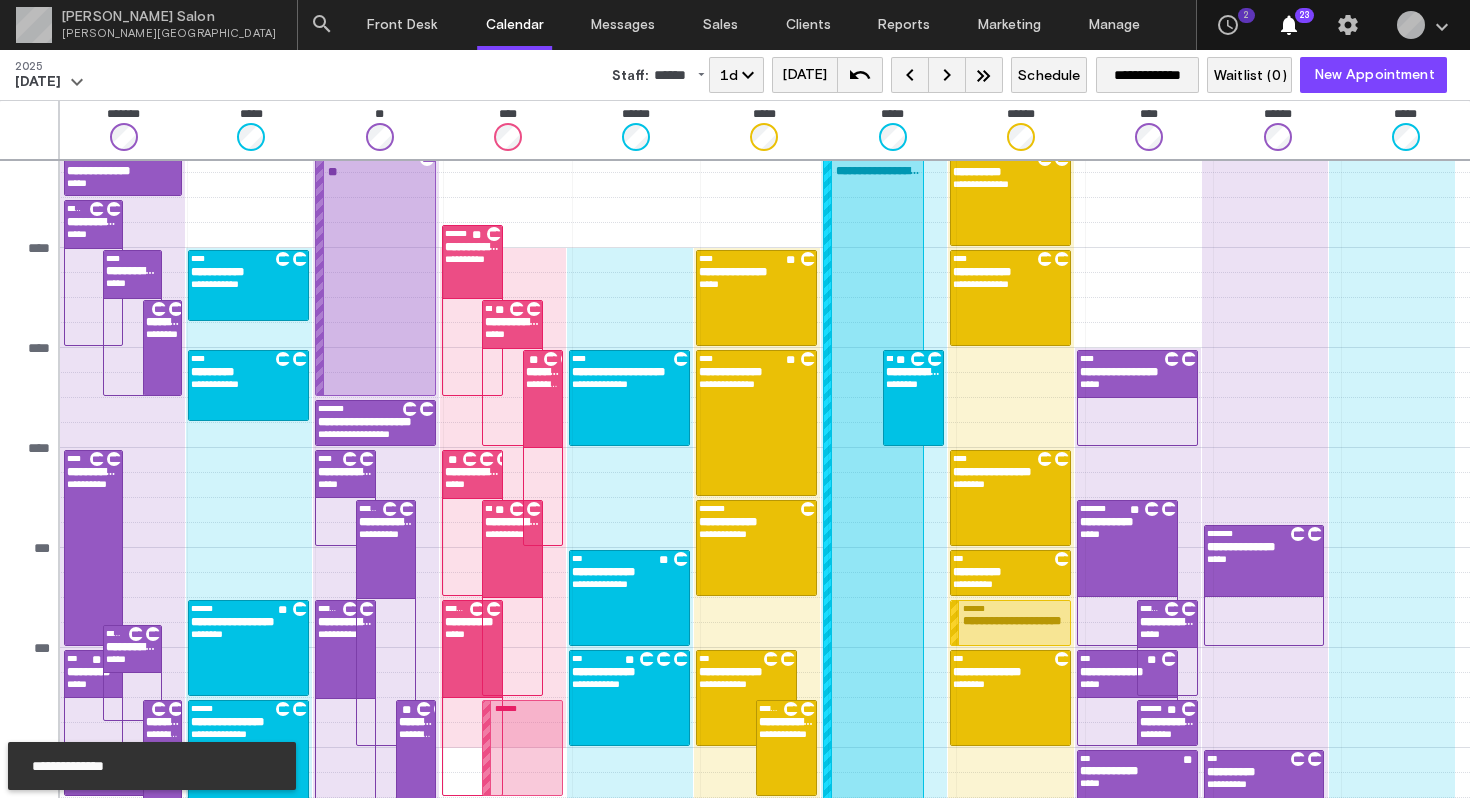 click on "keyboard_arrow_right" at bounding box center [947, 75] 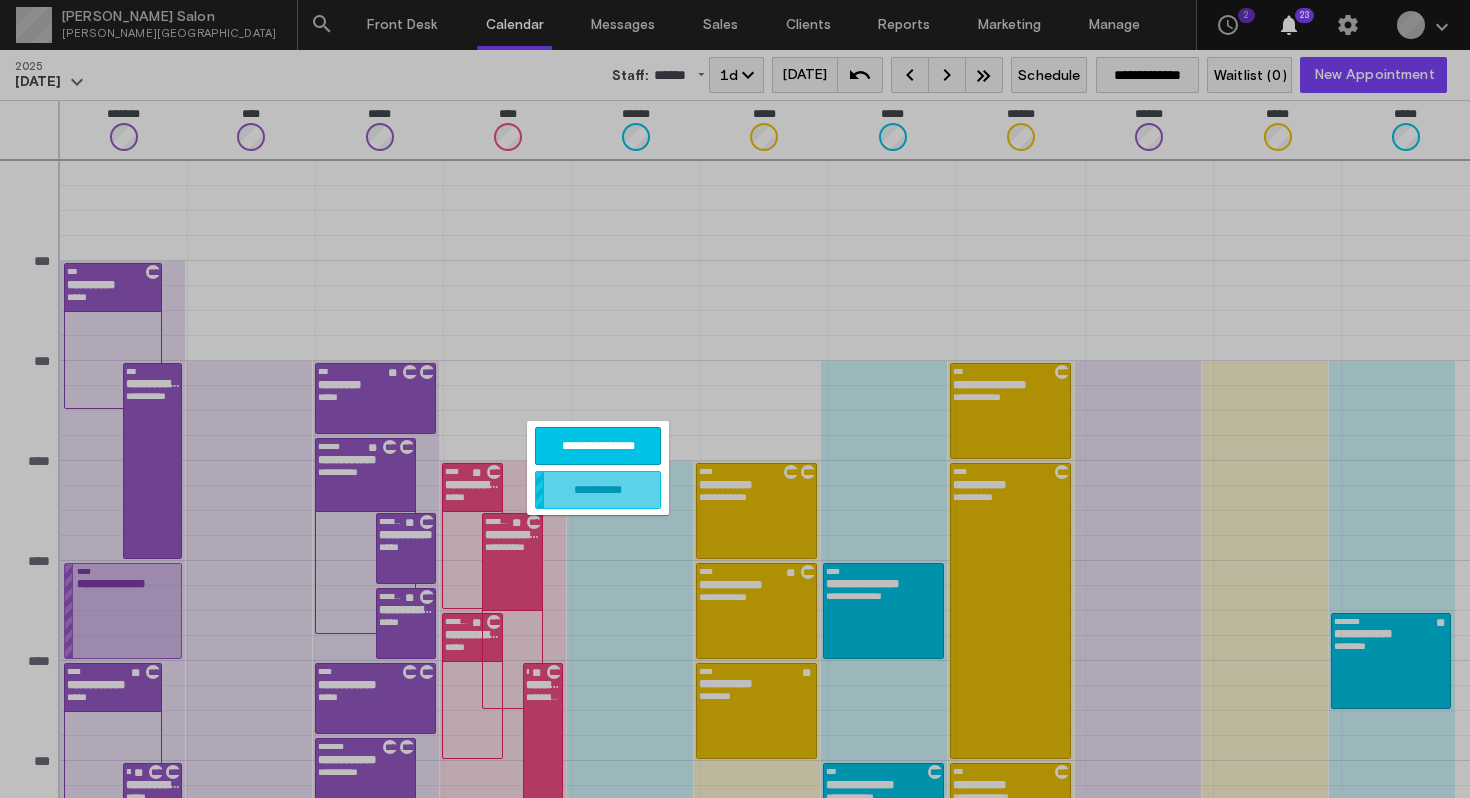 click on "**********" at bounding box center (598, 490) 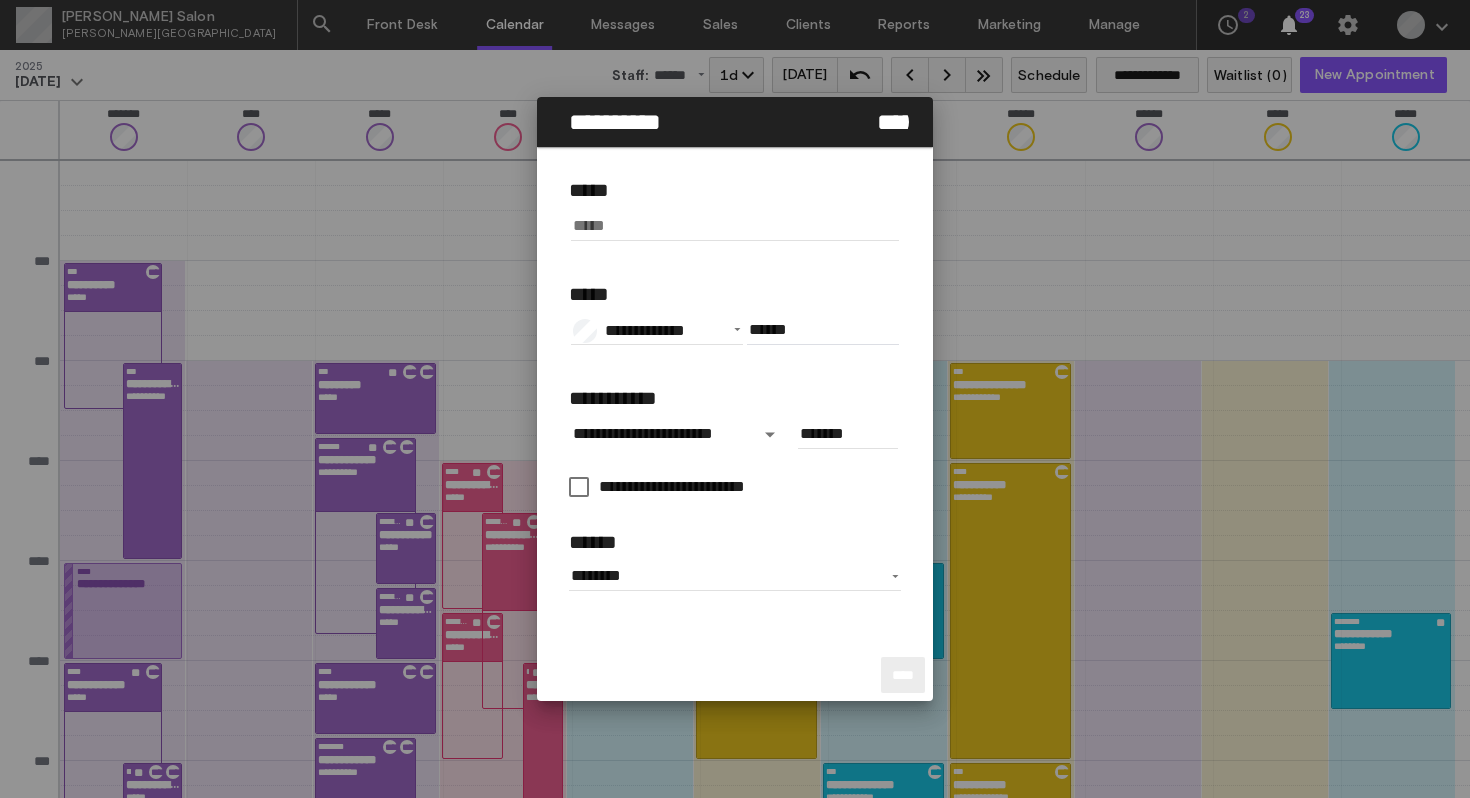 click at bounding box center (734, 226) 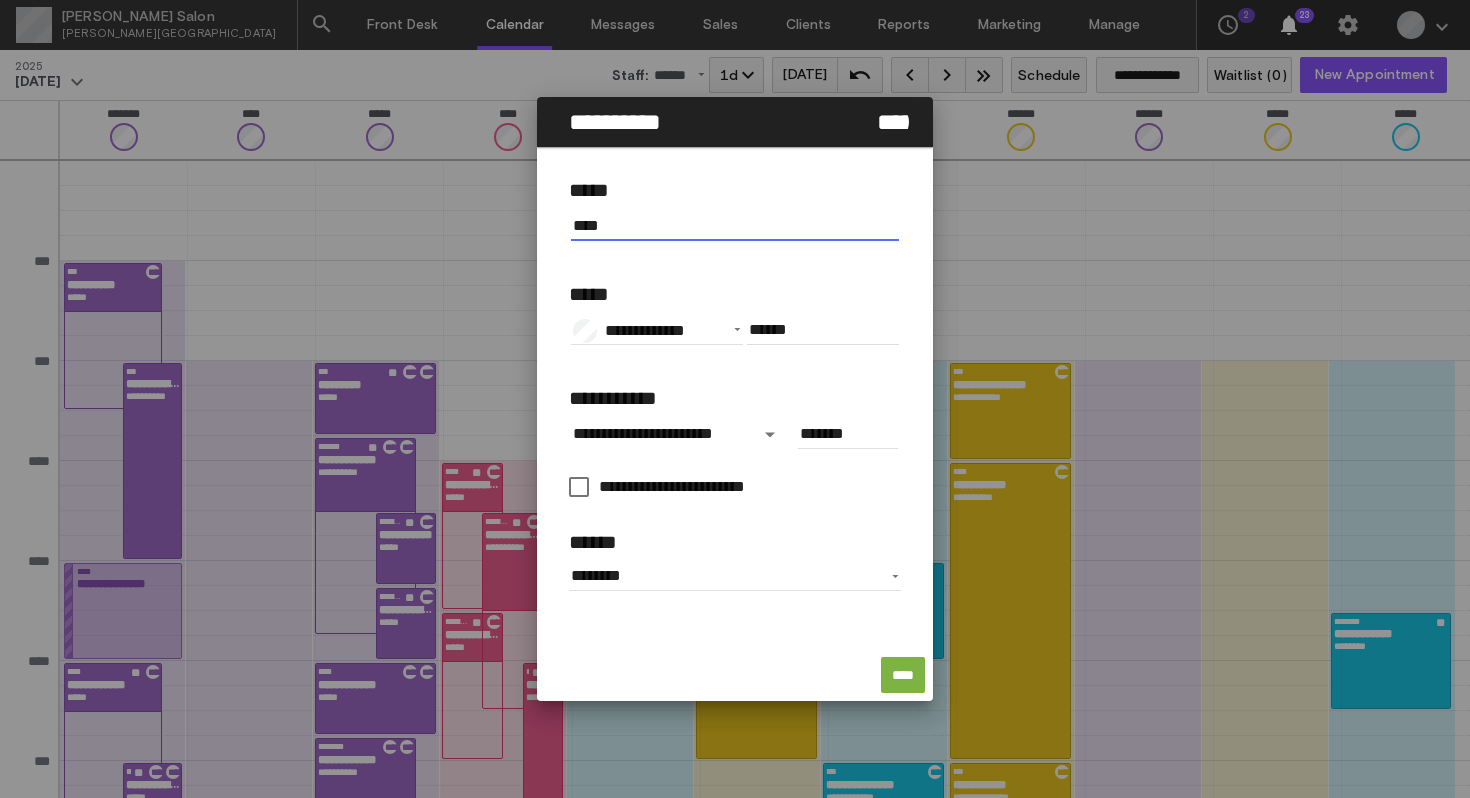 type on "***" 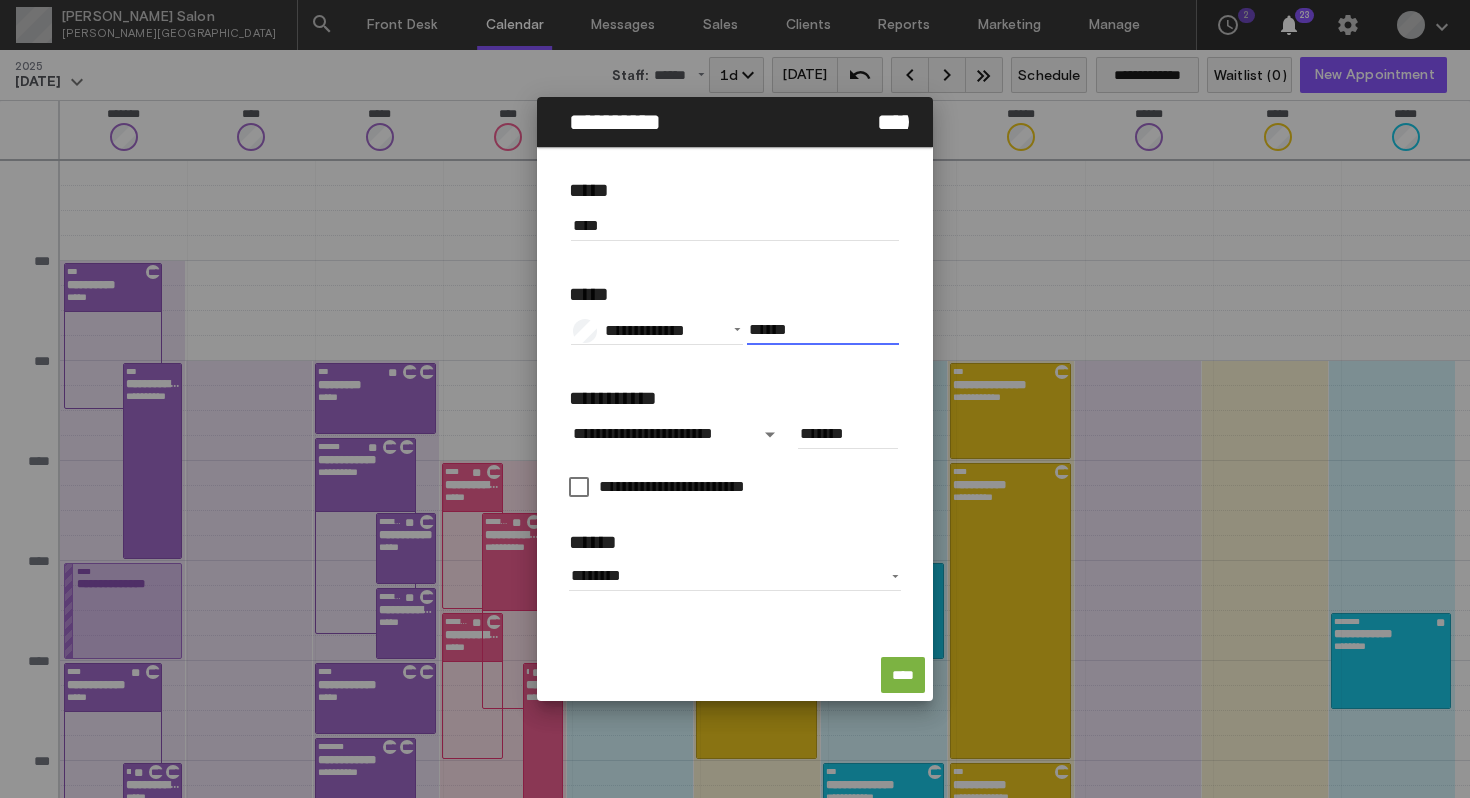click on "******" at bounding box center [823, 330] 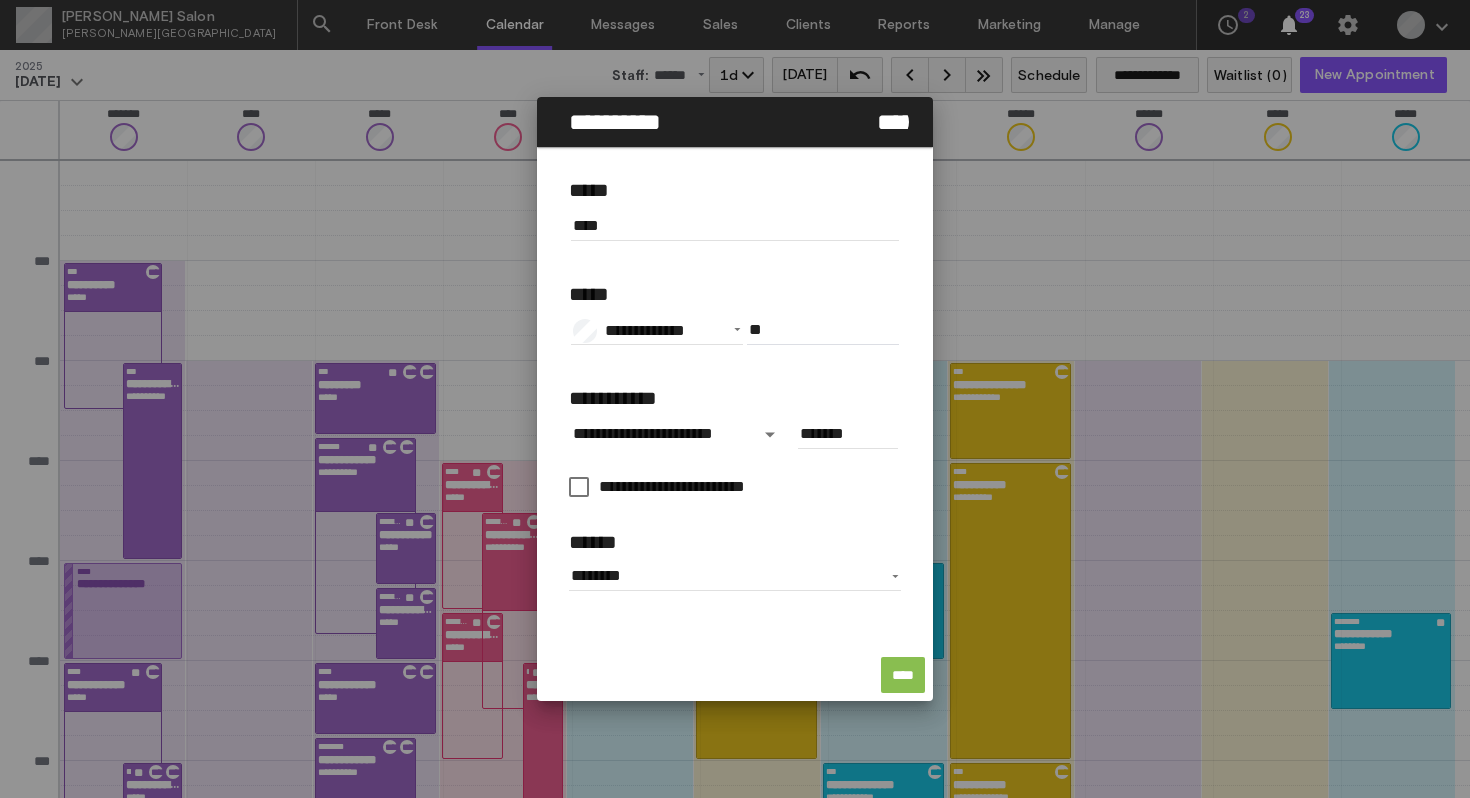 type on "*****" 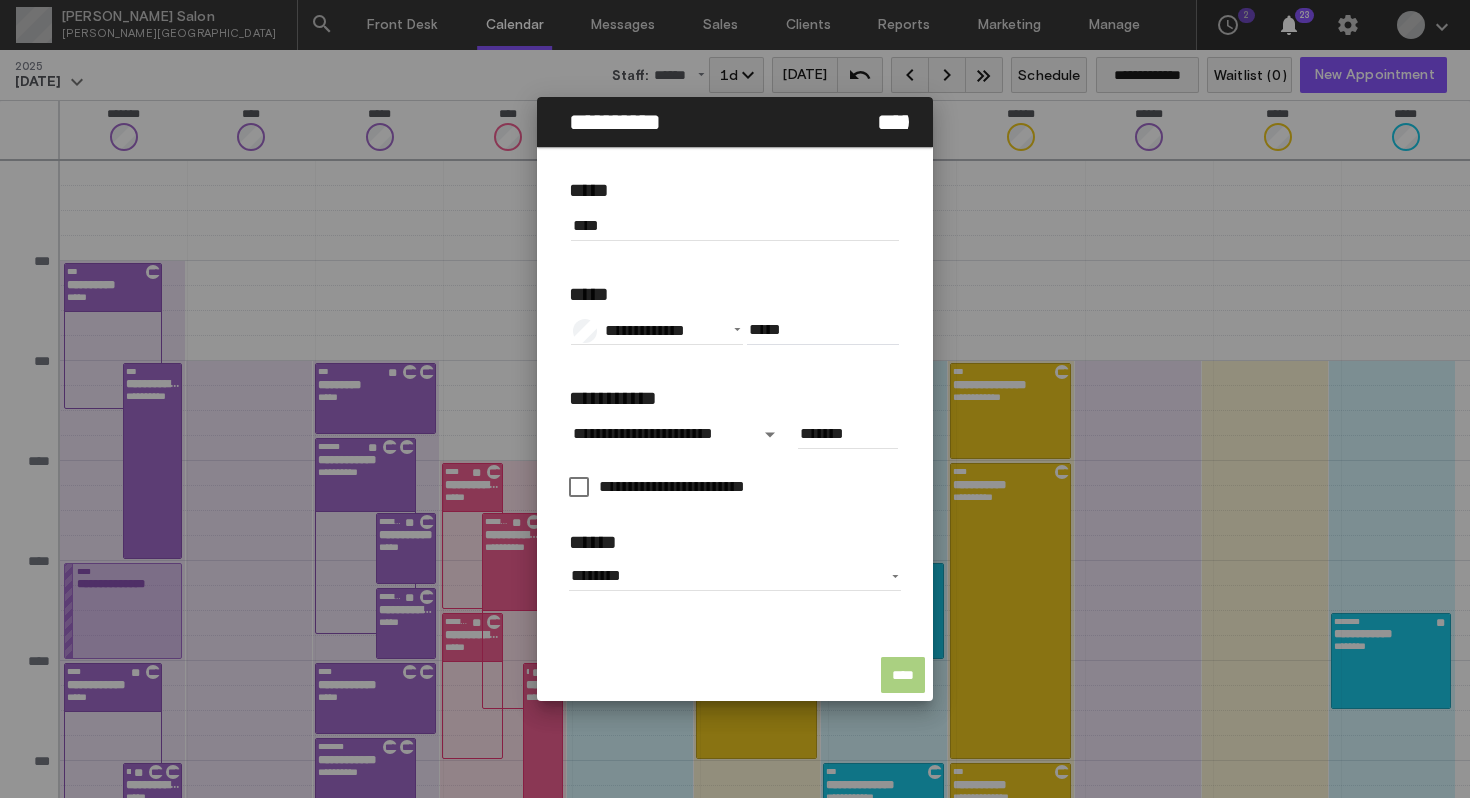click on "****" 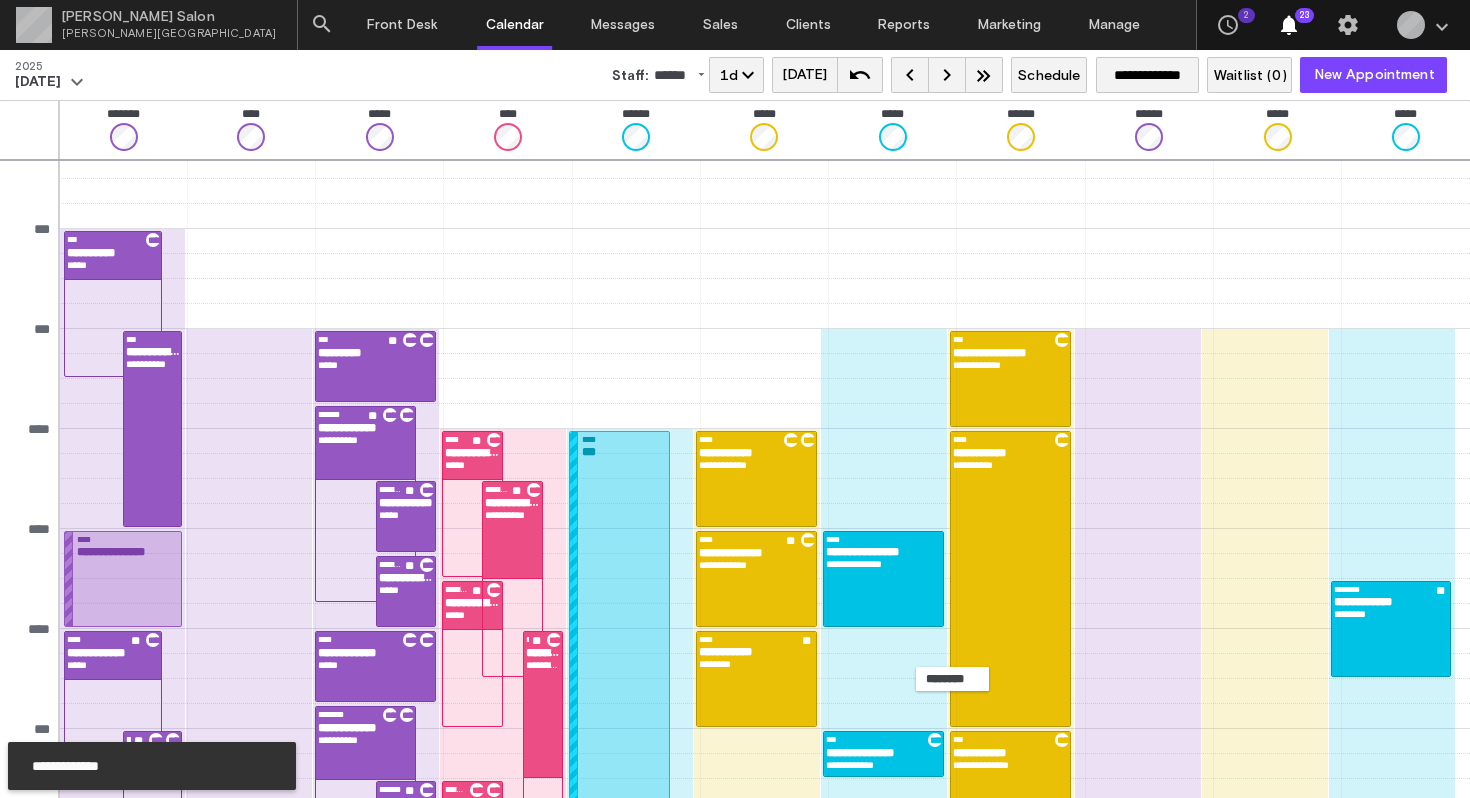 scroll, scrollTop: 33, scrollLeft: 0, axis: vertical 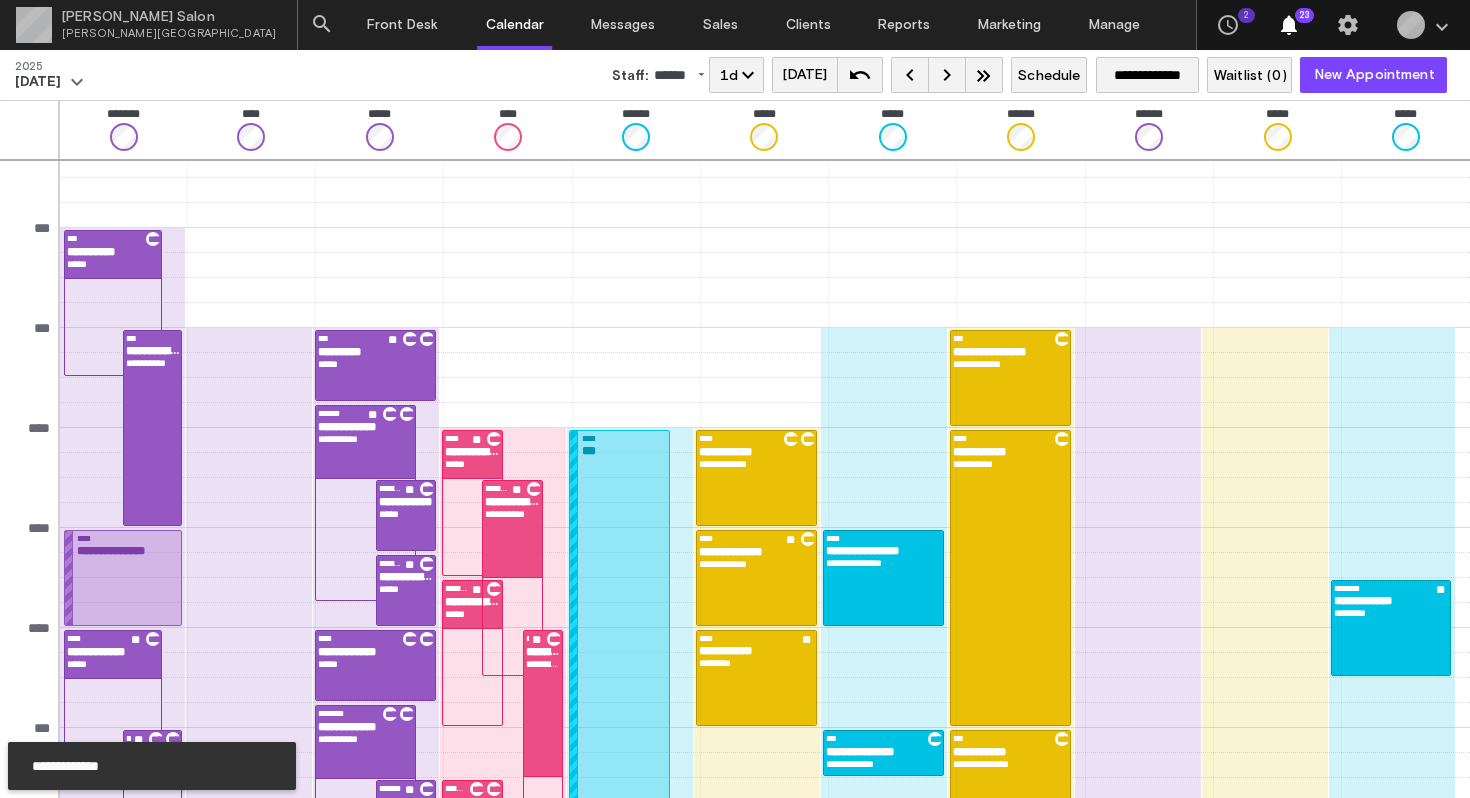 click on "[DATE]" at bounding box center [804, 75] 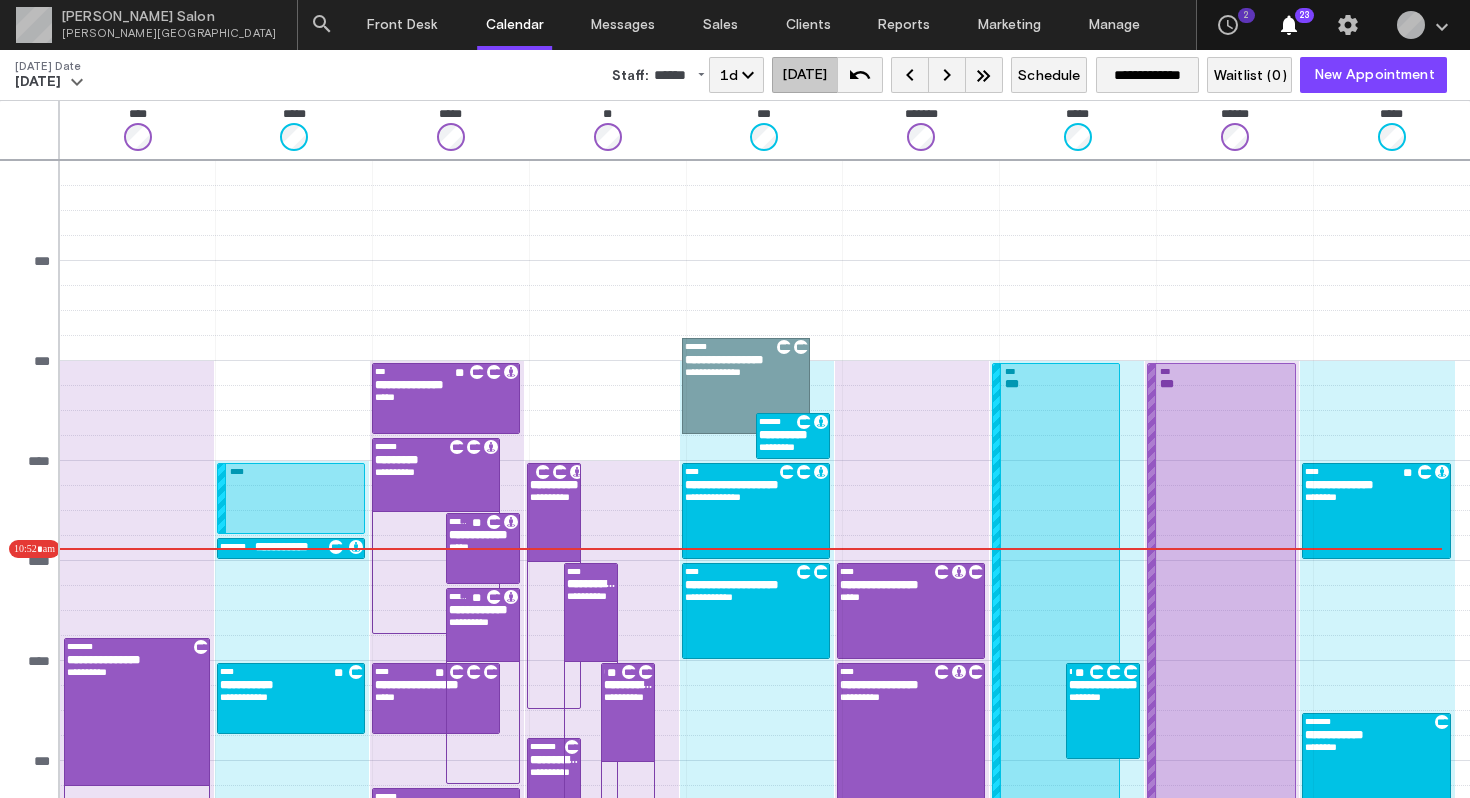 click on "keyboard_arrow_left" at bounding box center [910, 75] 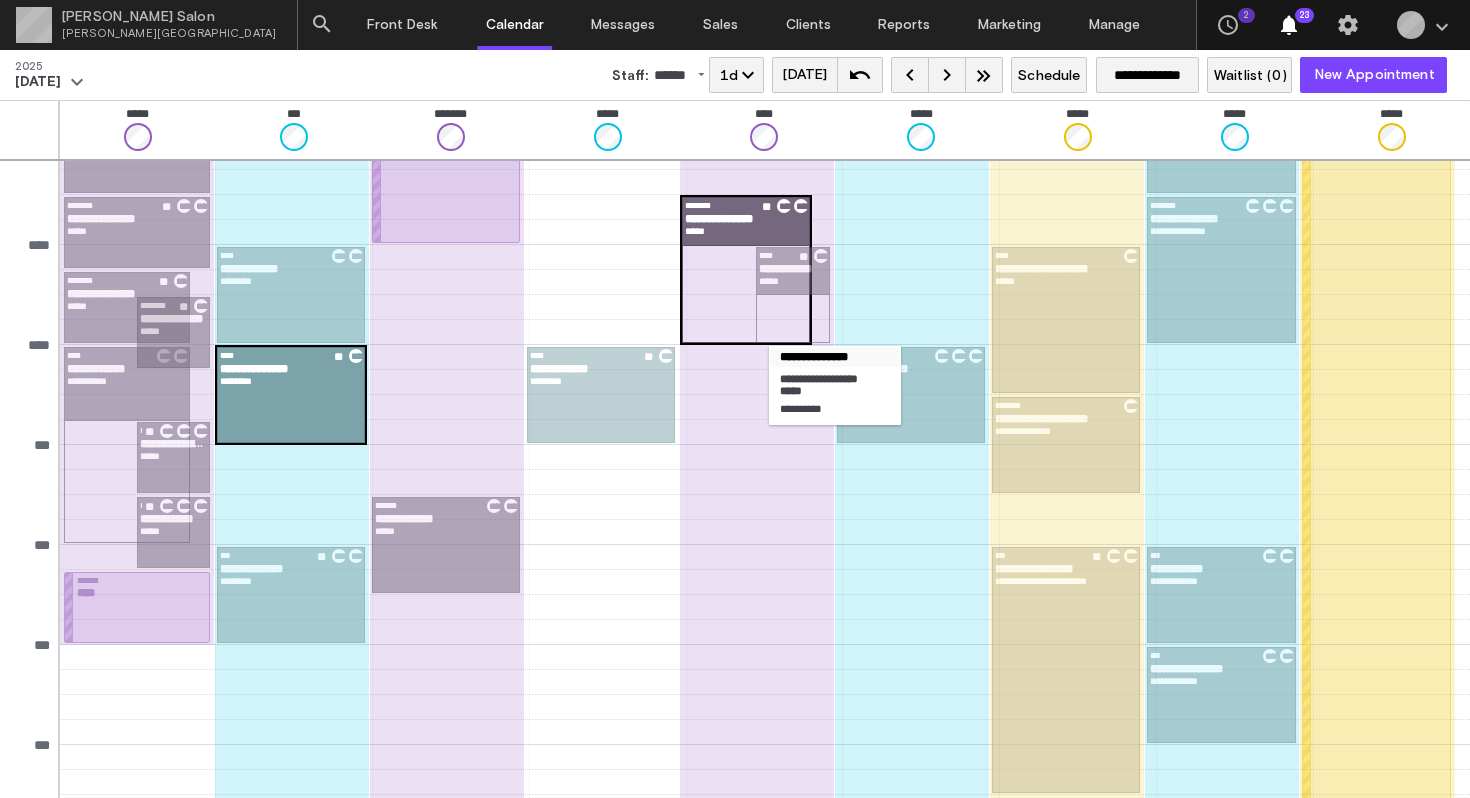 scroll, scrollTop: 317, scrollLeft: 0, axis: vertical 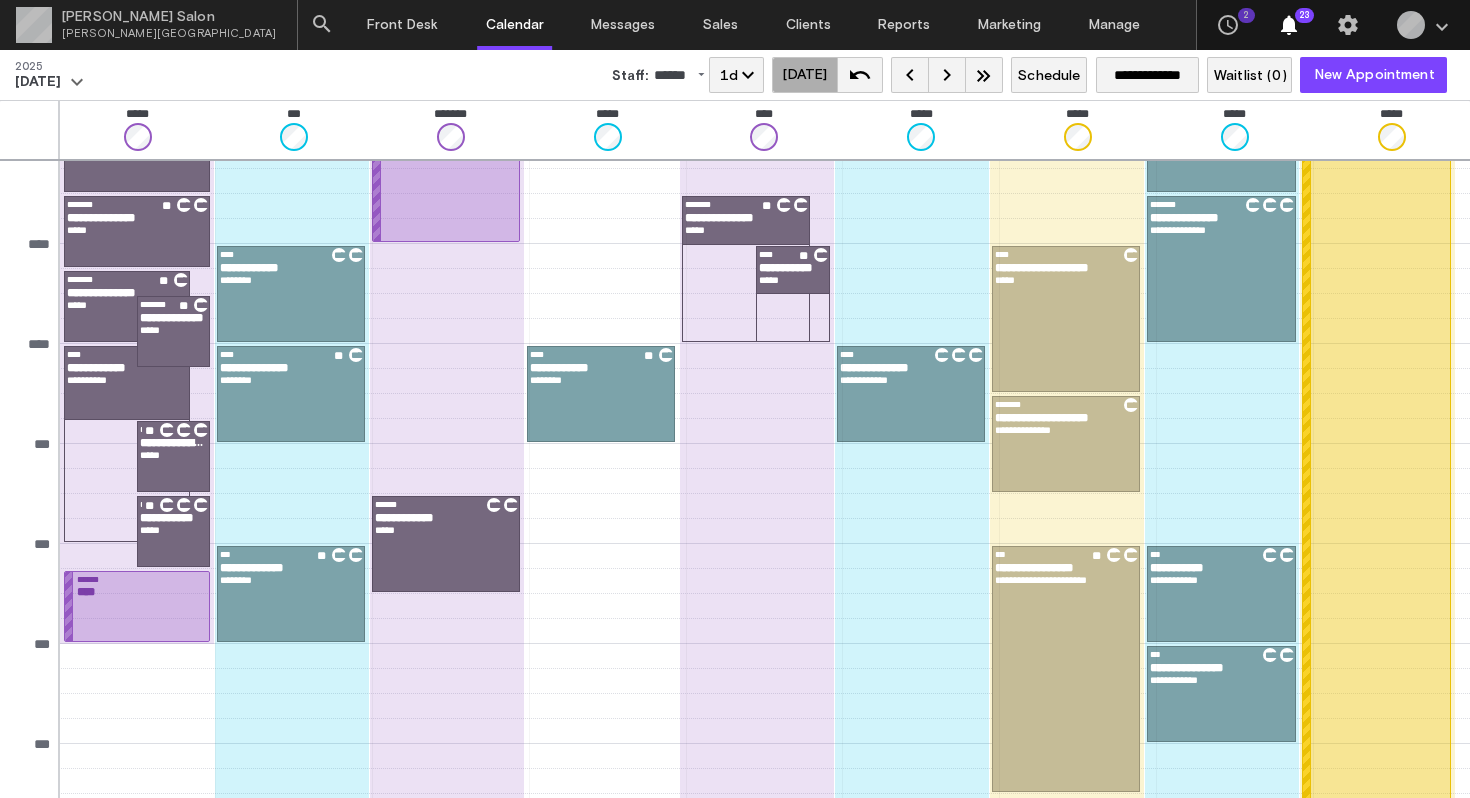 click on "[DATE]" at bounding box center [804, 75] 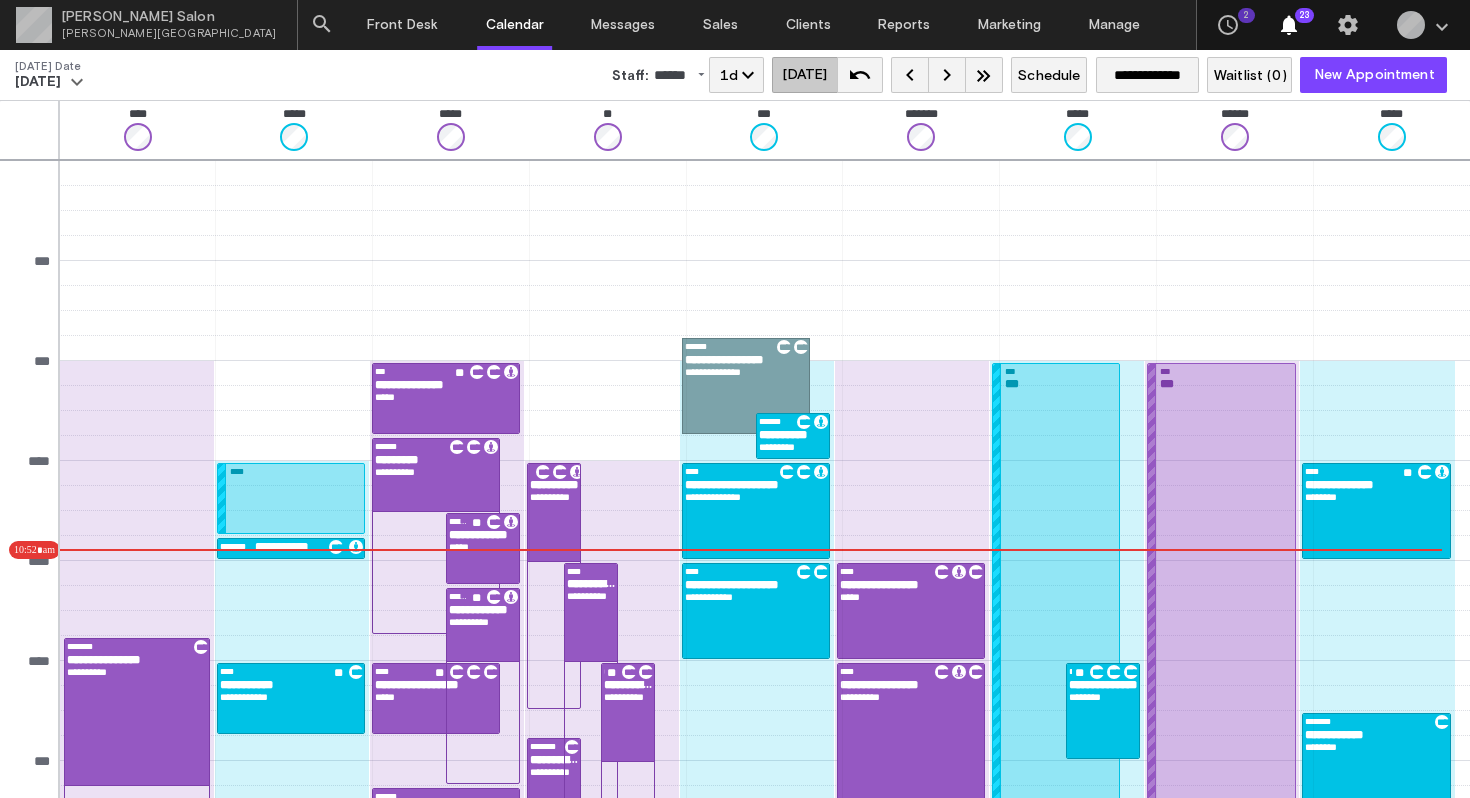 click on "keyboard_arrow_right" at bounding box center (947, 75) 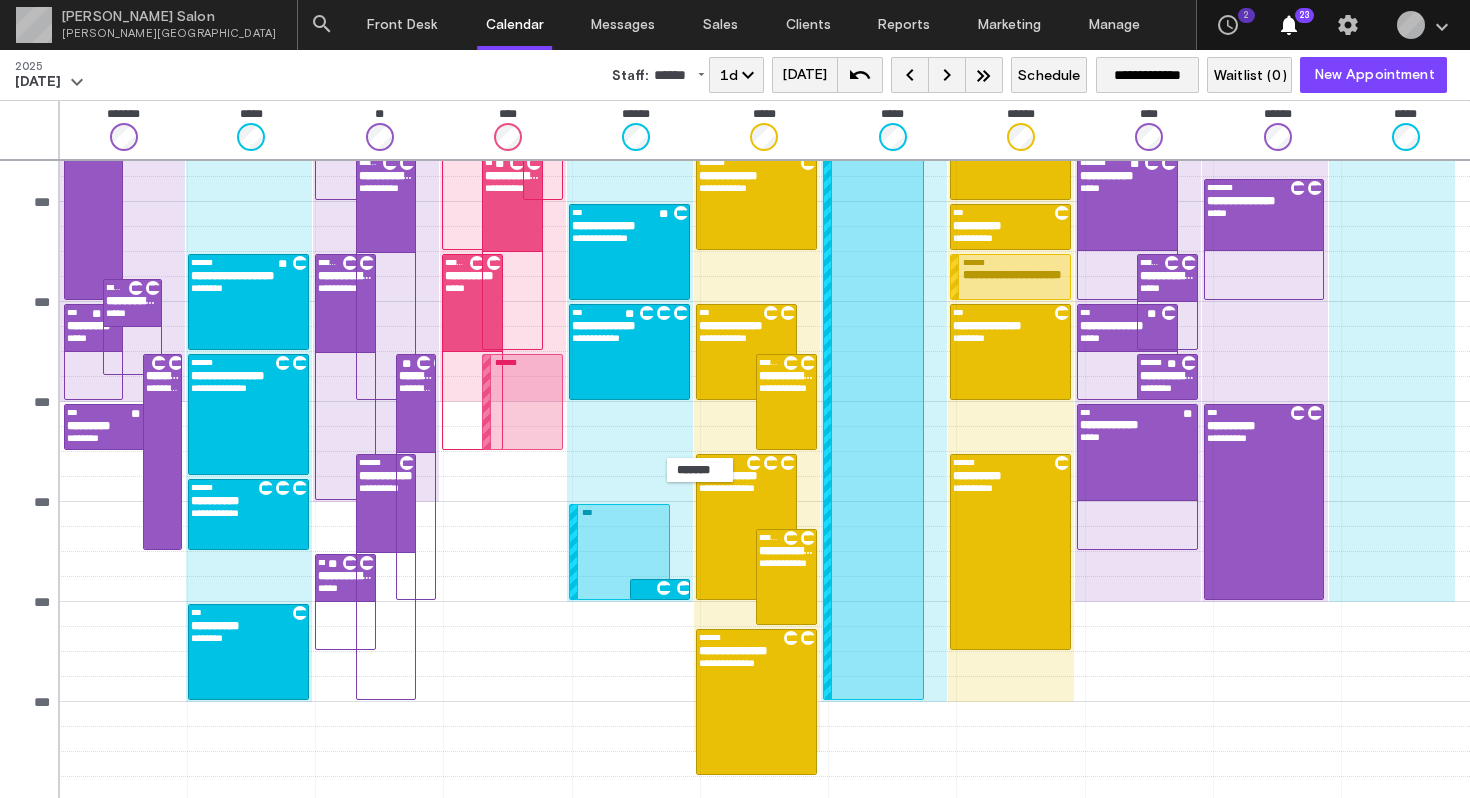 scroll, scrollTop: 570, scrollLeft: 0, axis: vertical 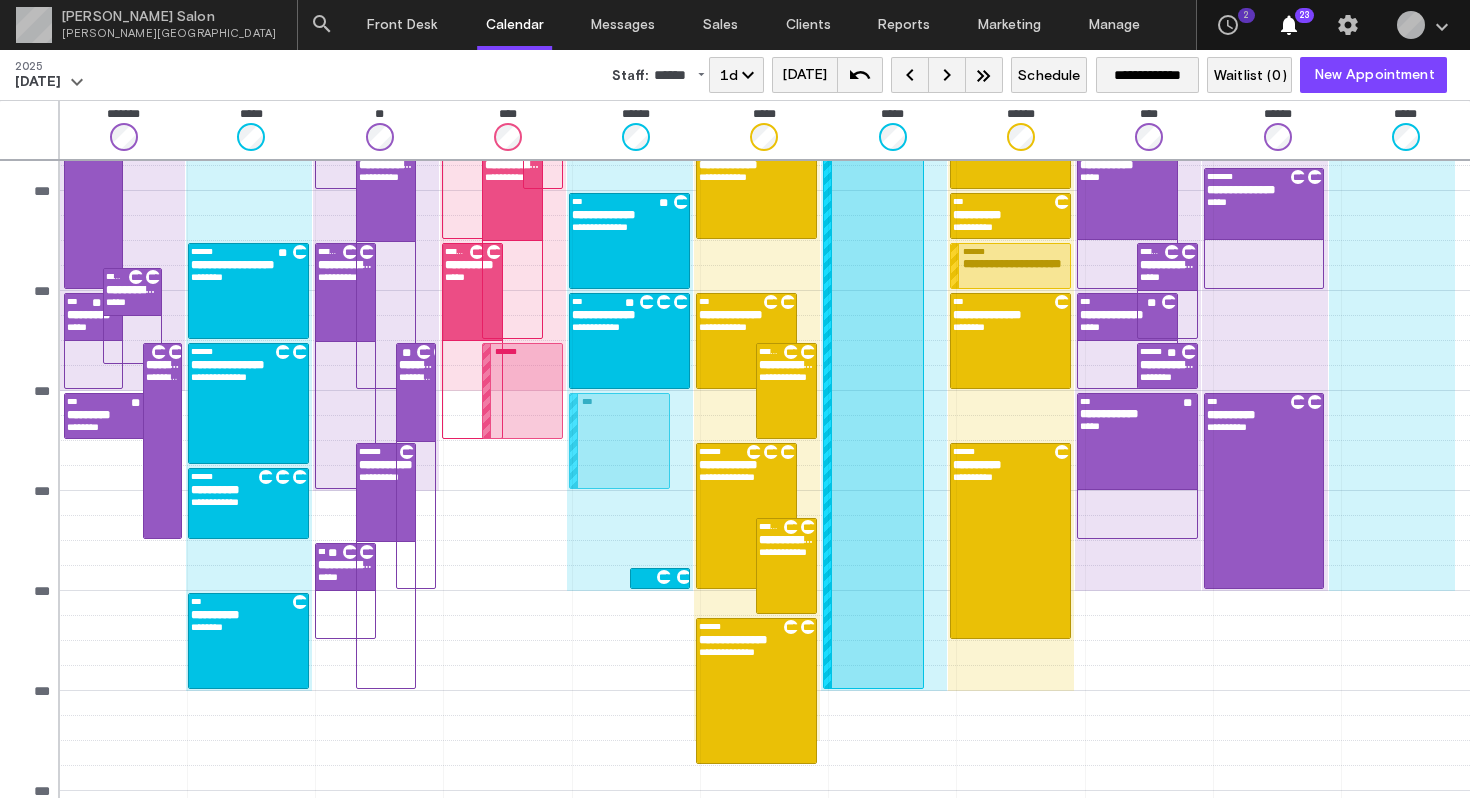 drag, startPoint x: 604, startPoint y: 532, endPoint x: 619, endPoint y: 431, distance: 102.10779 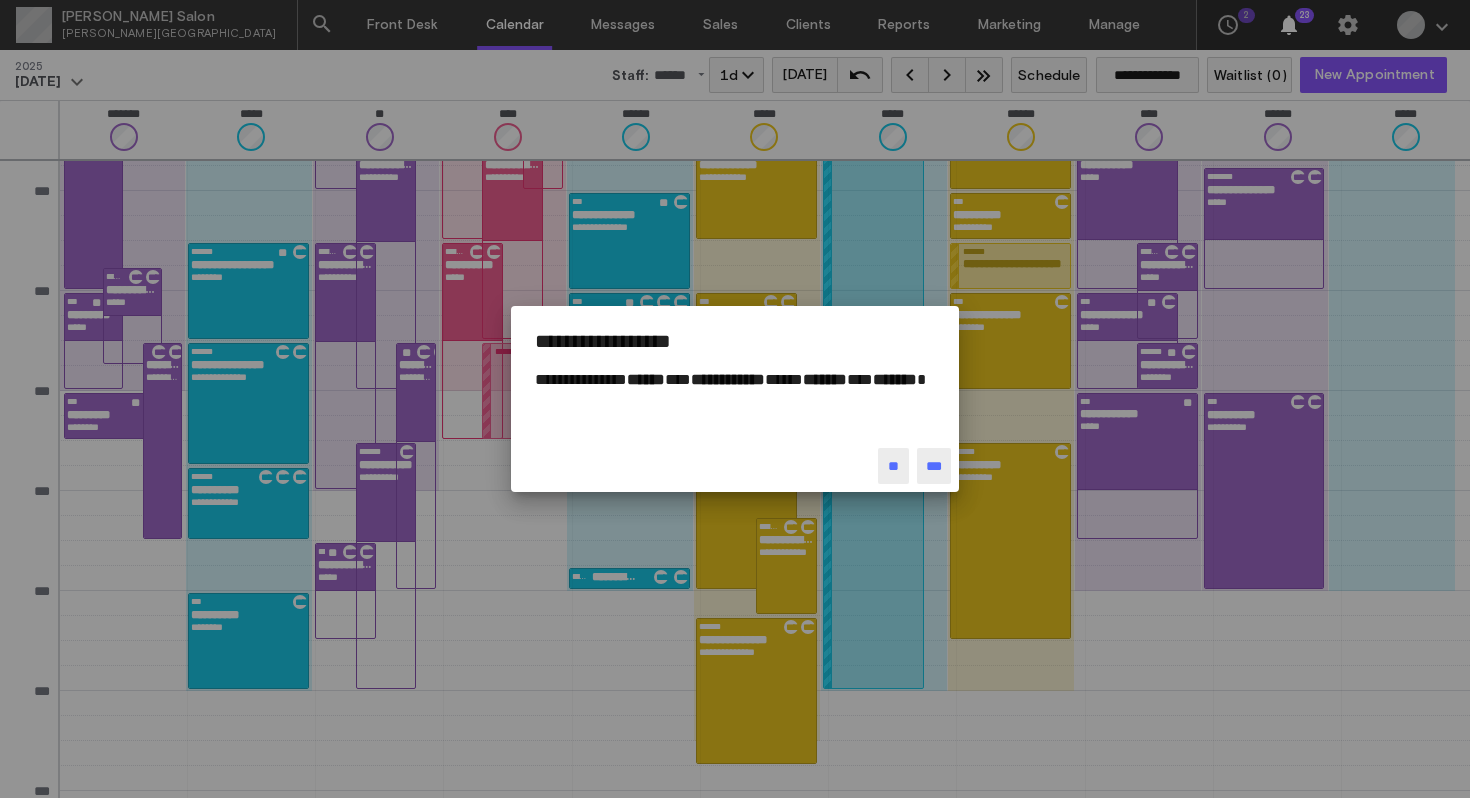 click on "**" 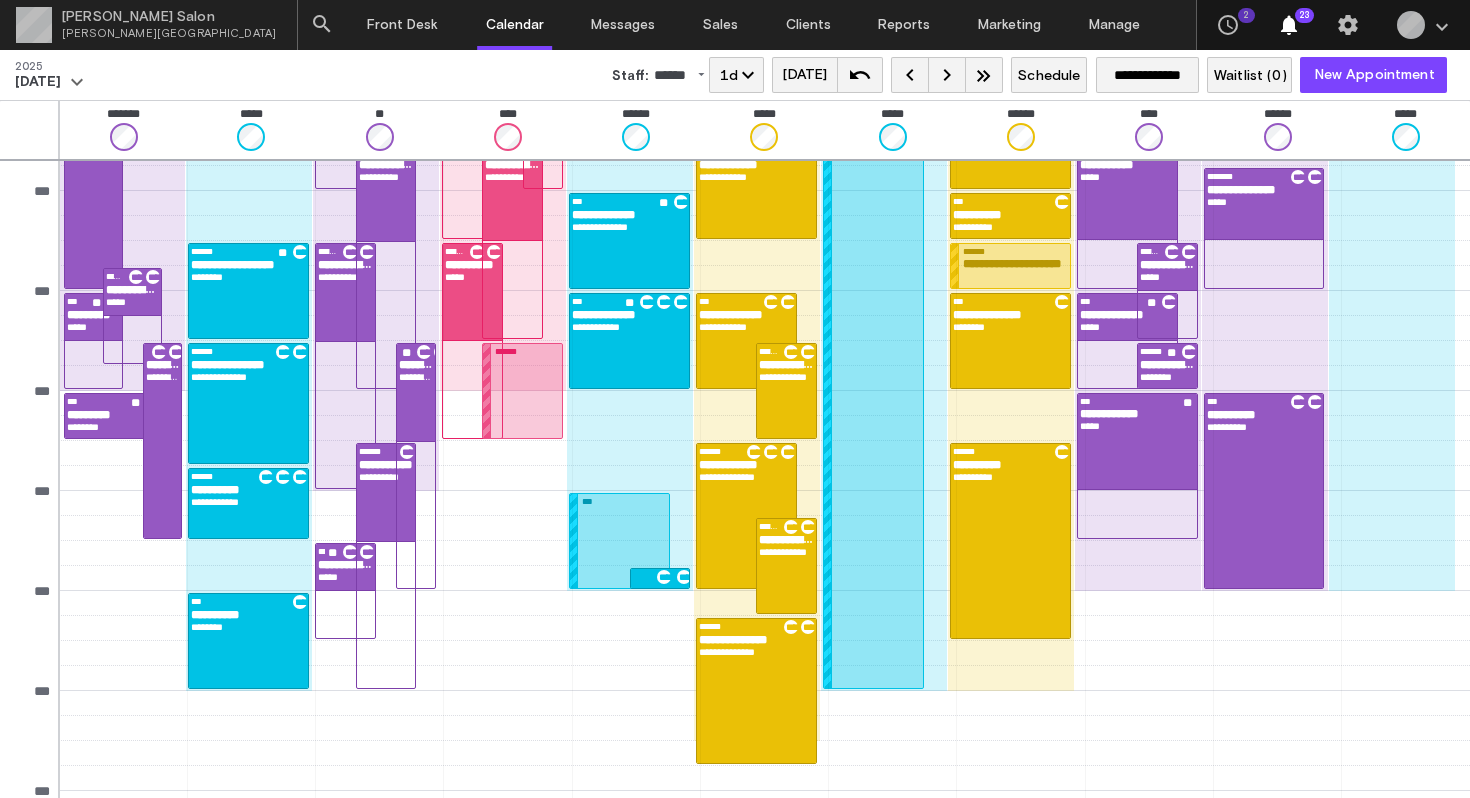 click on "***" at bounding box center (623, 541) 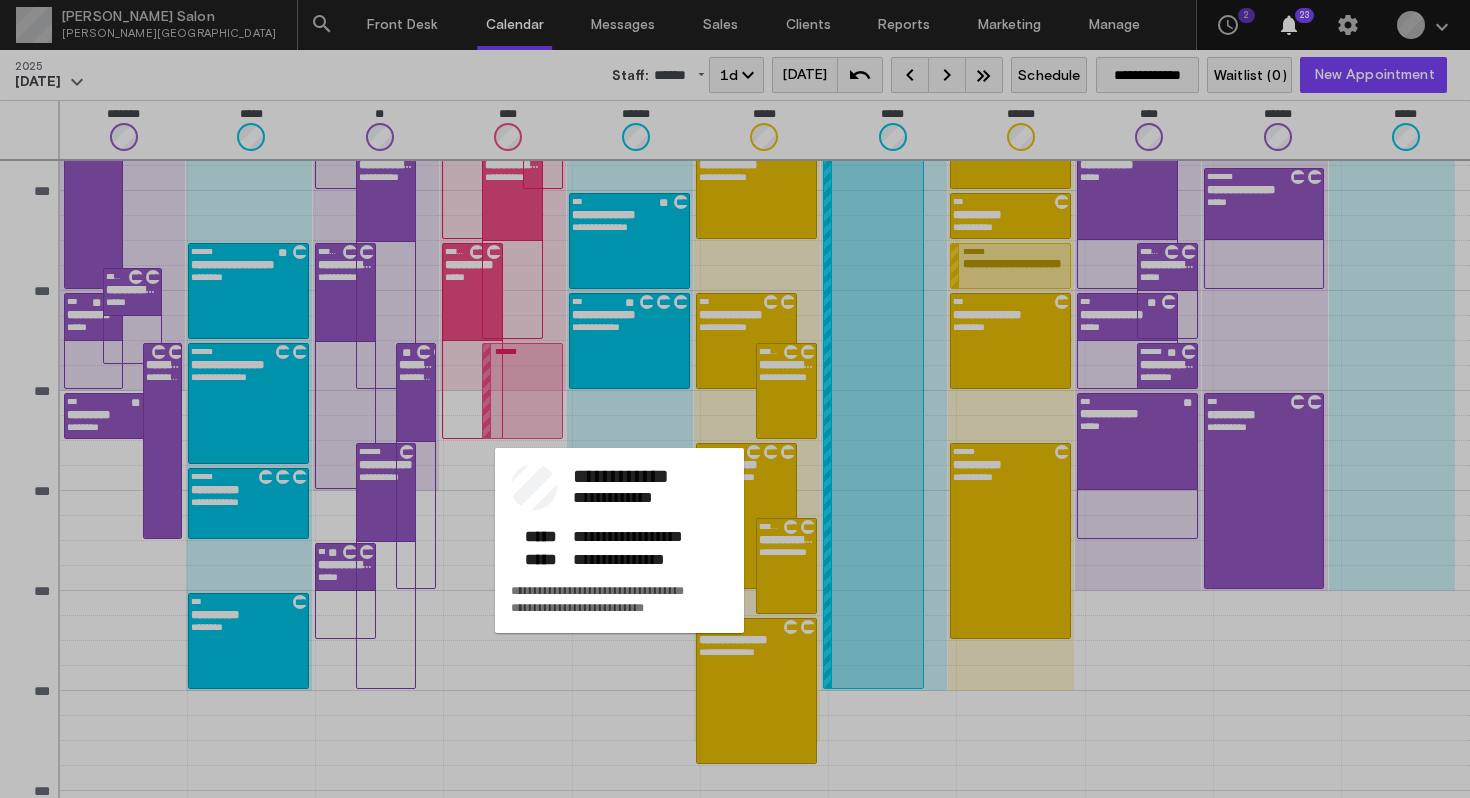 click on "**********" 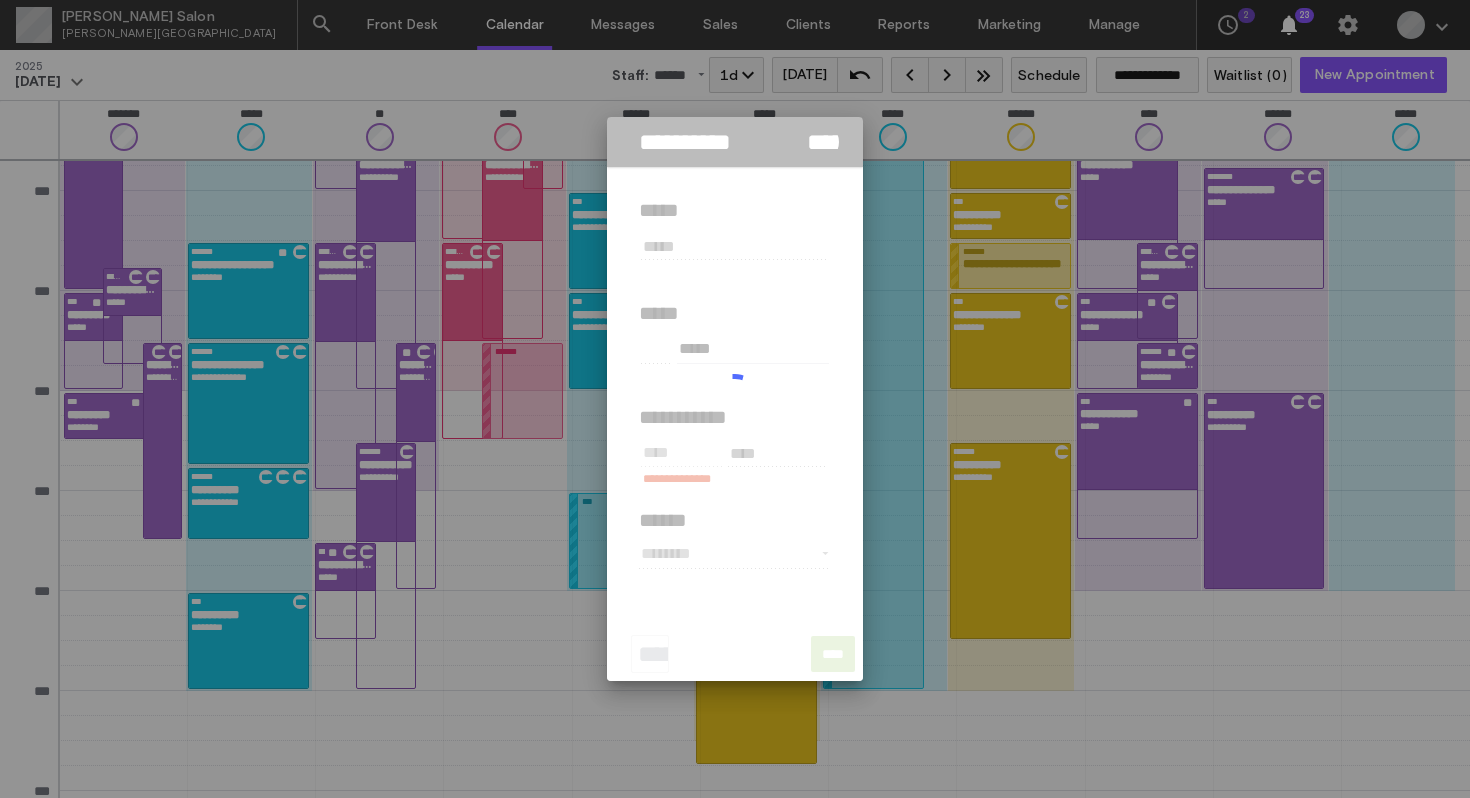type on "*****" 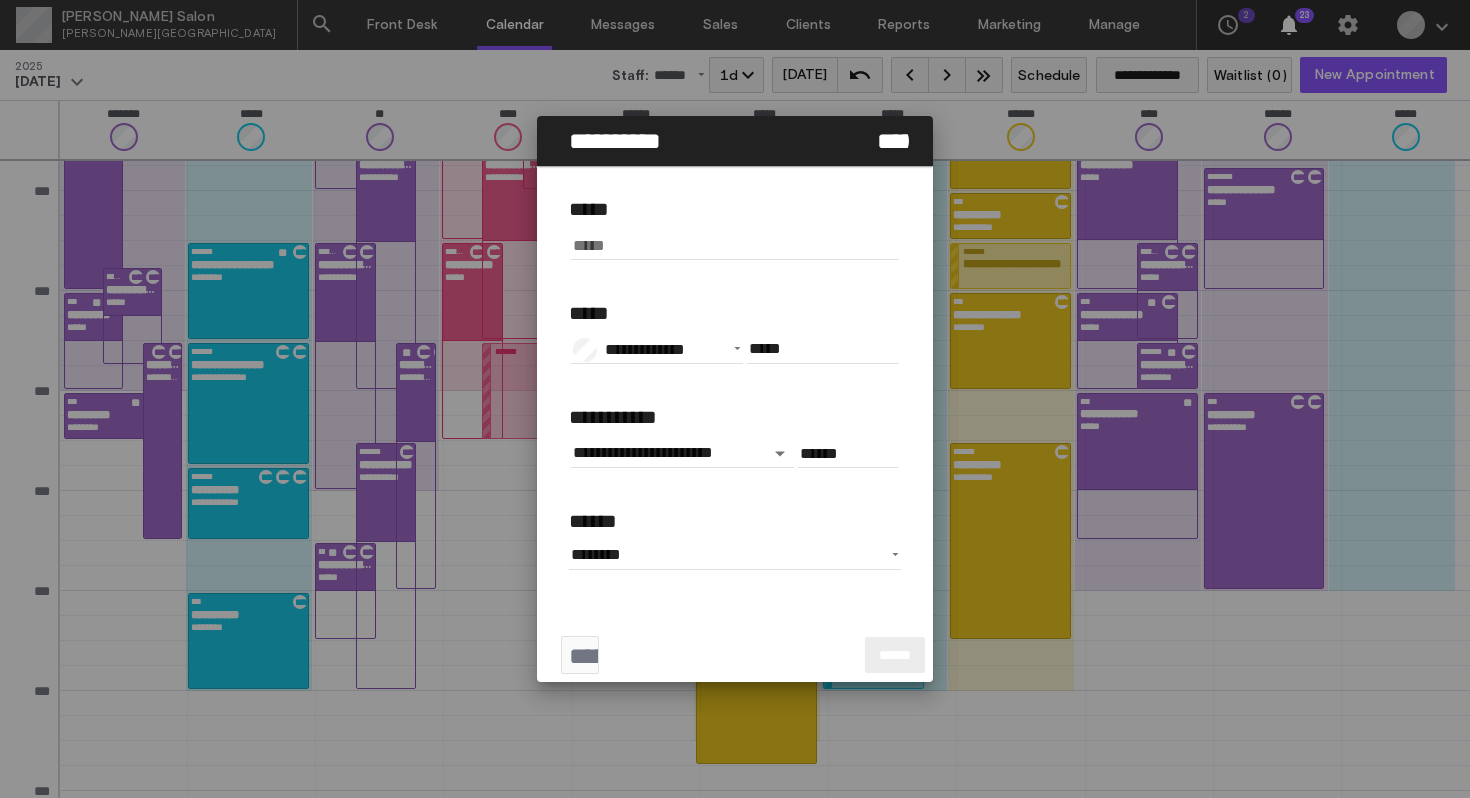 click on "******" 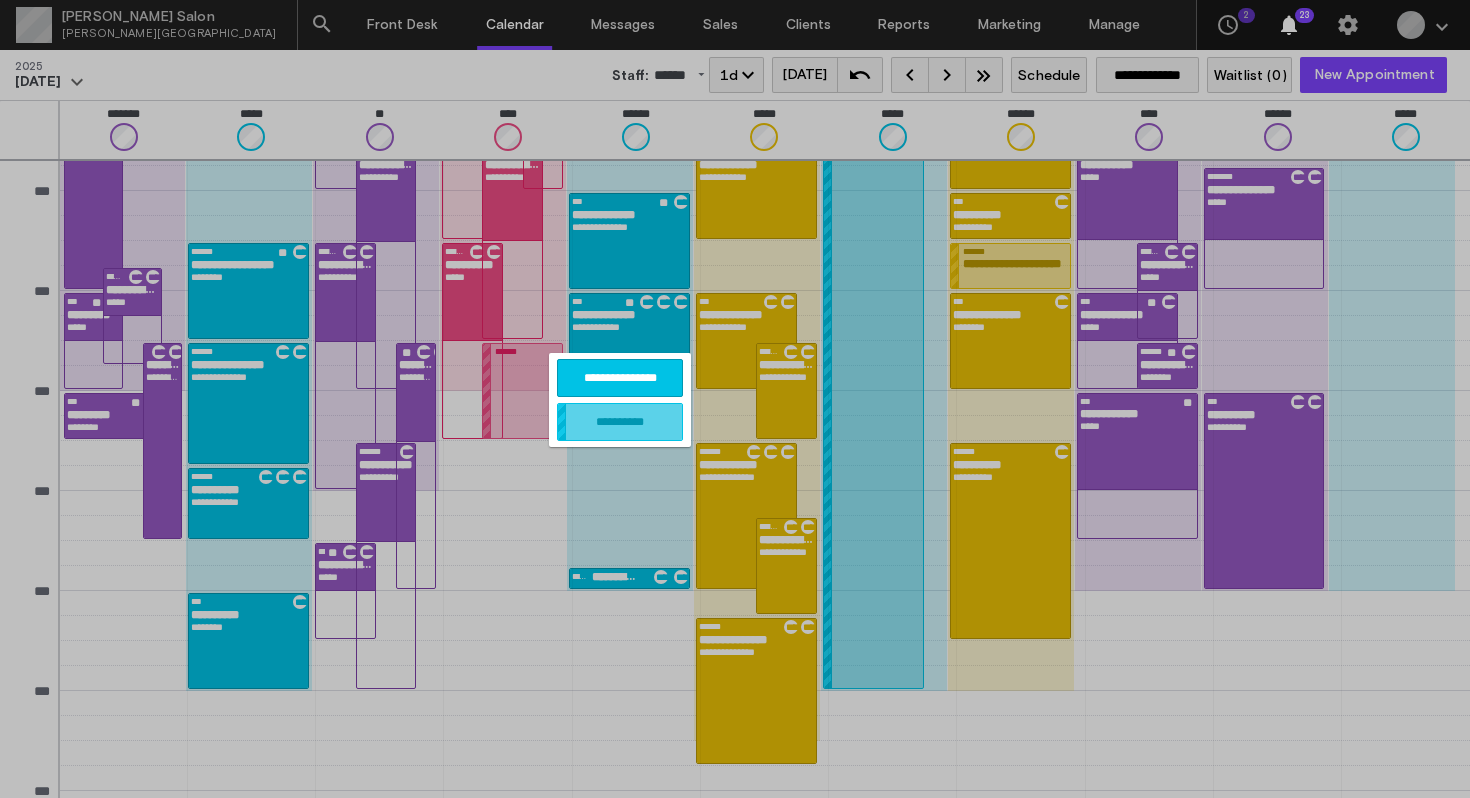 click on "**********" at bounding box center (620, 422) 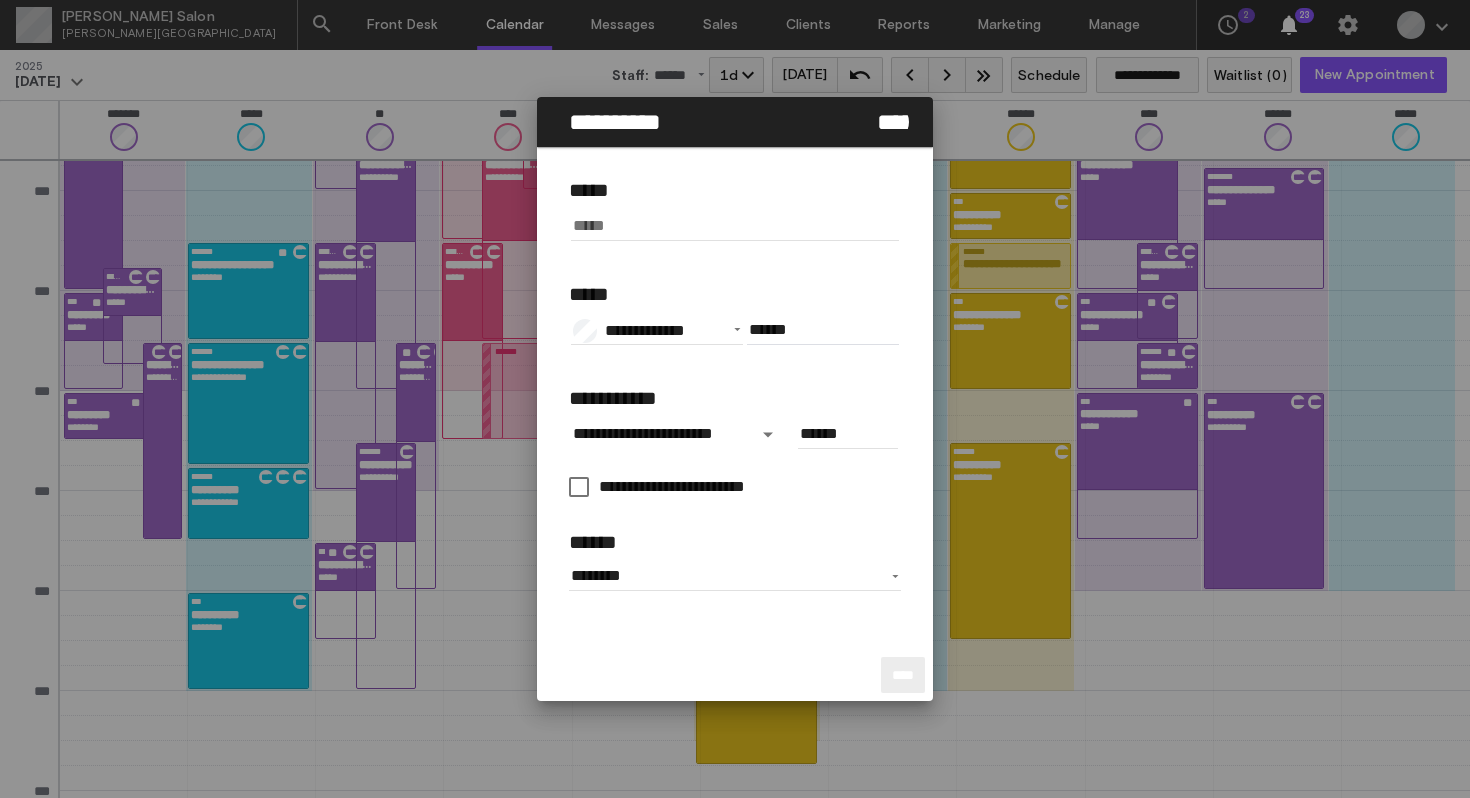 click at bounding box center (734, 226) 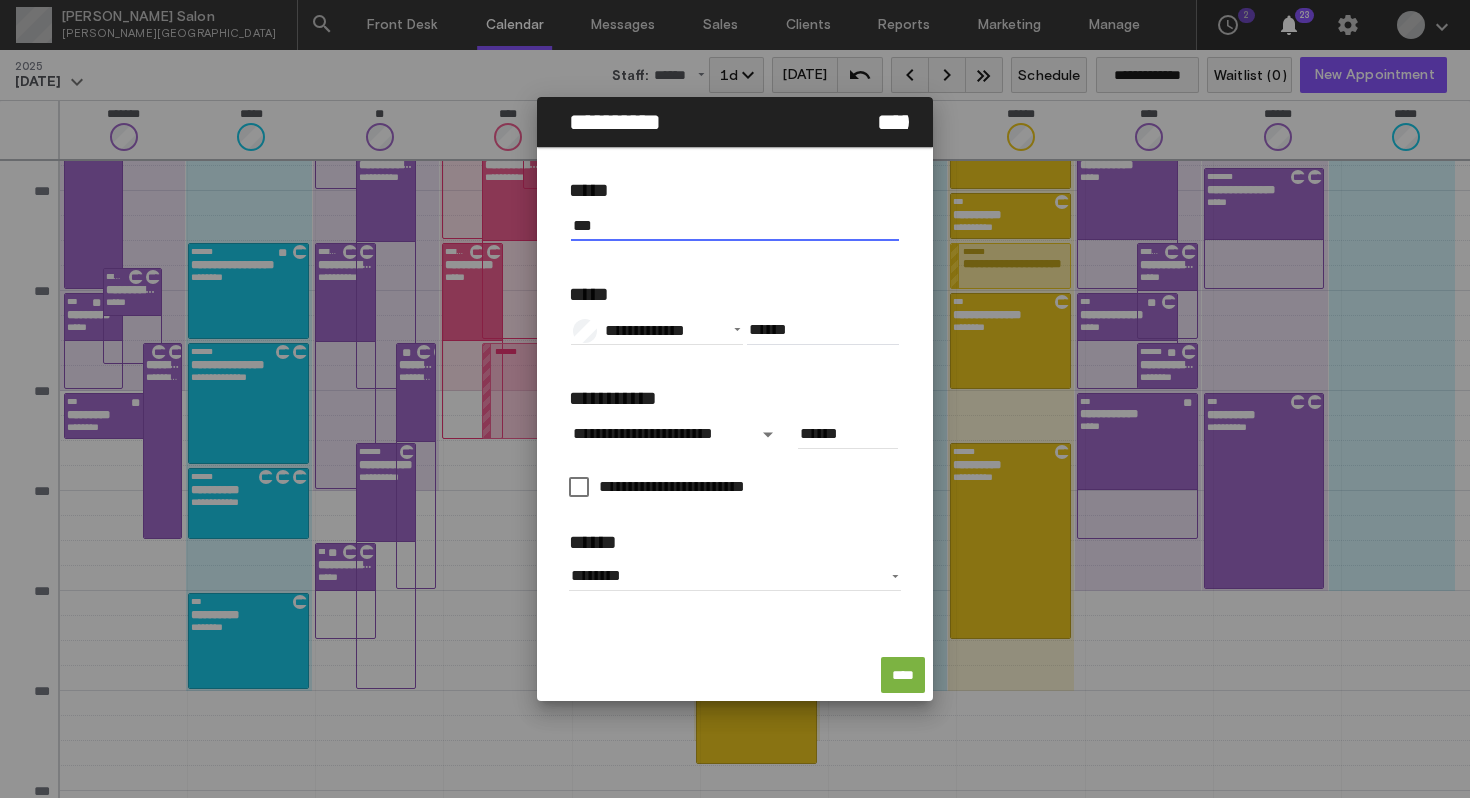 type on "***" 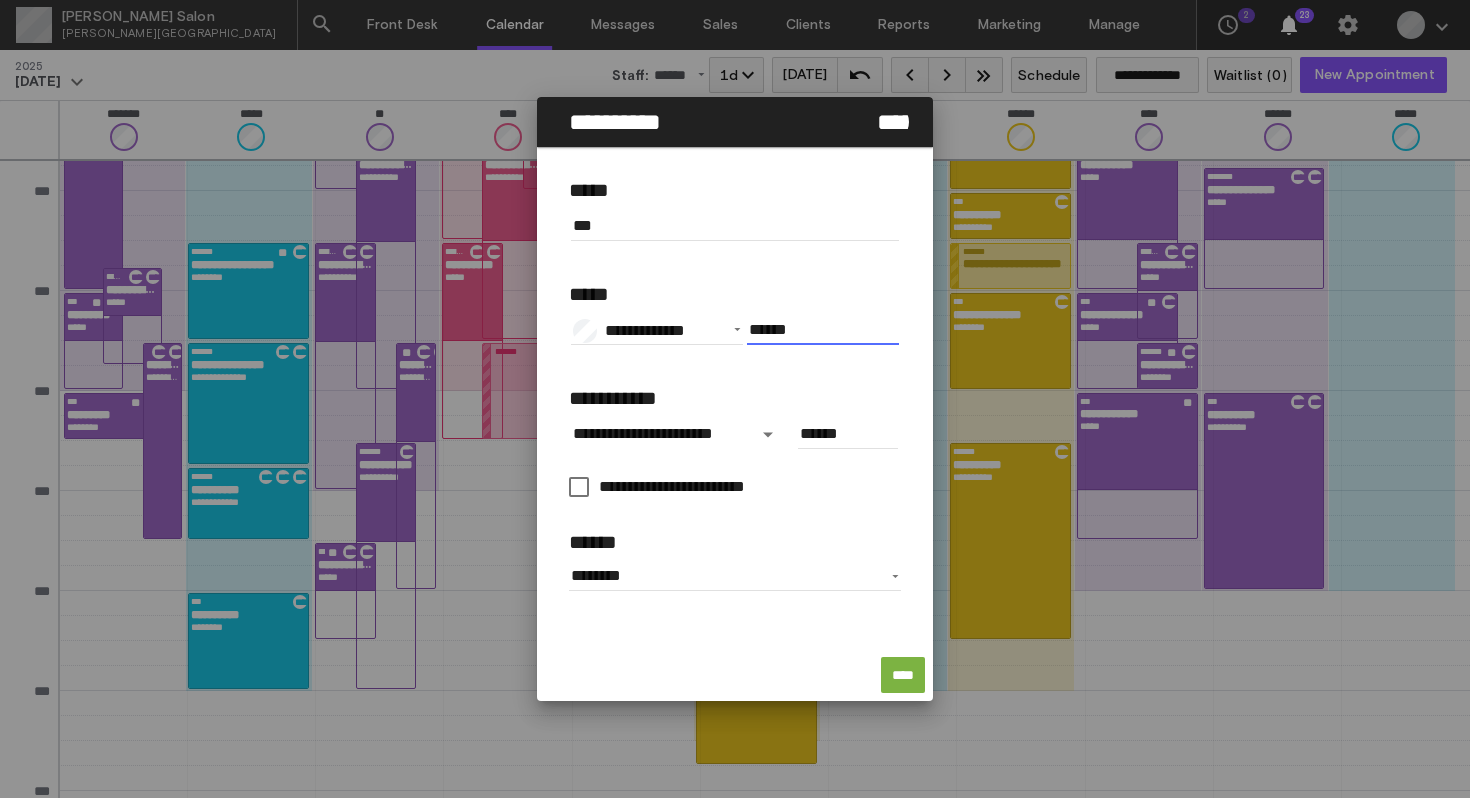 click on "******" at bounding box center (823, 330) 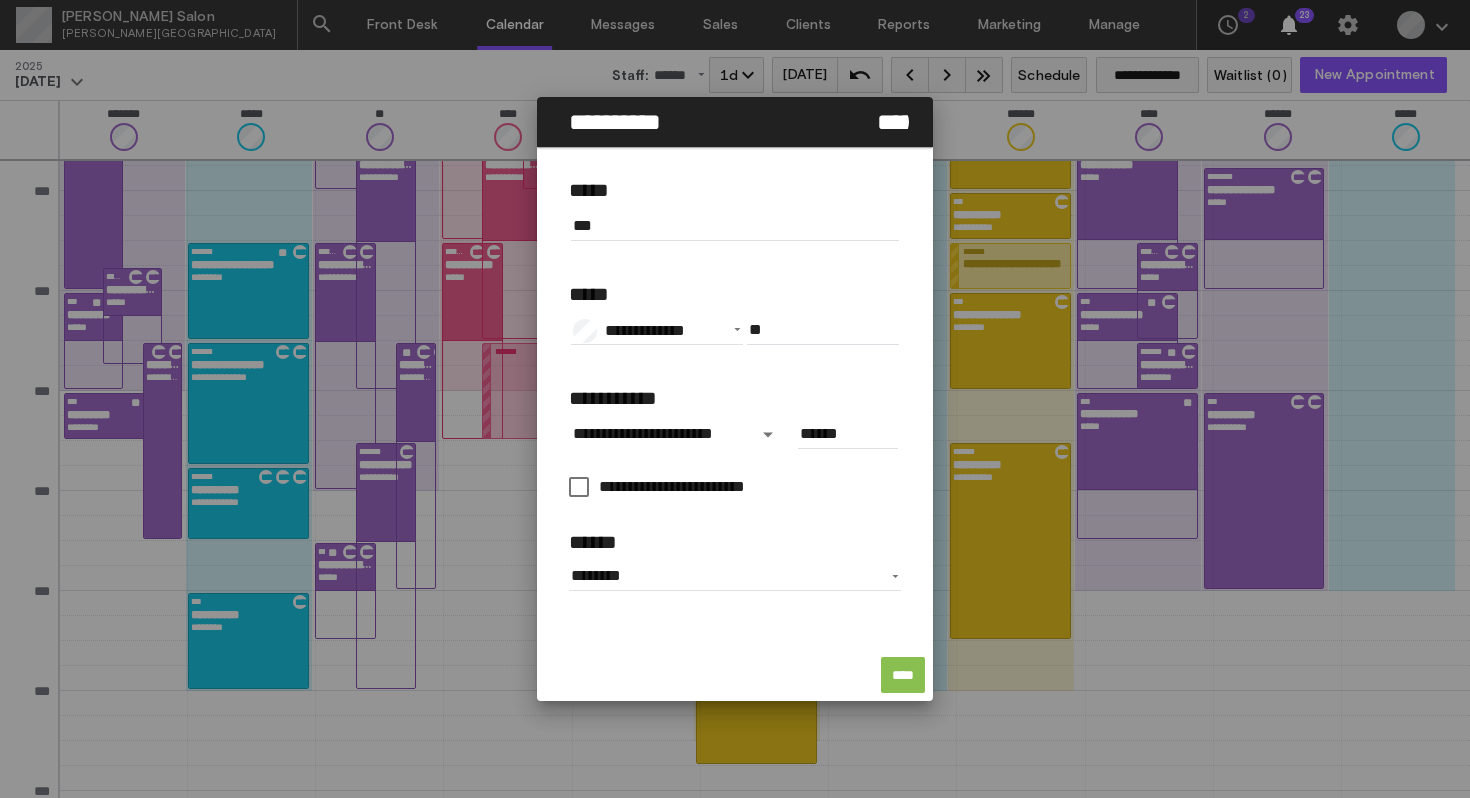 type on "*****" 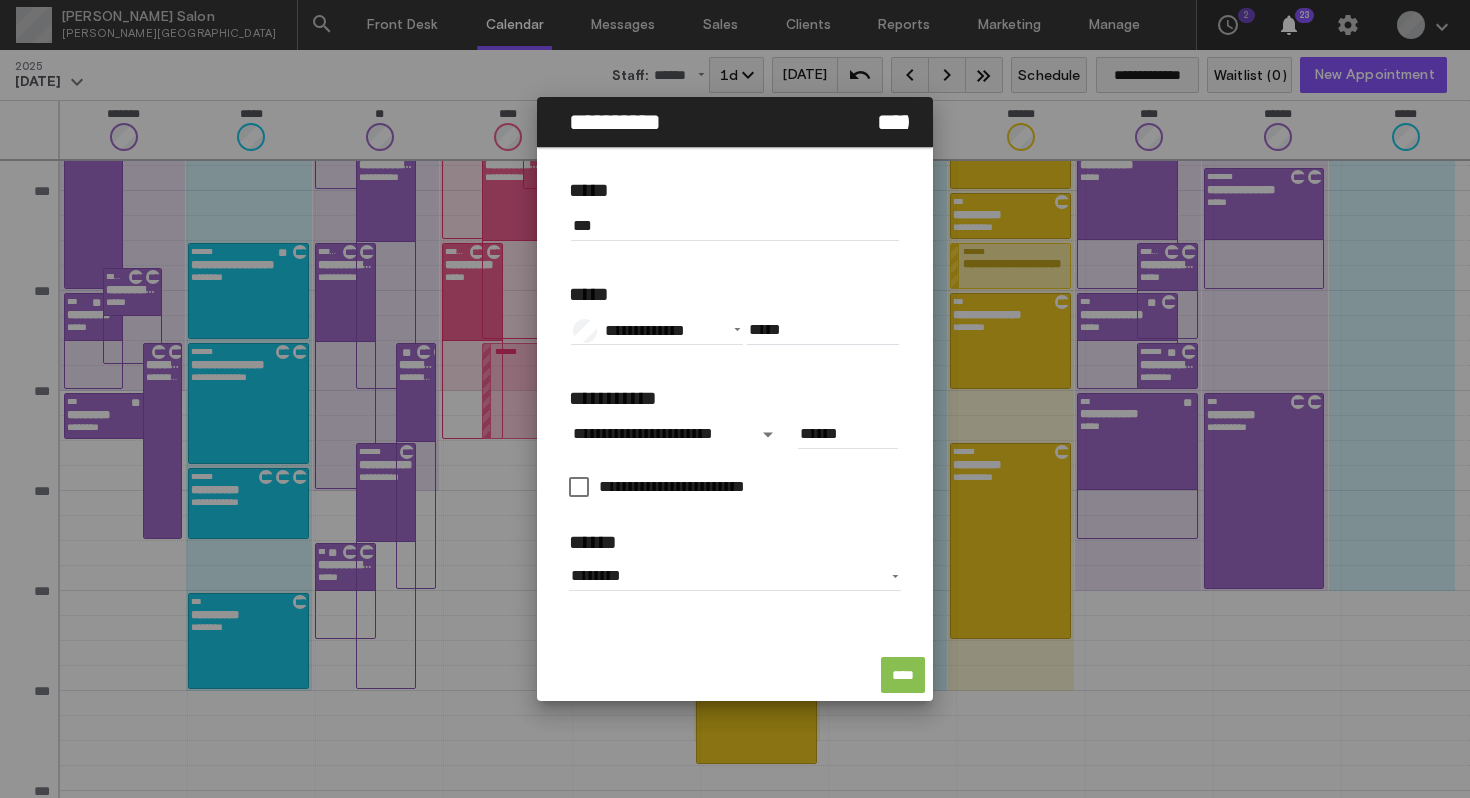 click on "****" 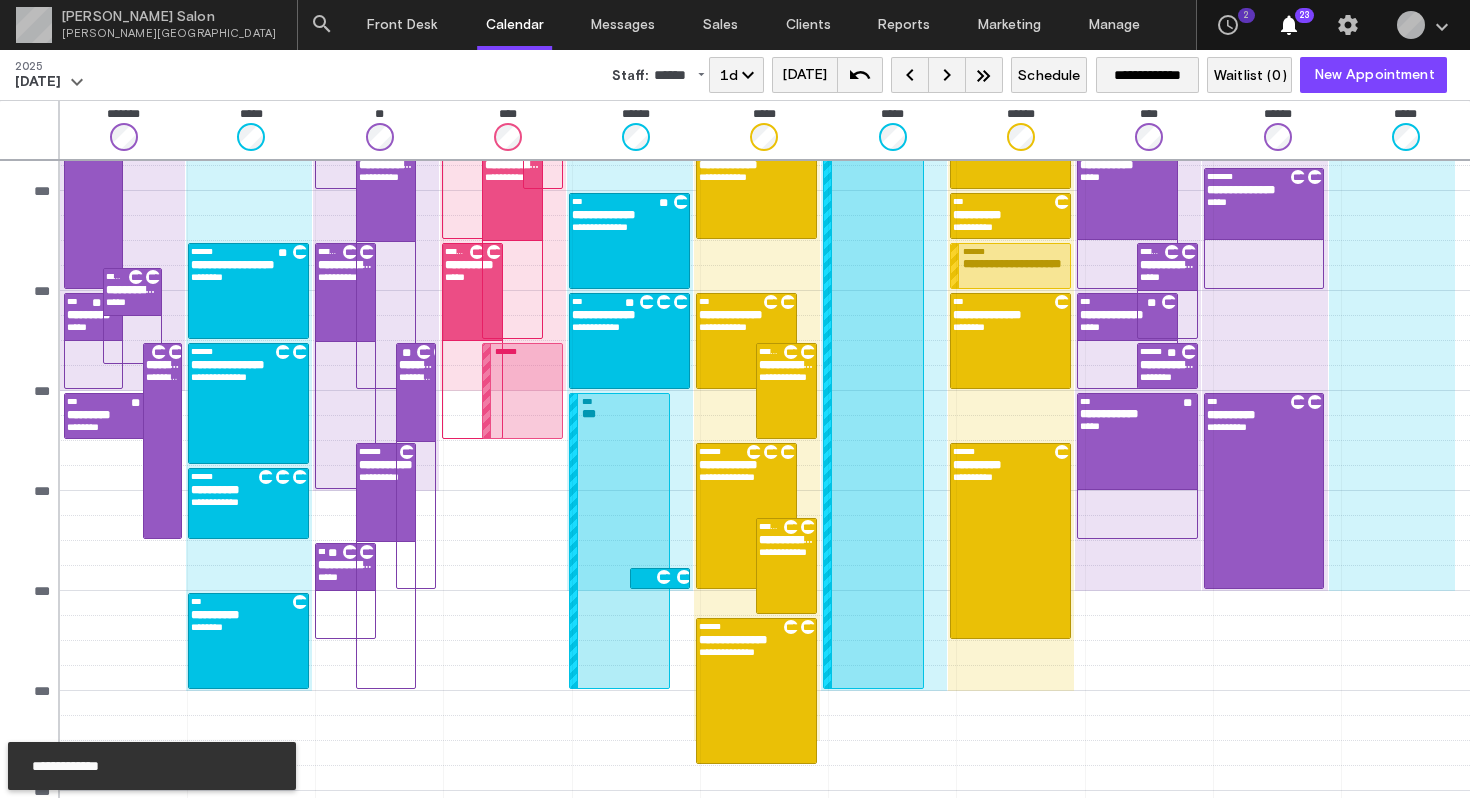 click on "***
***" at bounding box center (623, 541) 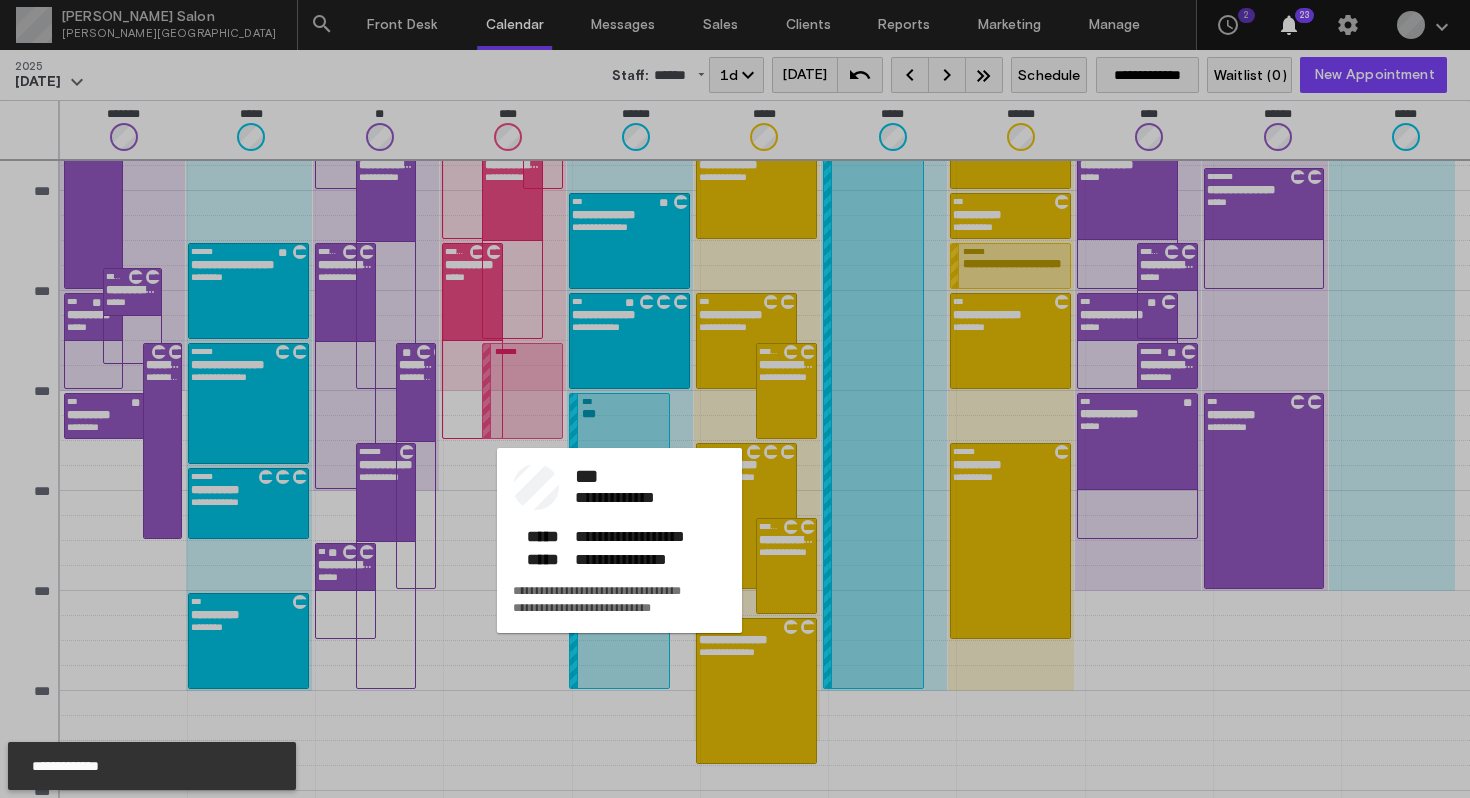 click on "**********" 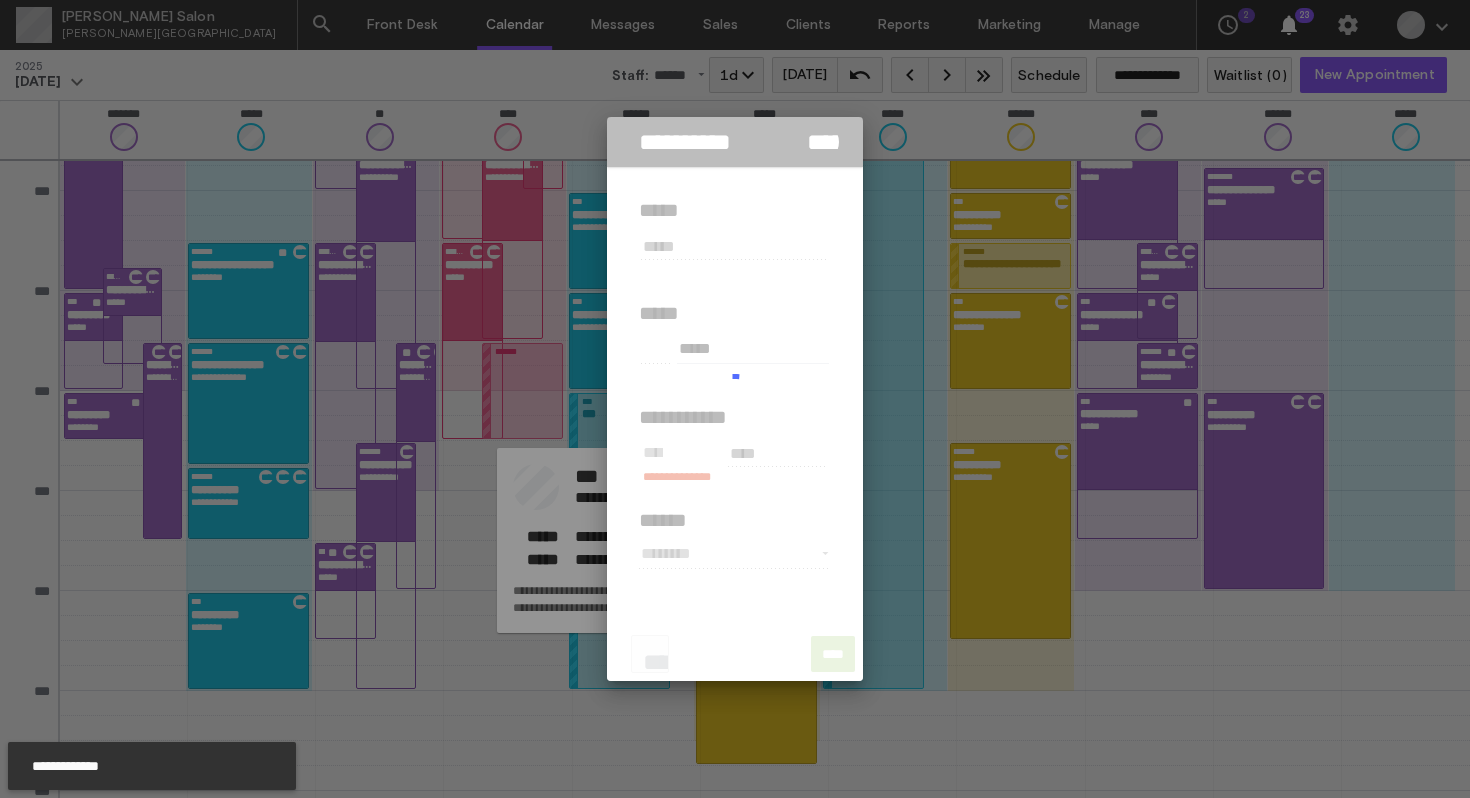 type on "***" 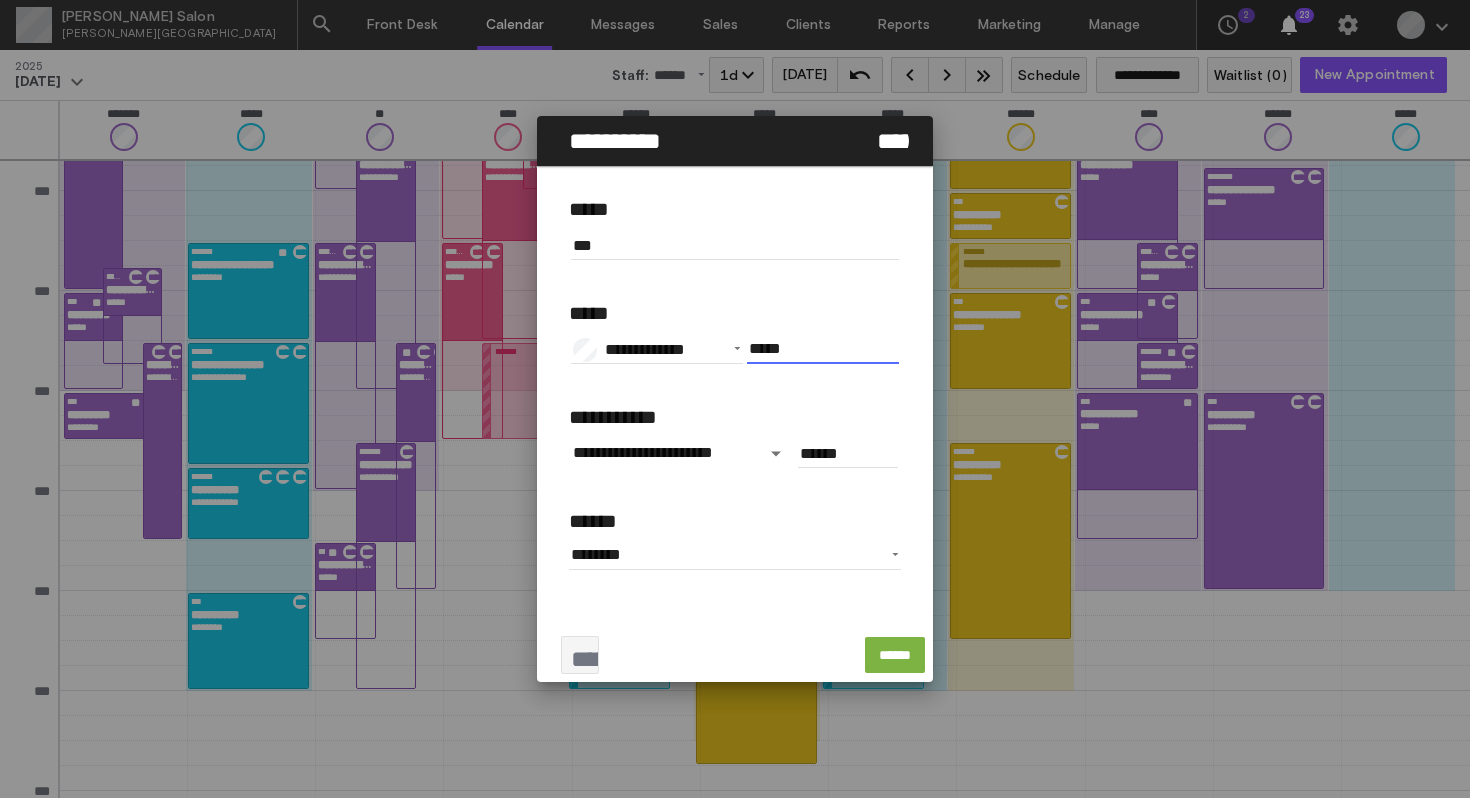 click on "*****" at bounding box center [823, 349] 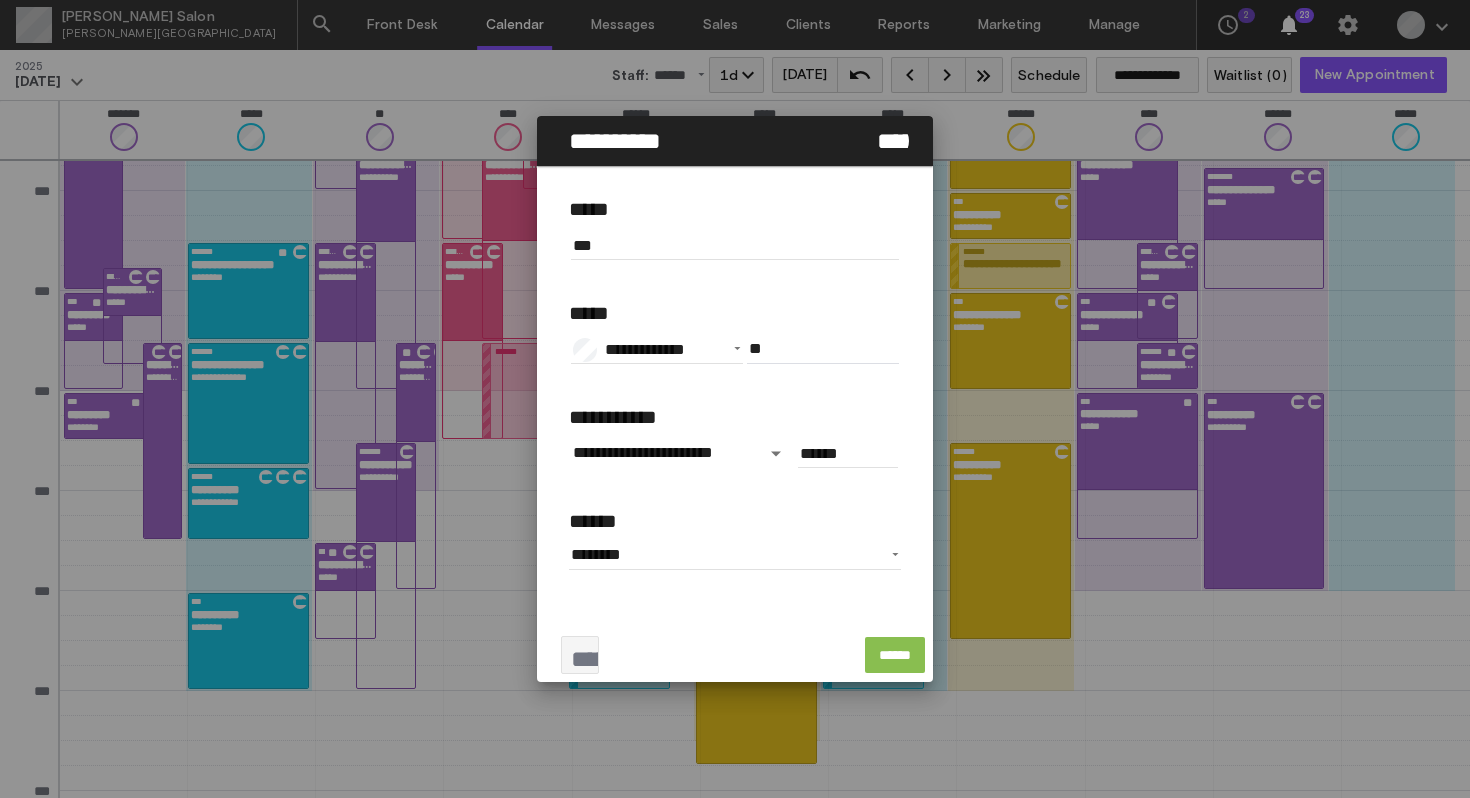 type on "*****" 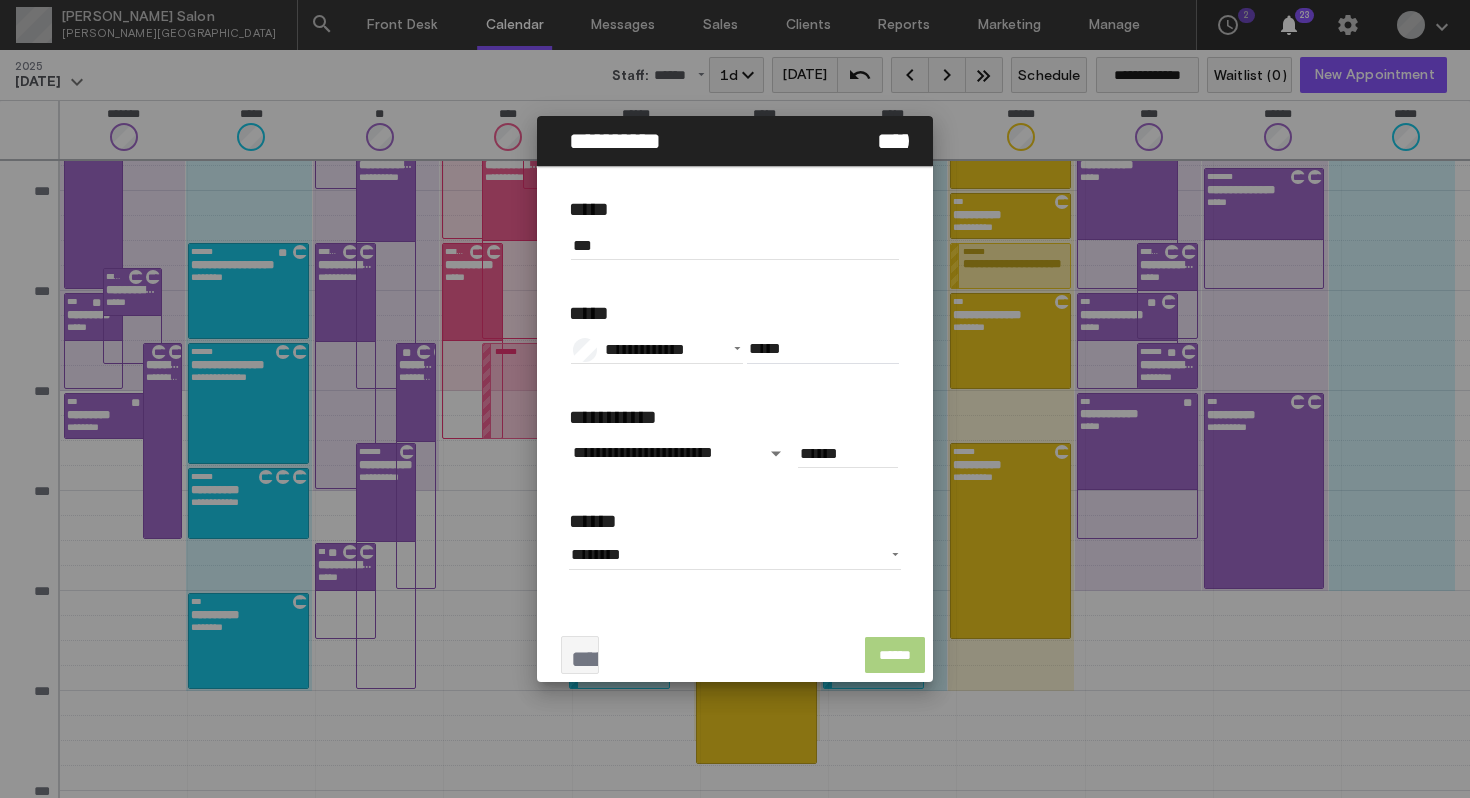 click on "******" 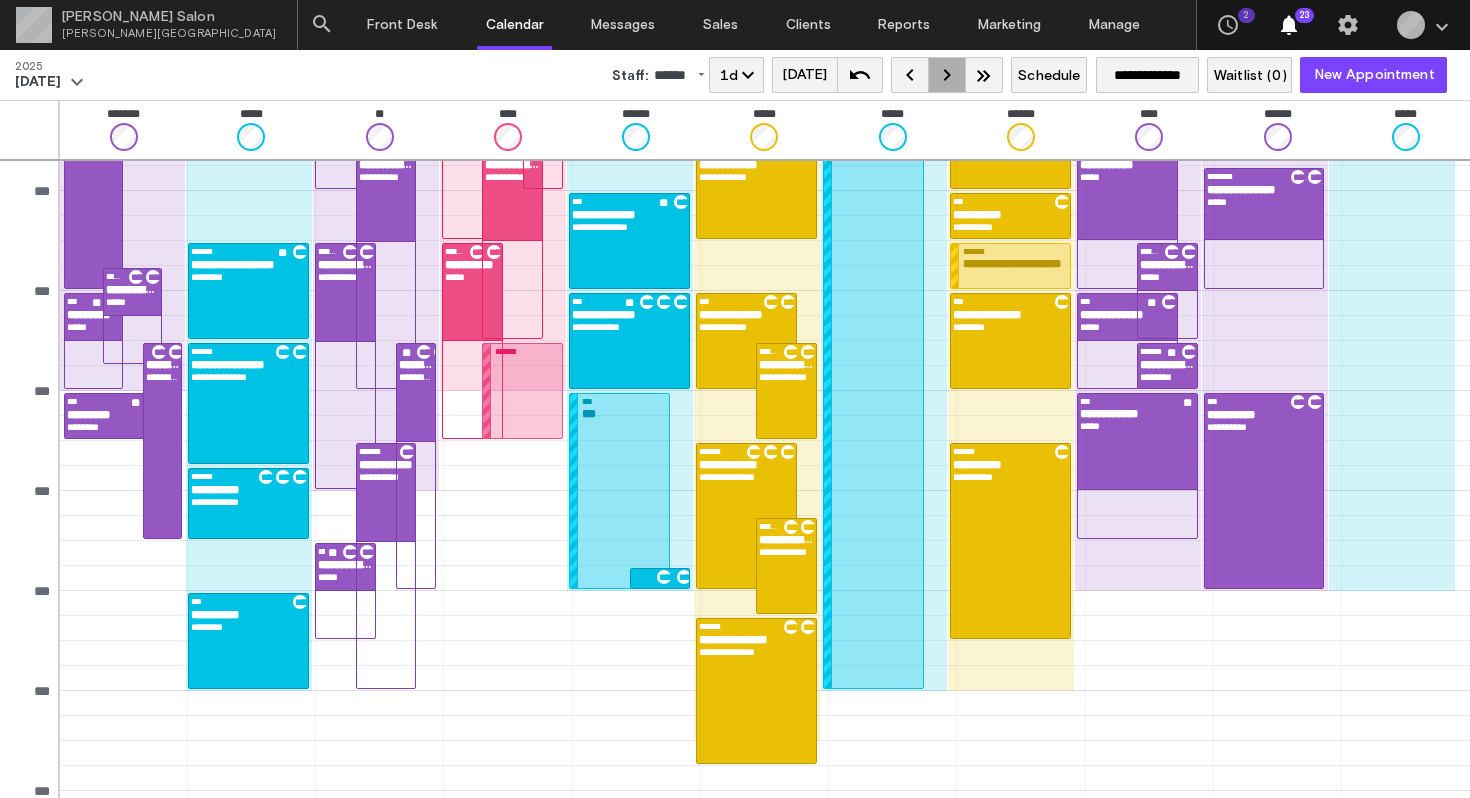 click on "keyboard_arrow_right" at bounding box center (947, 75) 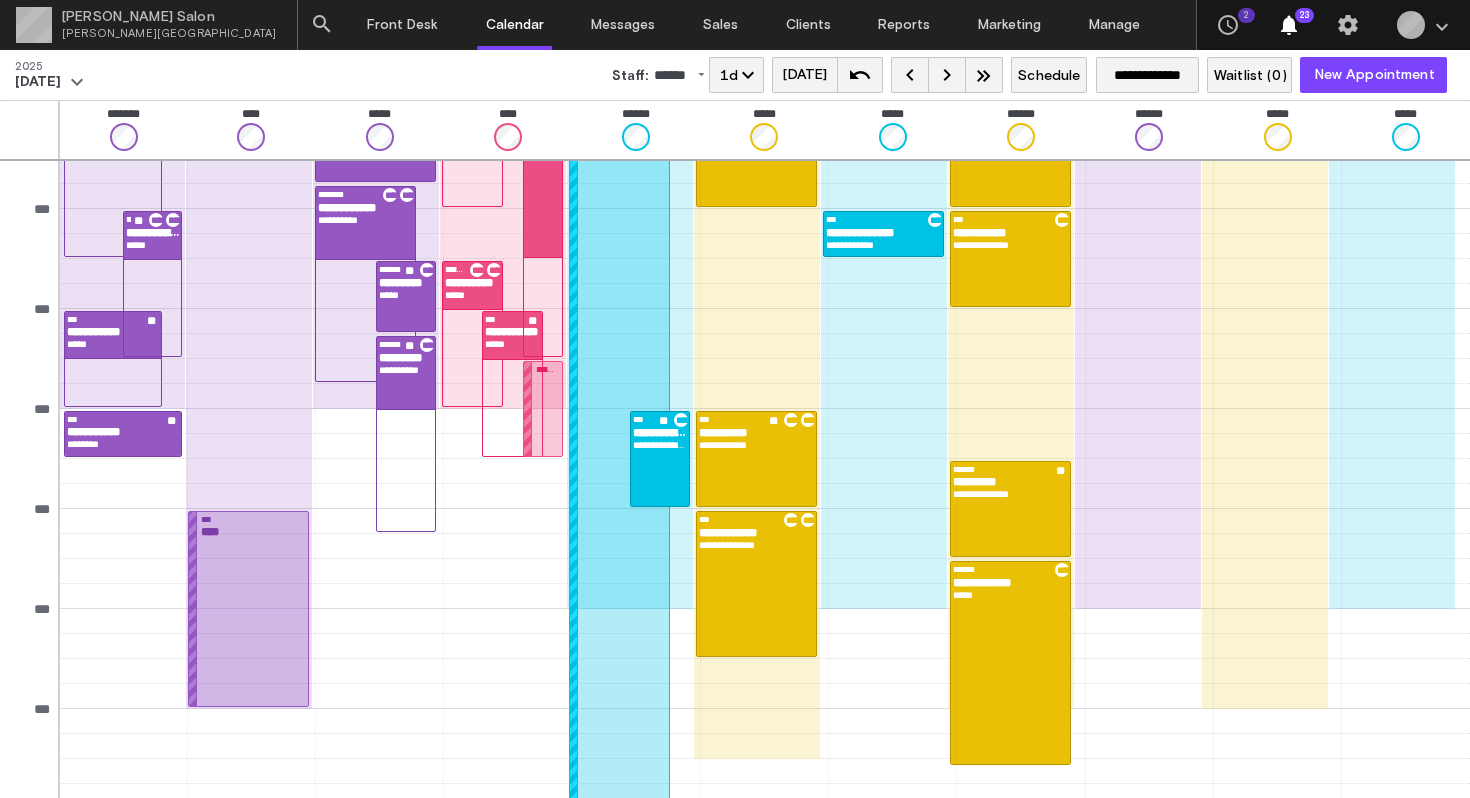 scroll, scrollTop: 0, scrollLeft: 0, axis: both 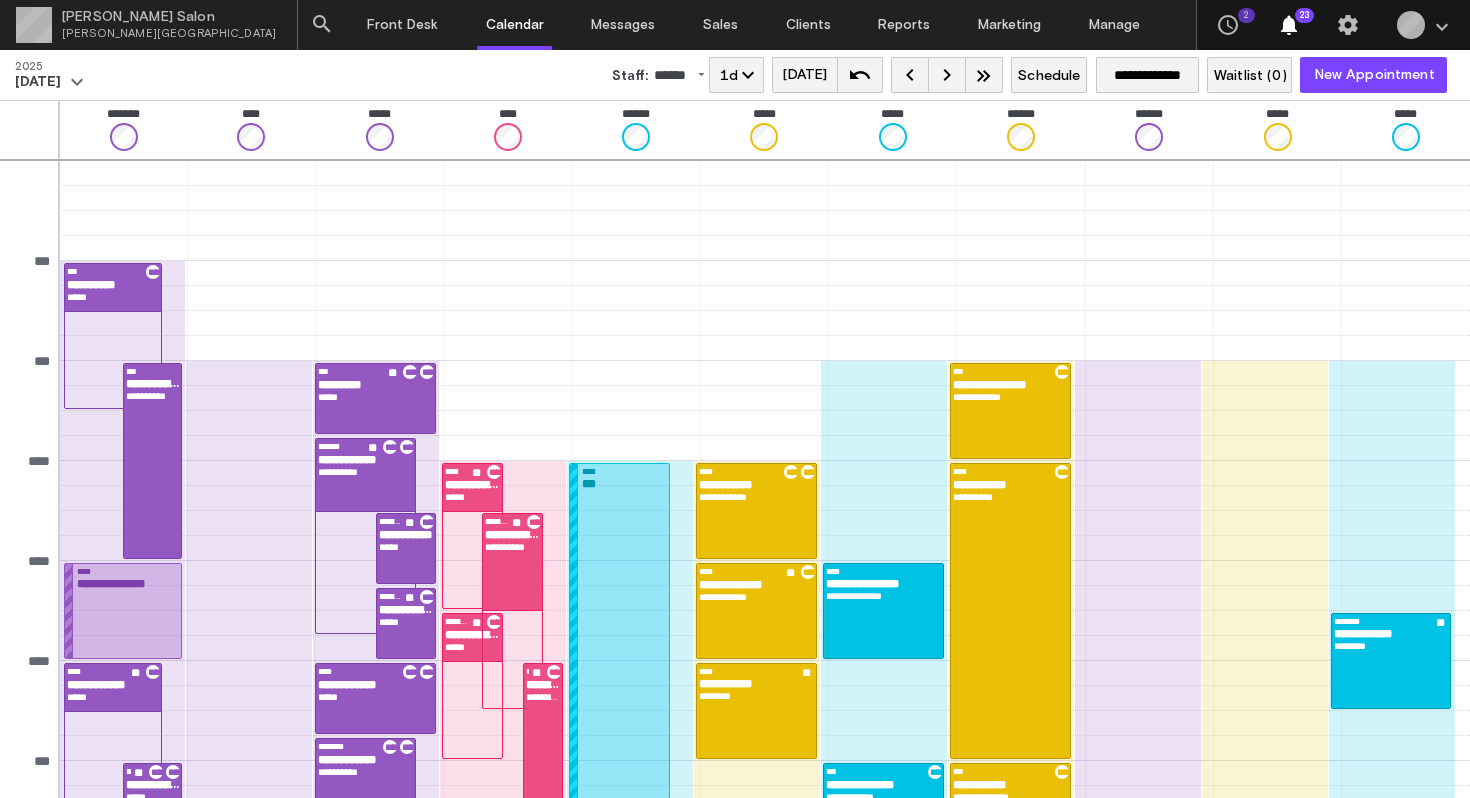 click on "[DATE]" at bounding box center [804, 75] 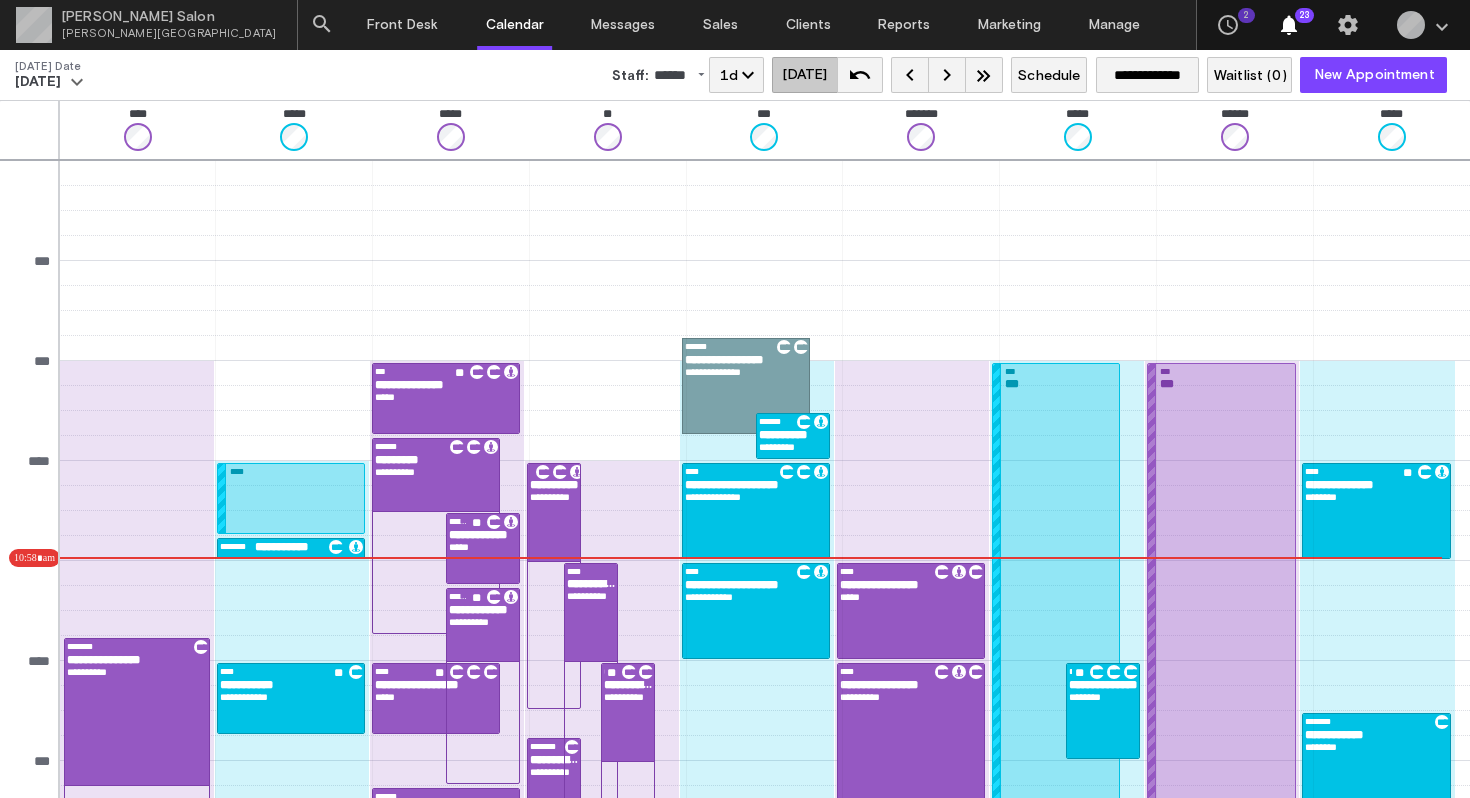 click on "keyboard_arrow_right" at bounding box center (946, 75) 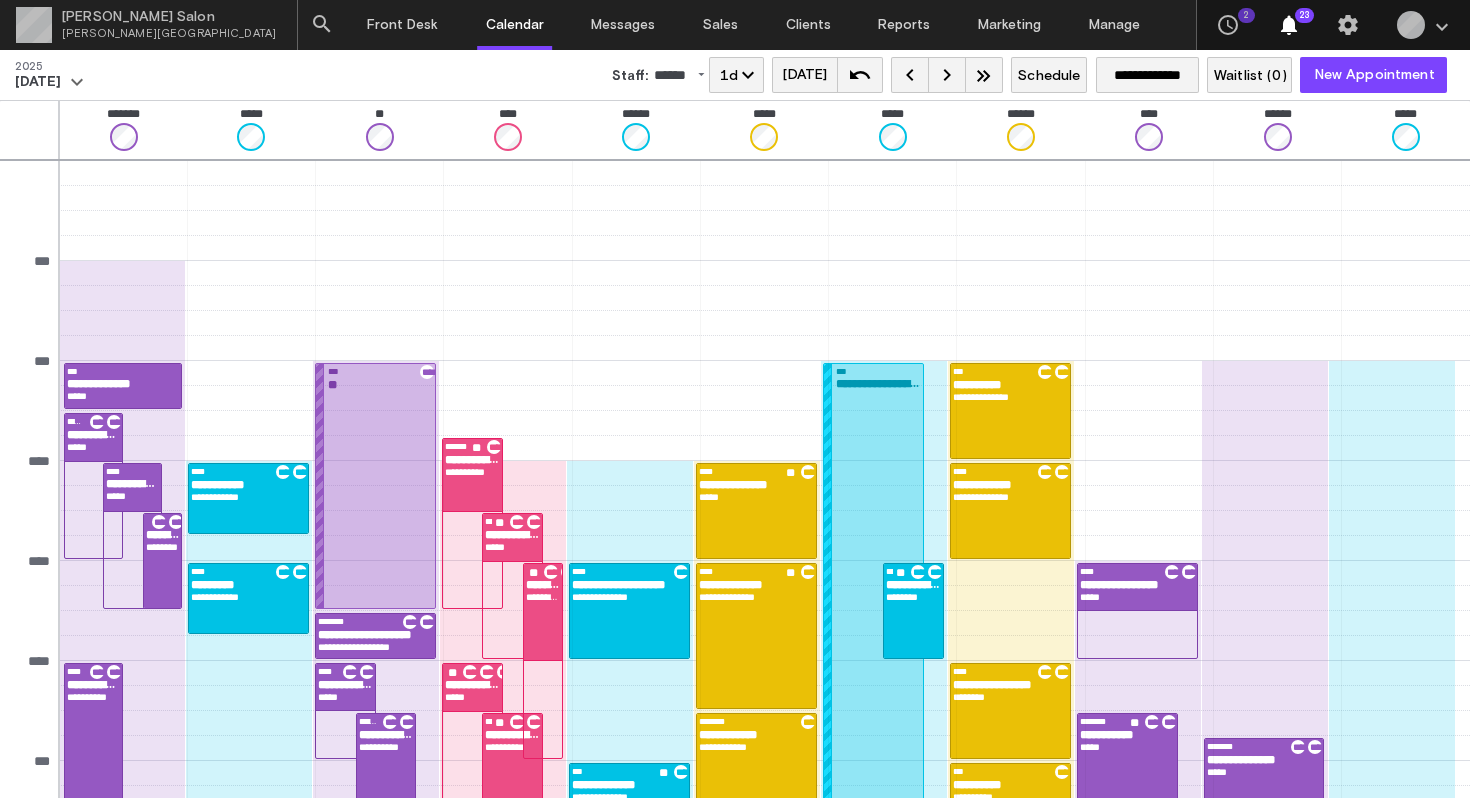 click on "******" at bounding box center [670, 75] 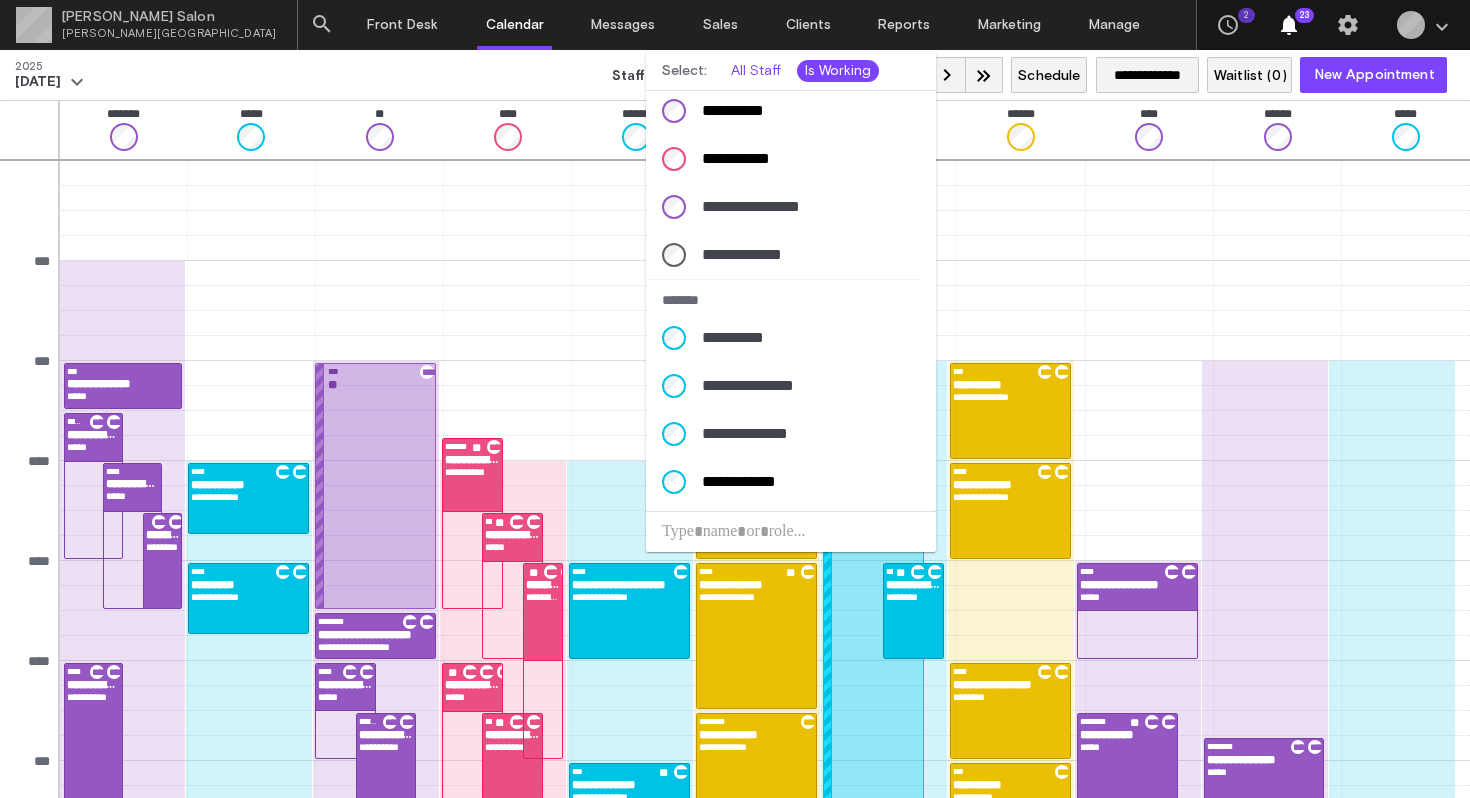 scroll, scrollTop: 353, scrollLeft: 0, axis: vertical 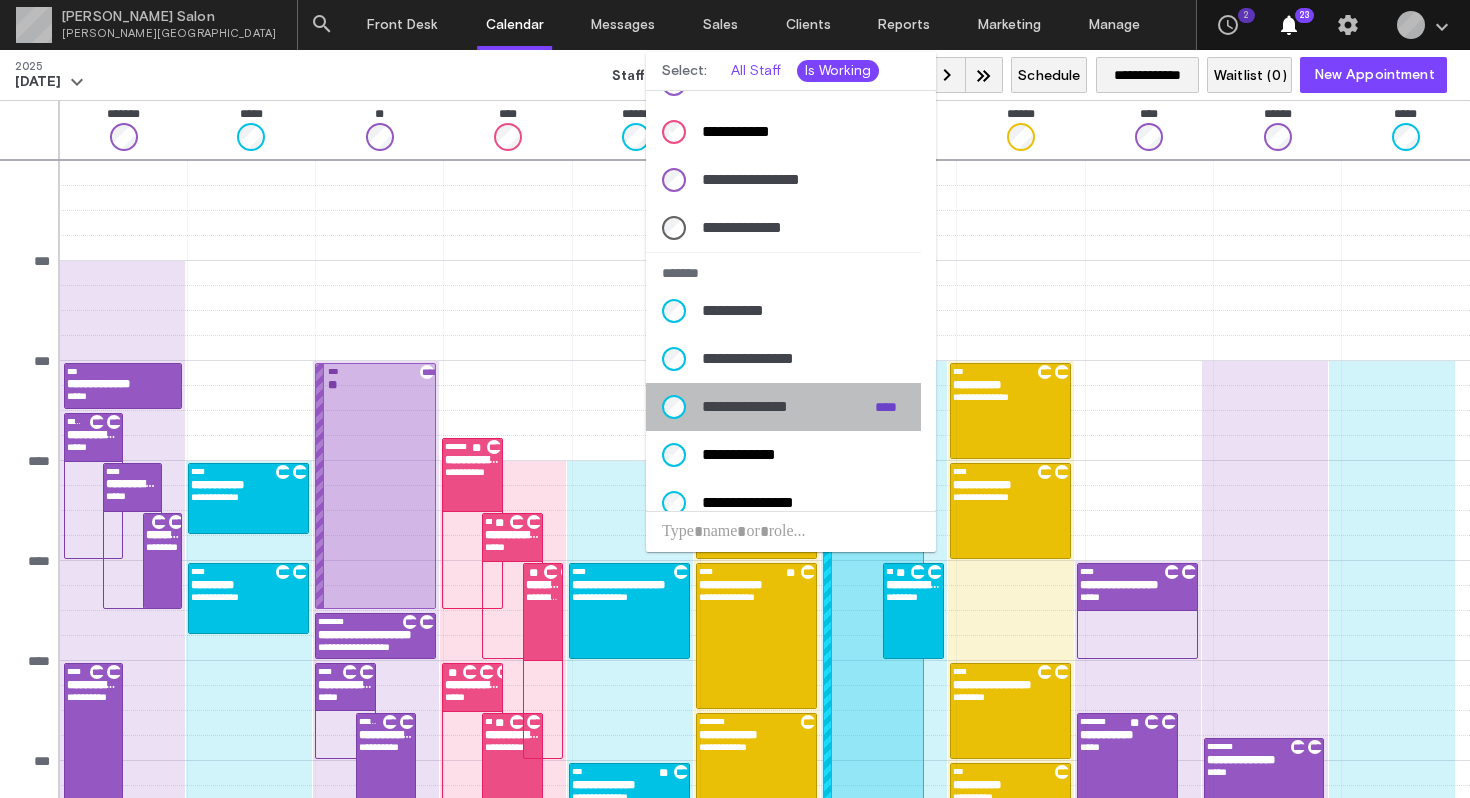 click on "**********" at bounding box center [780, 407] 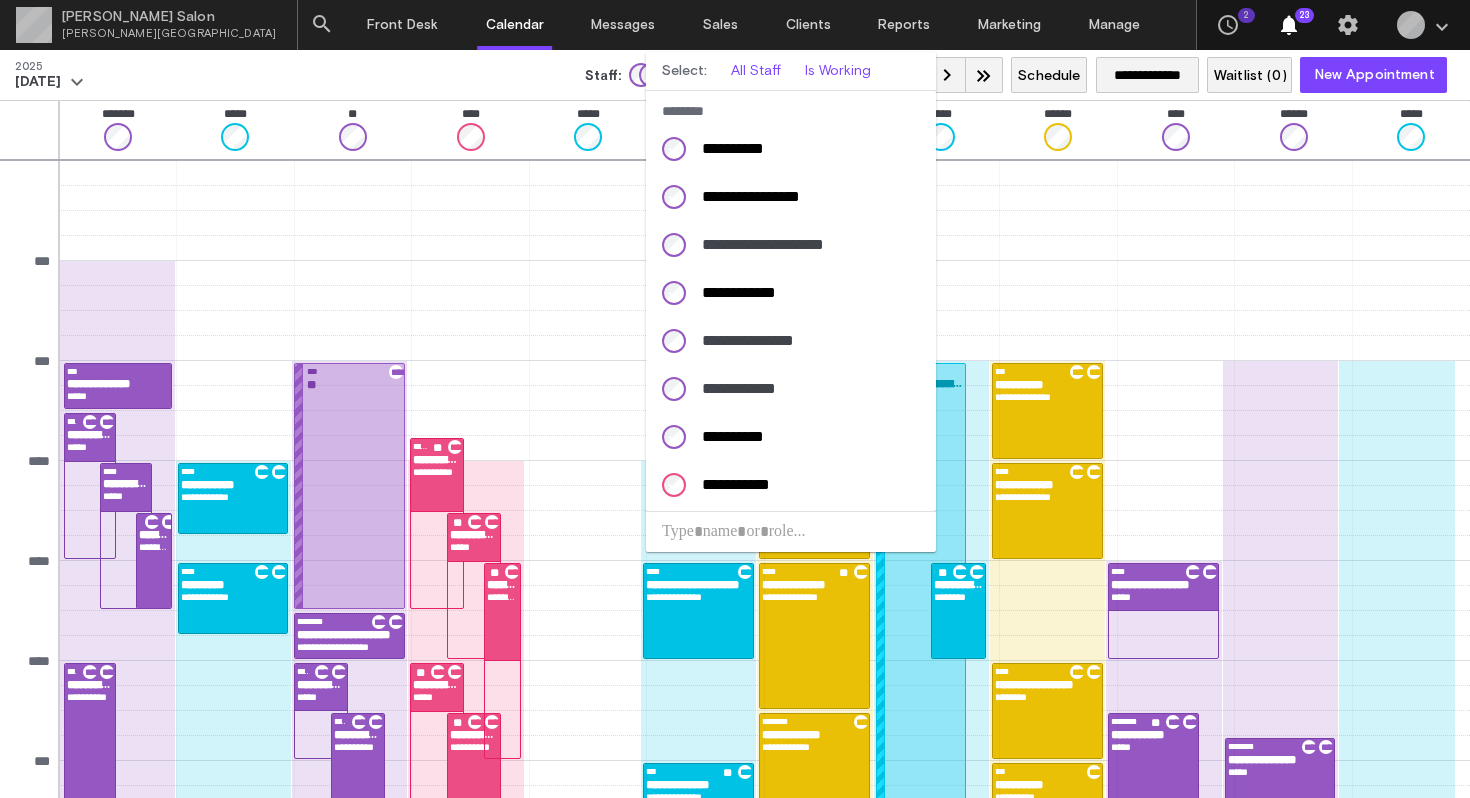 click at bounding box center (735, 399) 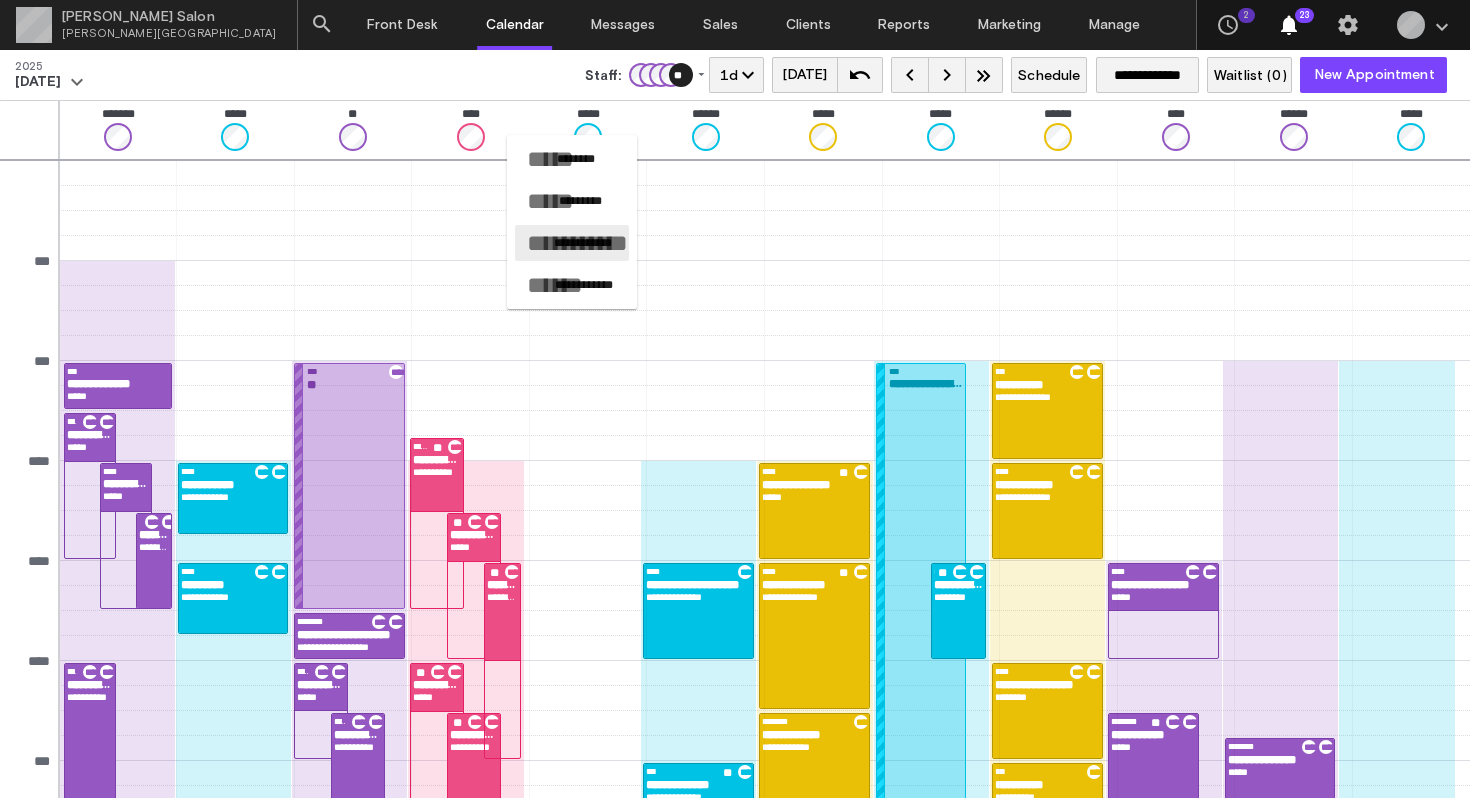 click on "**********" at bounding box center [583, 243] 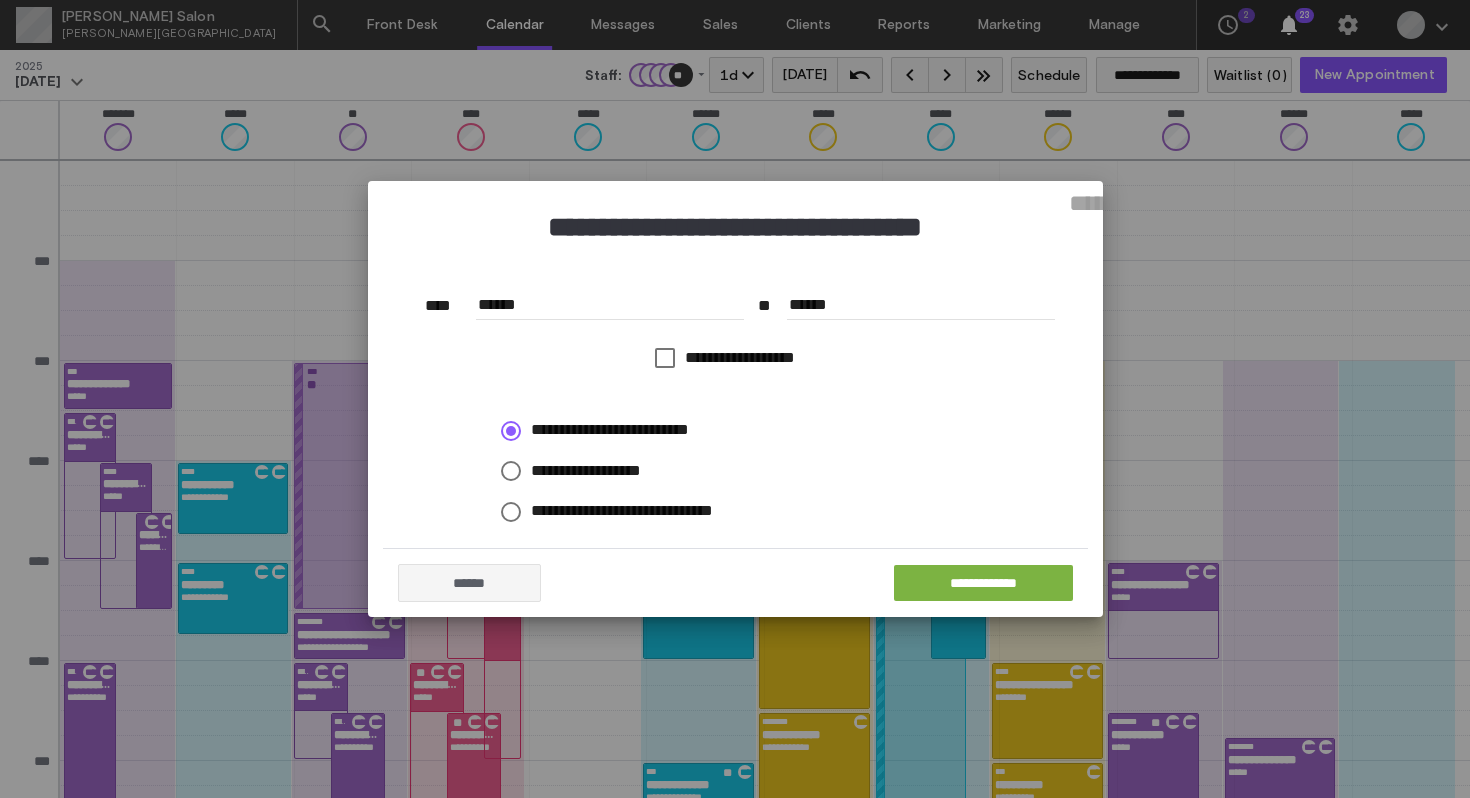 click on "******" at bounding box center (610, 305) 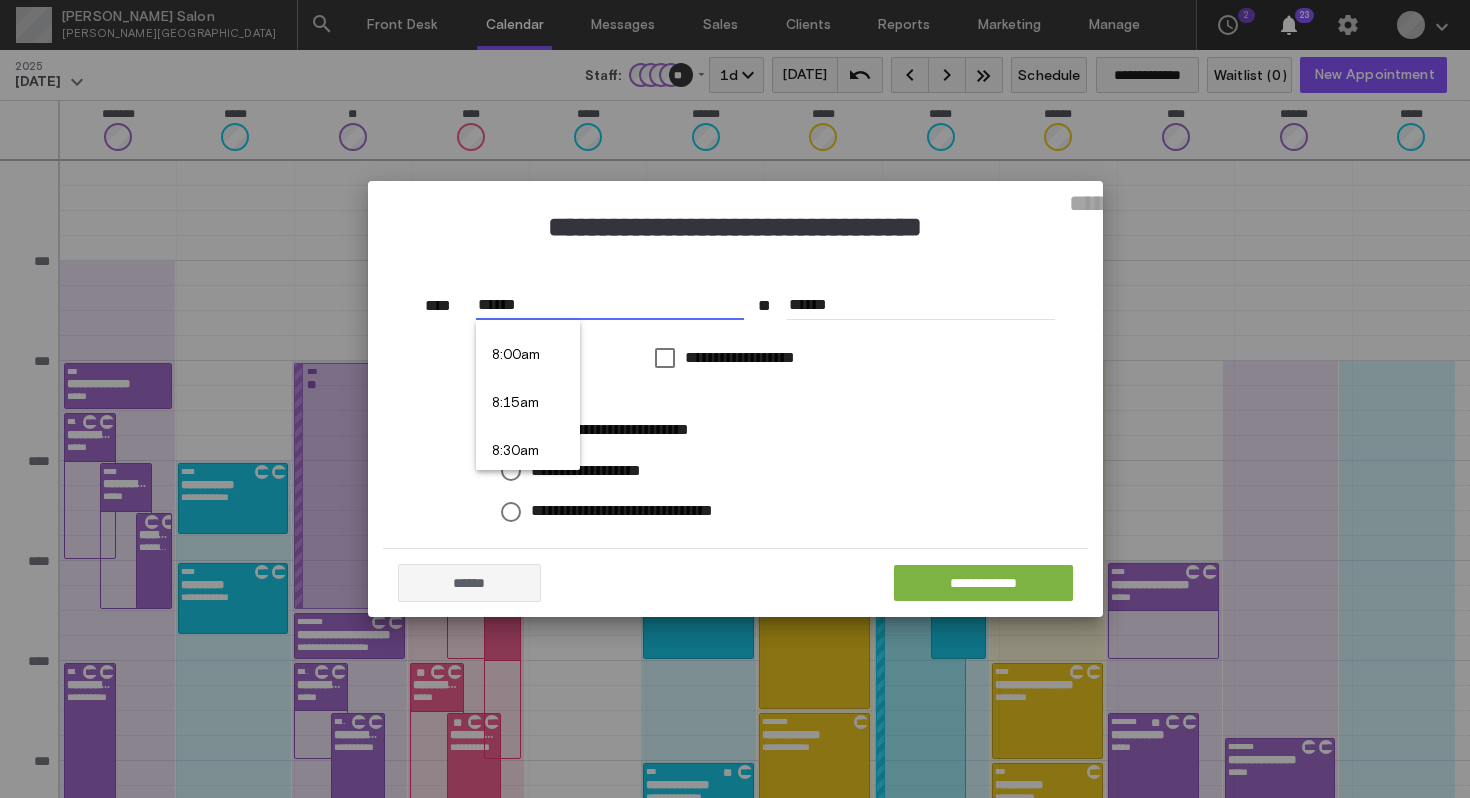 scroll, scrollTop: 1510, scrollLeft: 0, axis: vertical 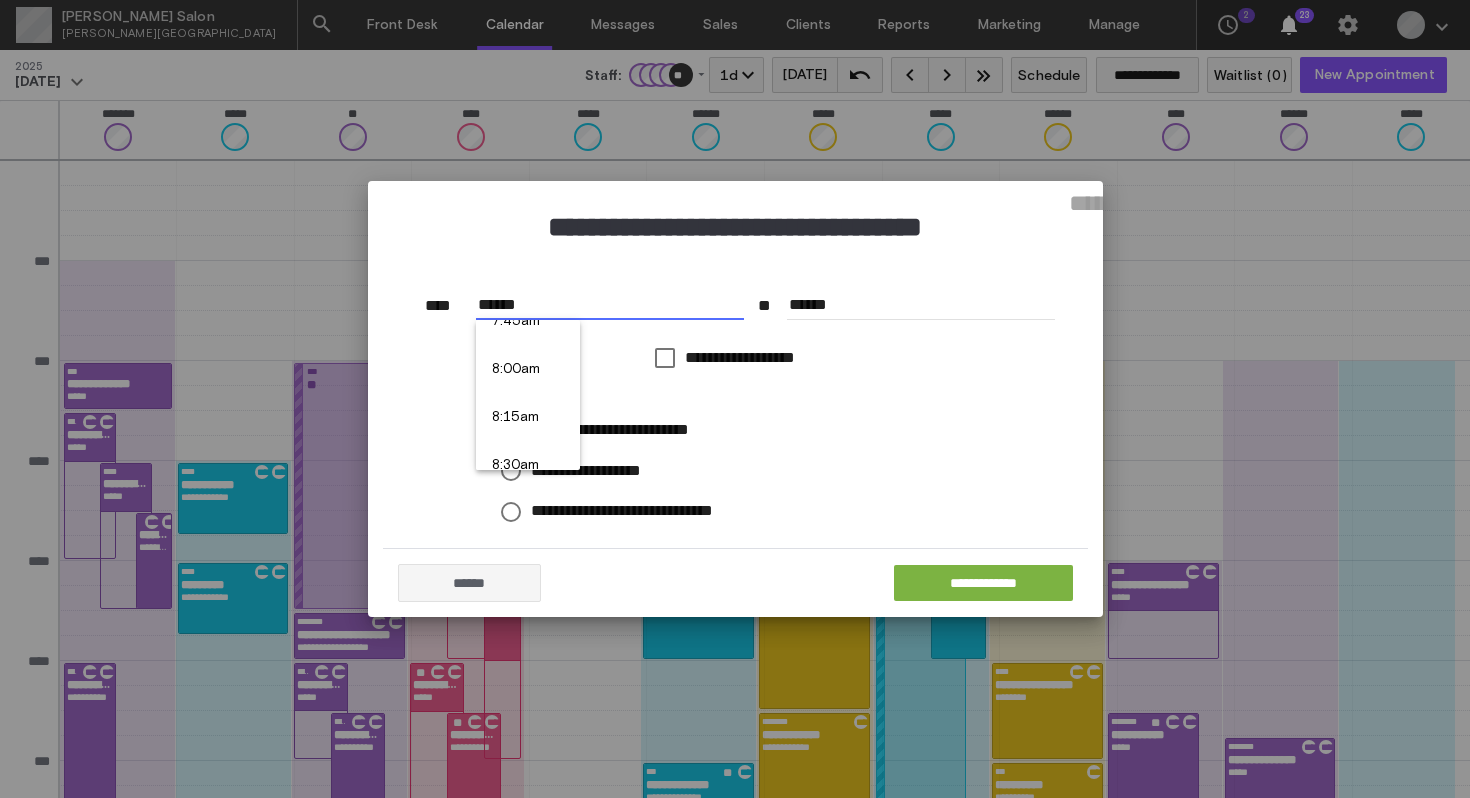 type on "******" 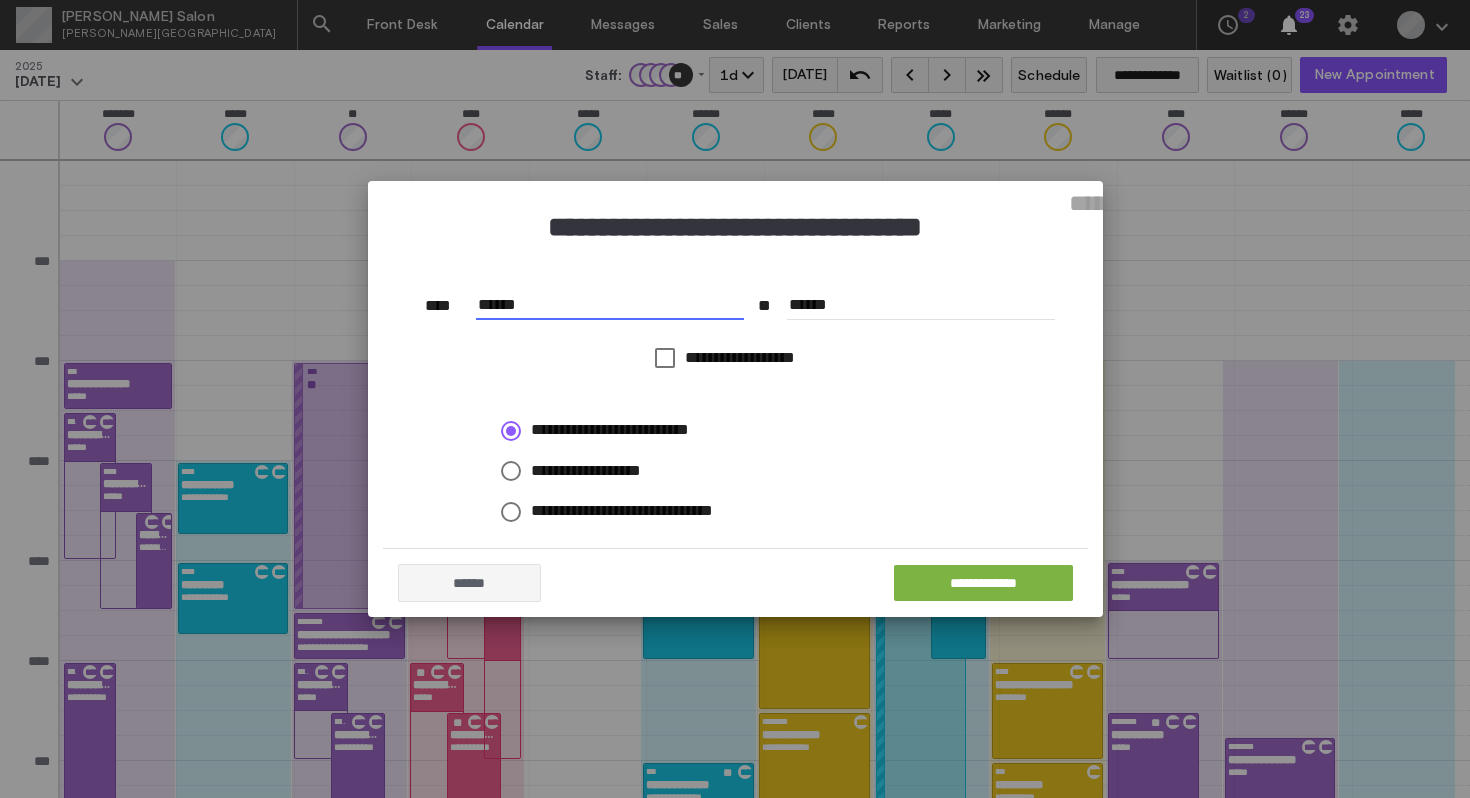 click on "******" at bounding box center (921, 305) 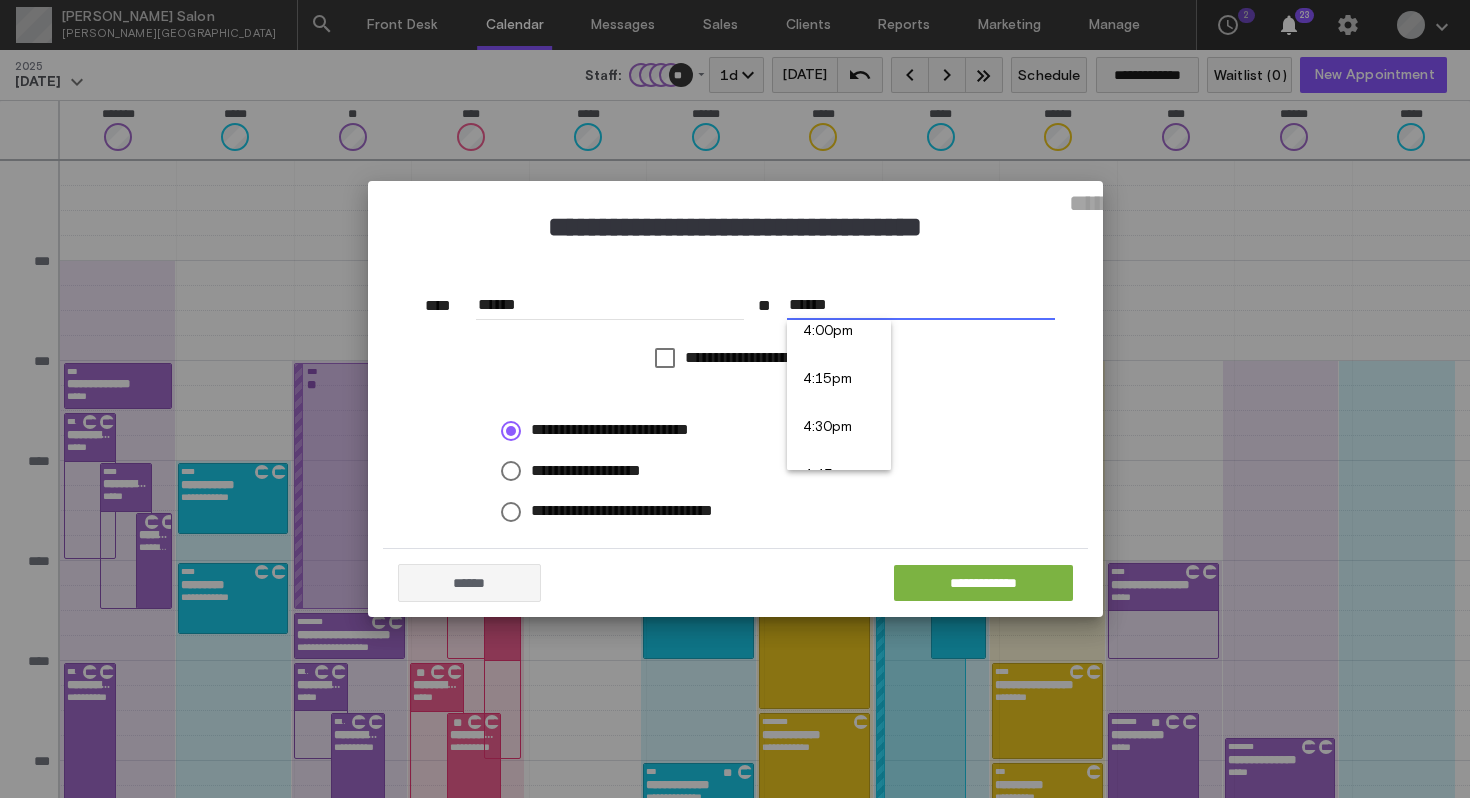 scroll, scrollTop: 3073, scrollLeft: 0, axis: vertical 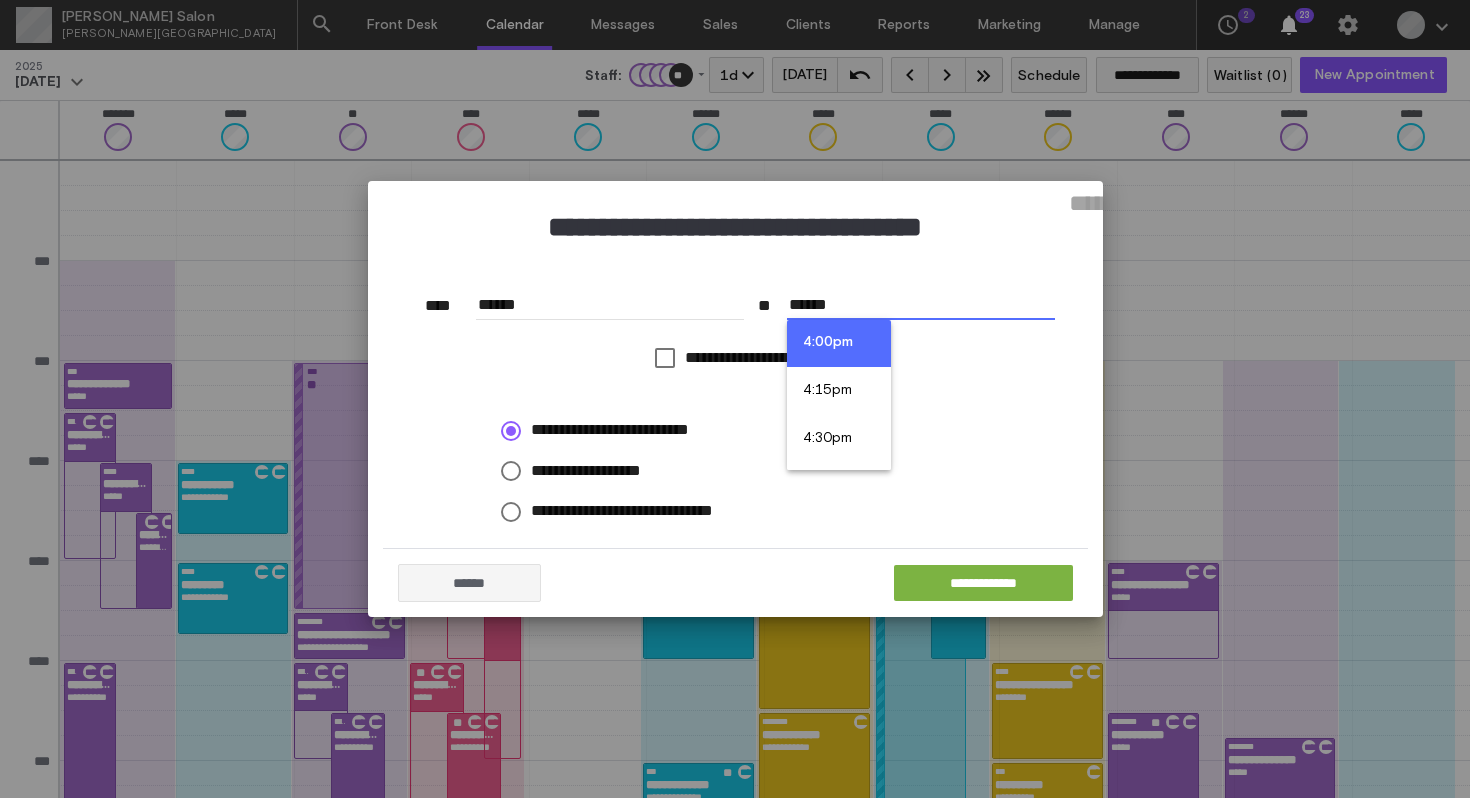 type on "******" 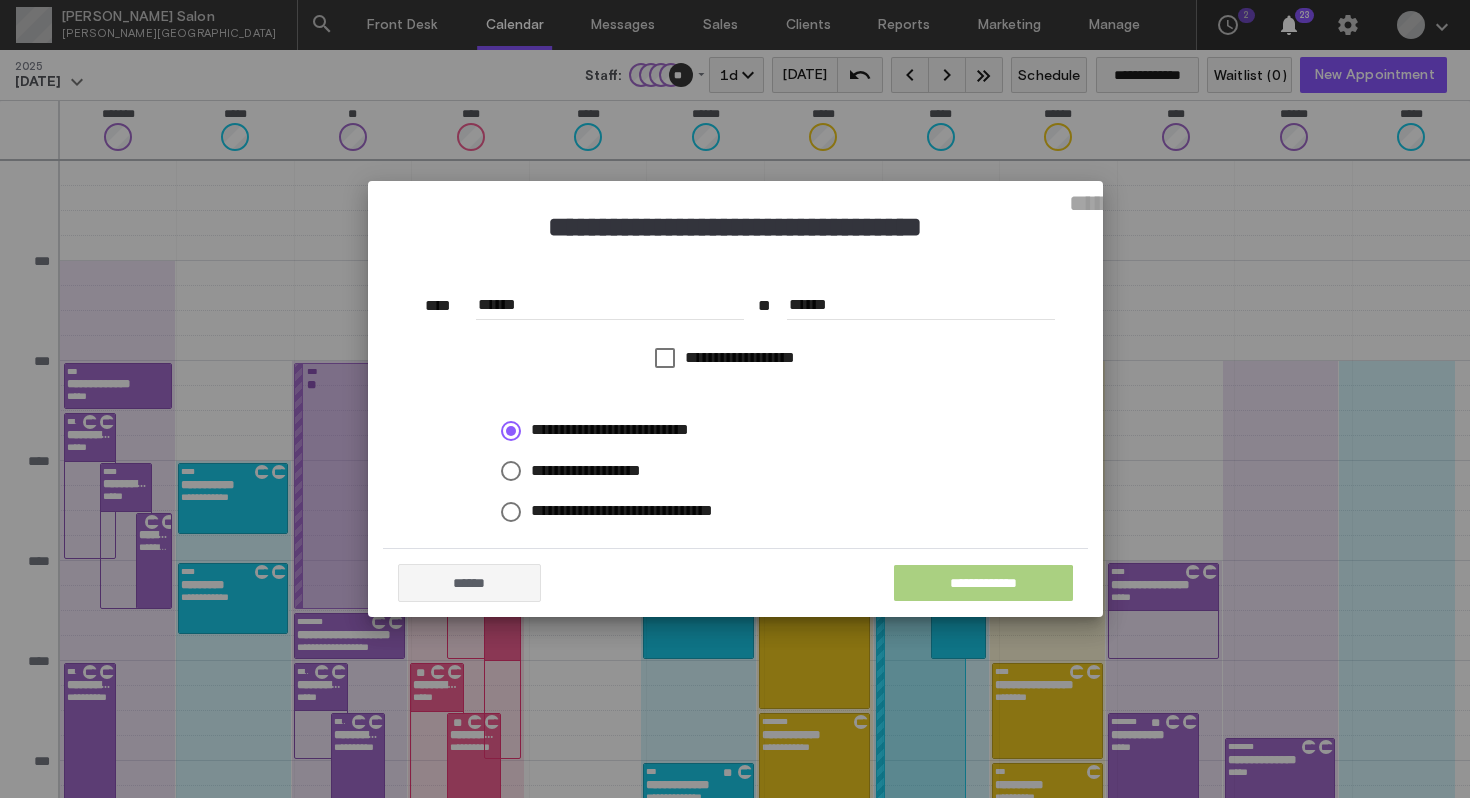 click on "**********" at bounding box center (983, 583) 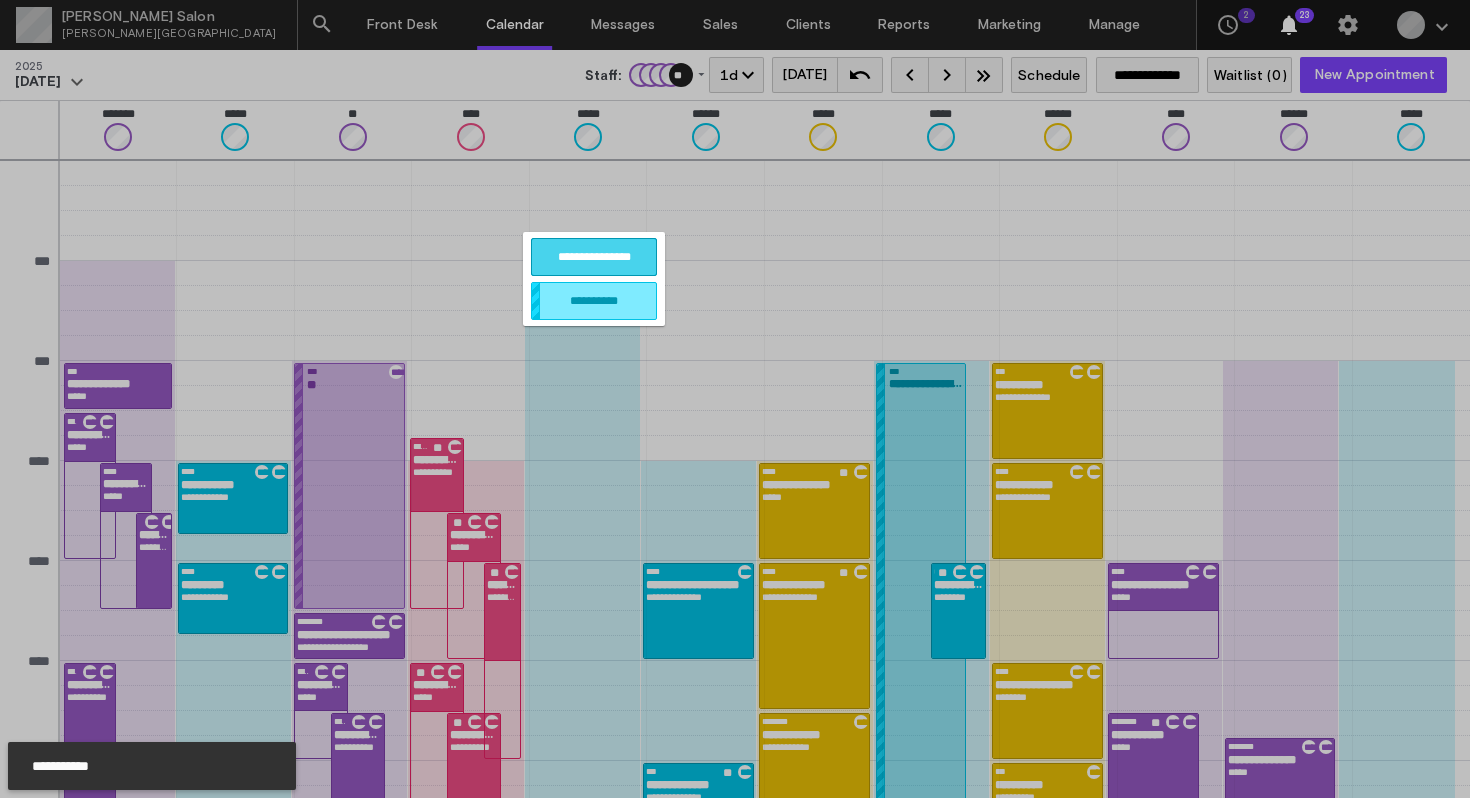 click on "**********" at bounding box center [594, 257] 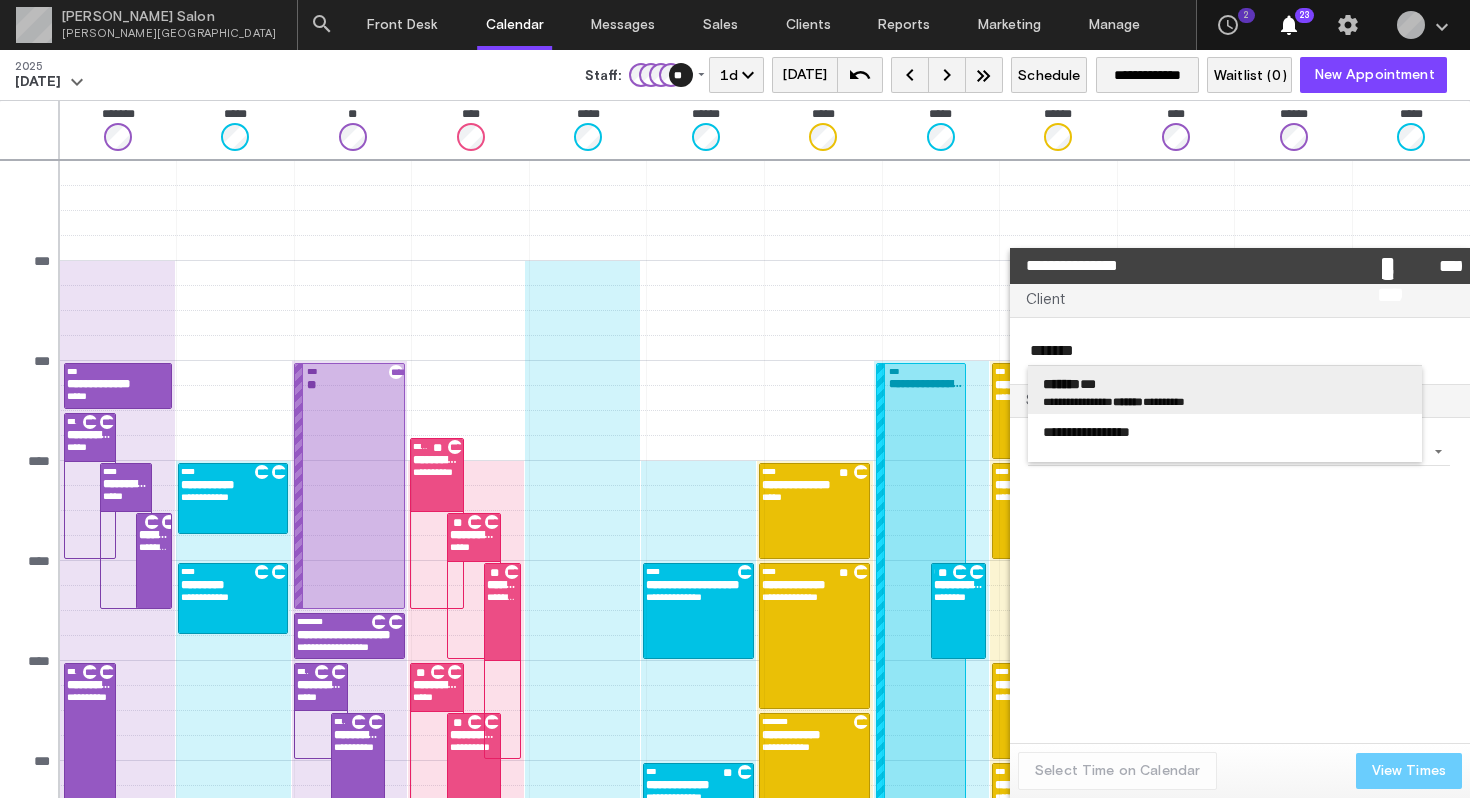 click on "******* ***" at bounding box center [1225, 384] 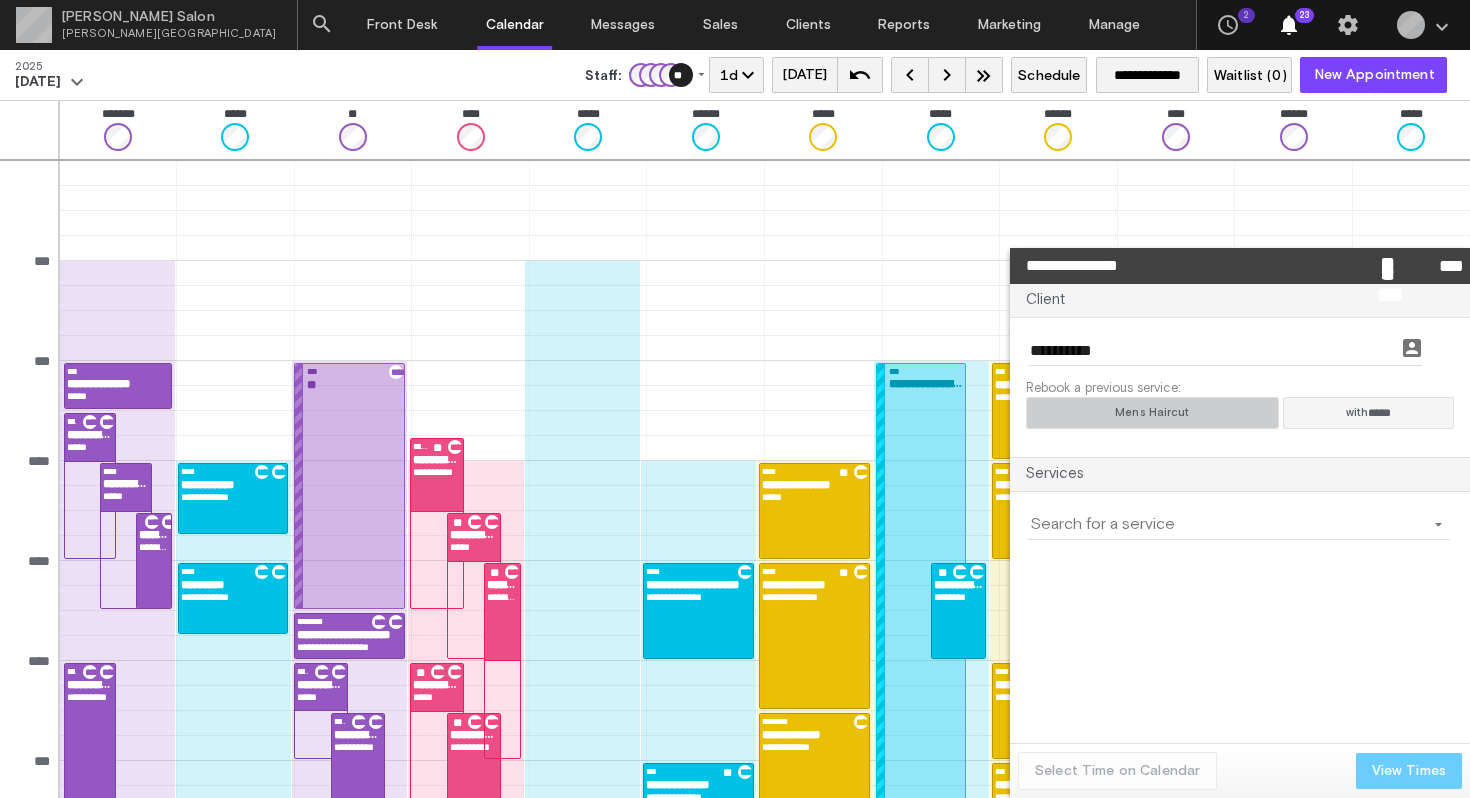 click on "Mens Haircut" 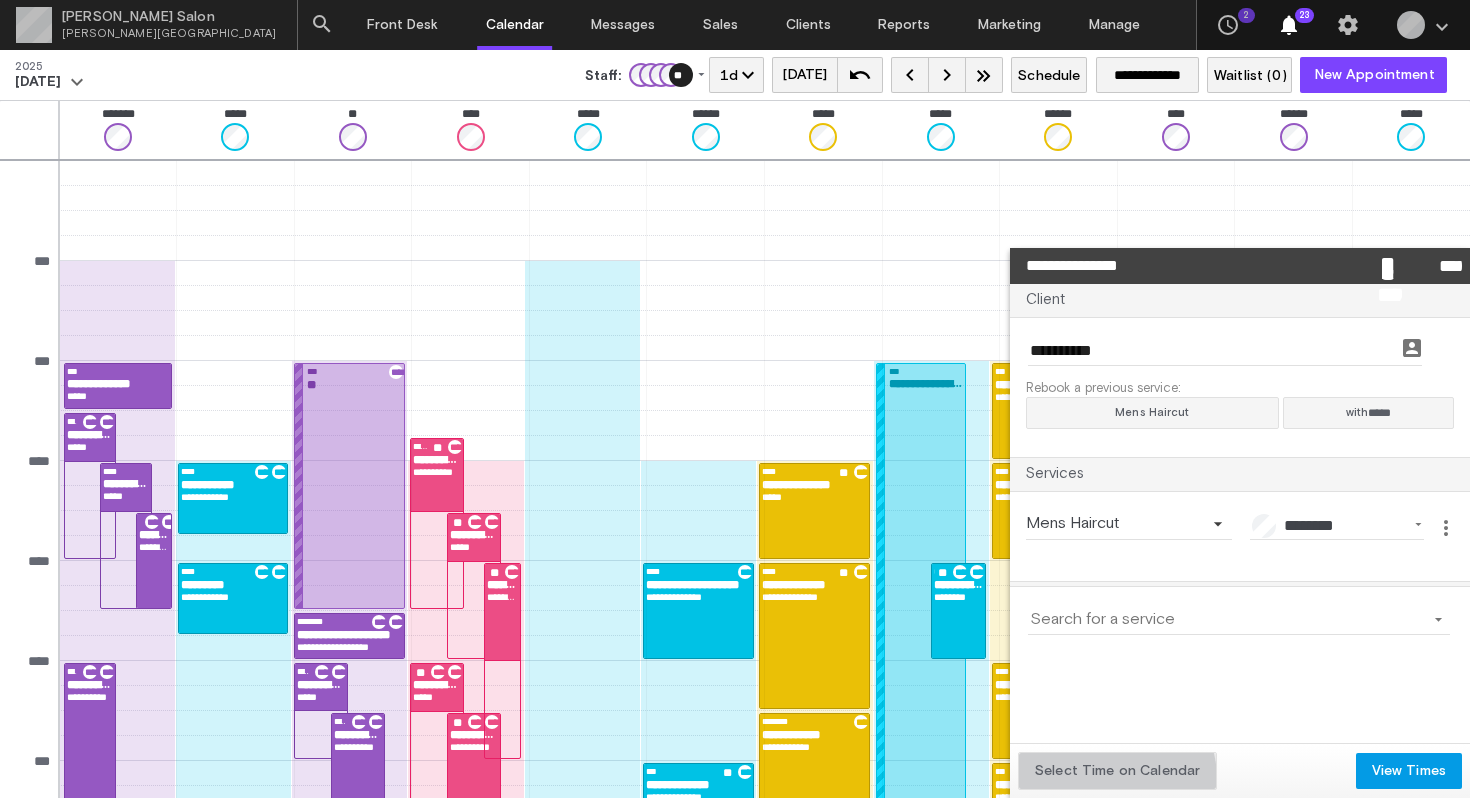 click on "Select Time on Calendar" 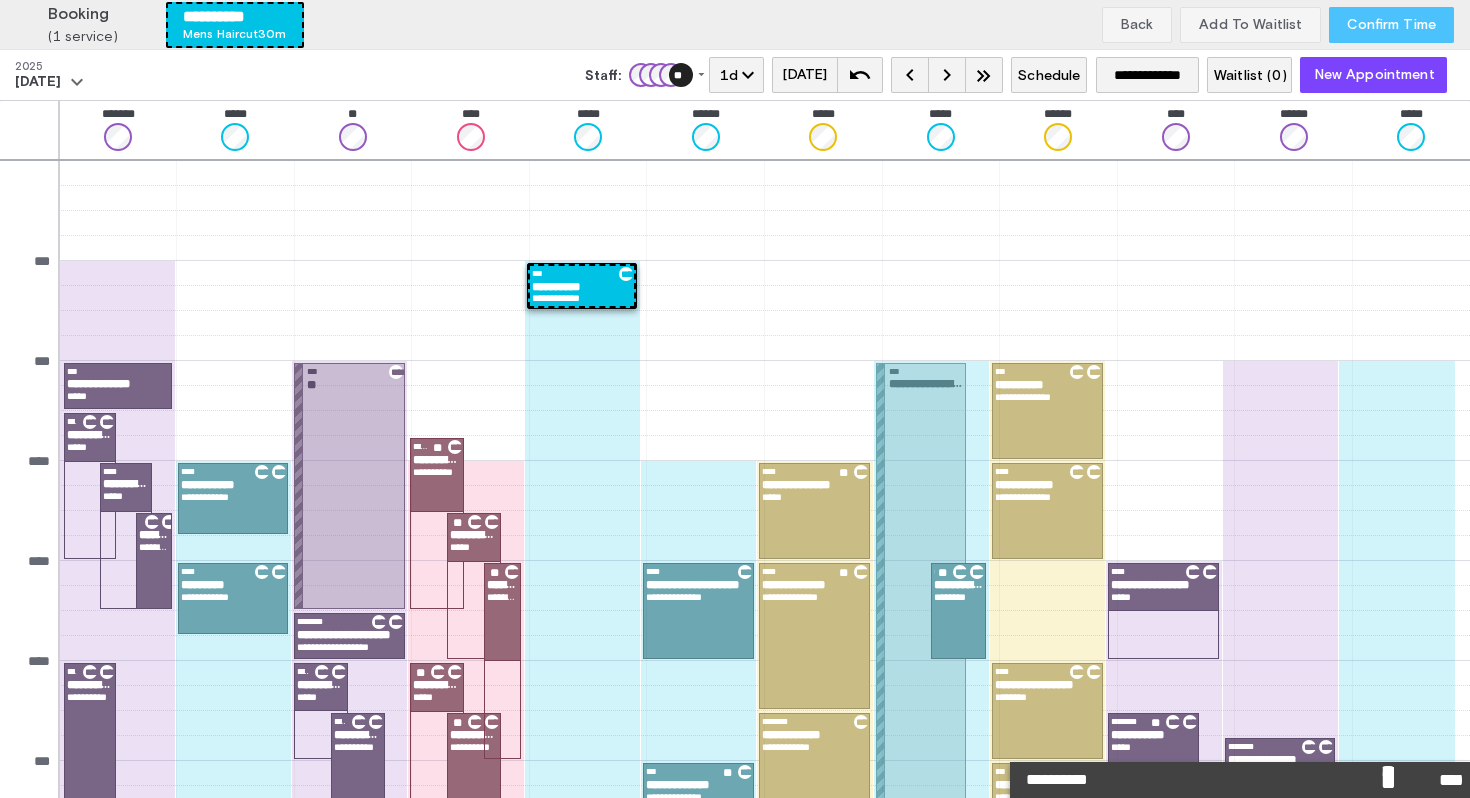 click on "Confirm Time" at bounding box center (1391, 25) 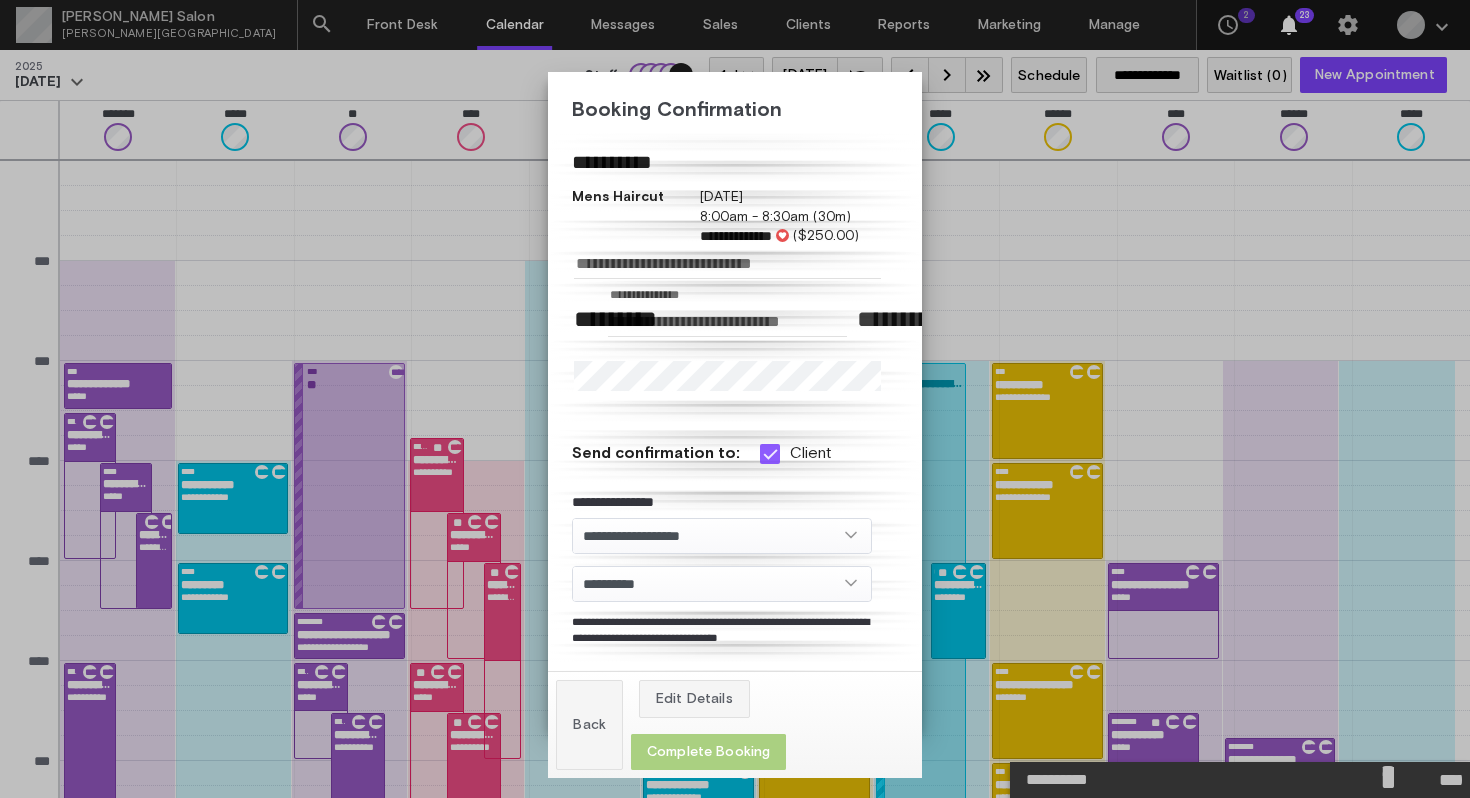 click on "Complete Booking" 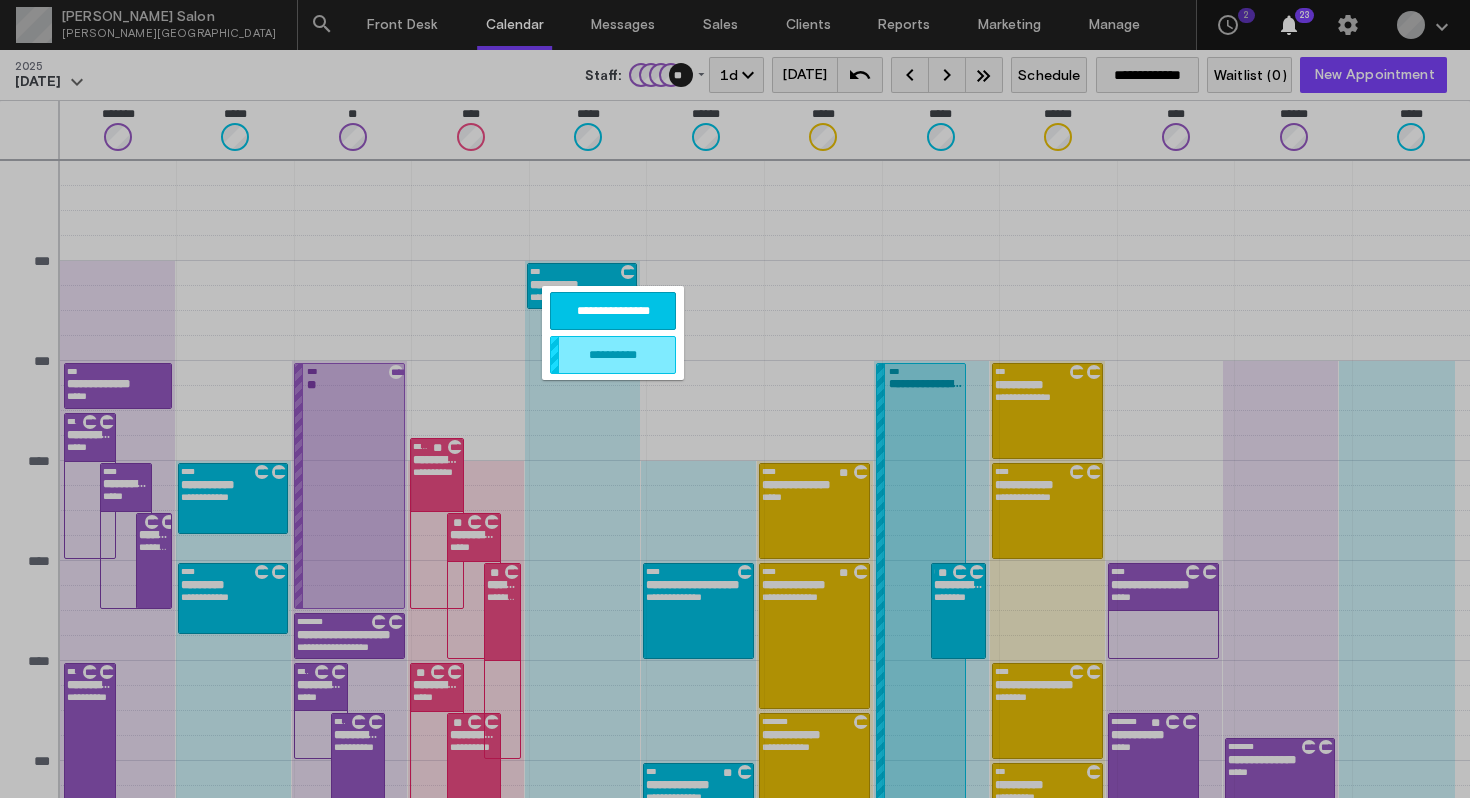 click on "**********" at bounding box center (613, 311) 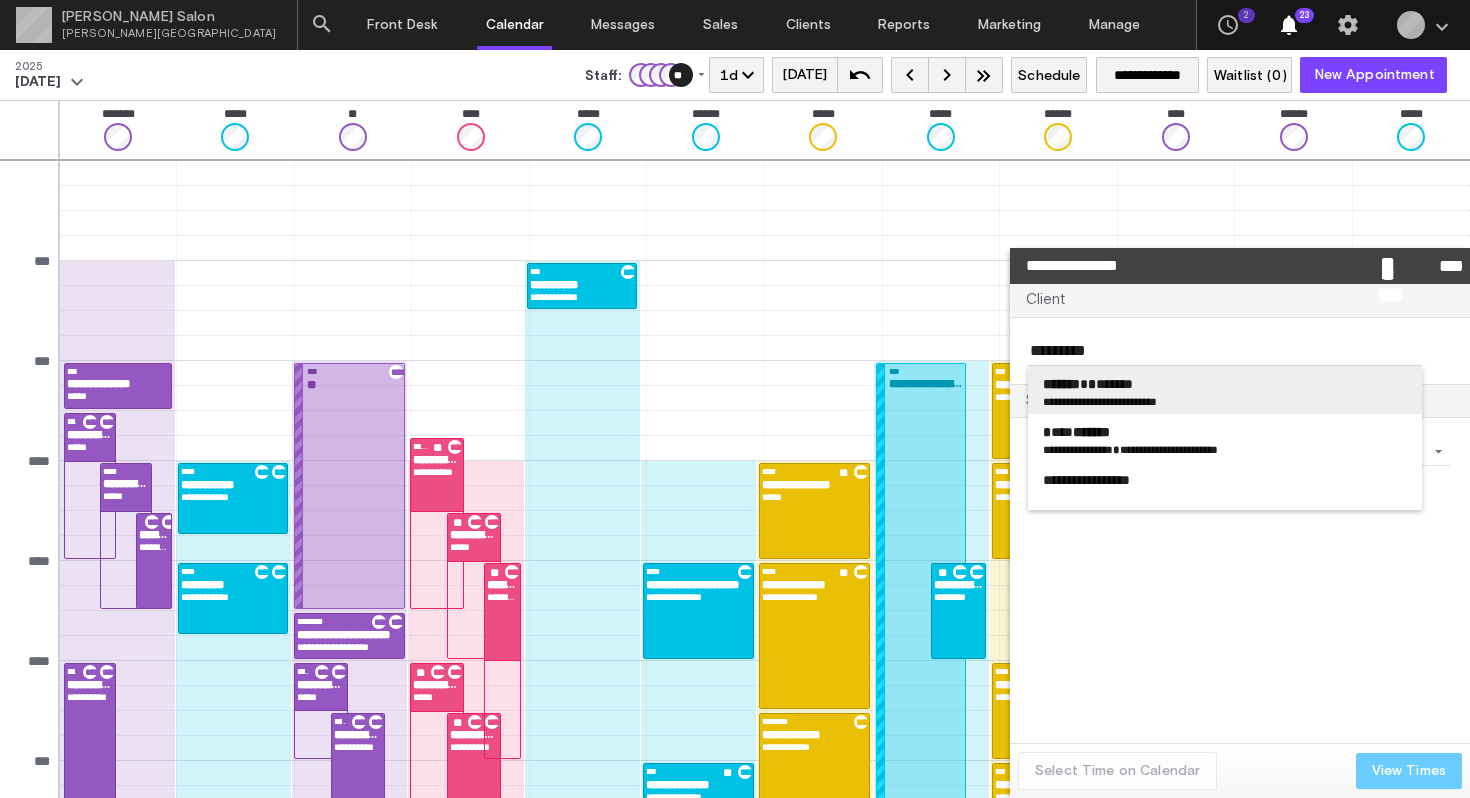 click on "*******   * *******" at bounding box center (1225, 384) 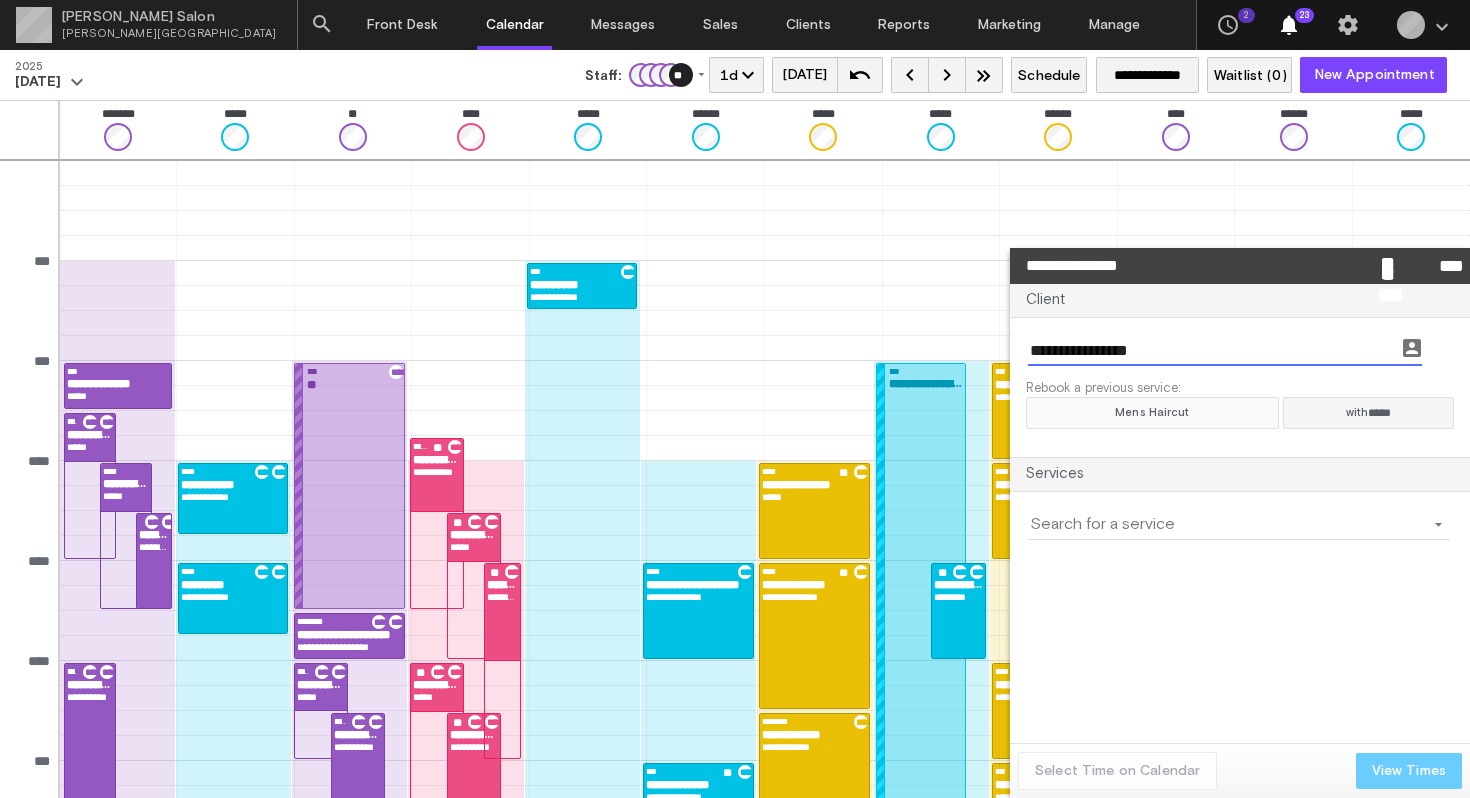 click on "Mens Haircut" 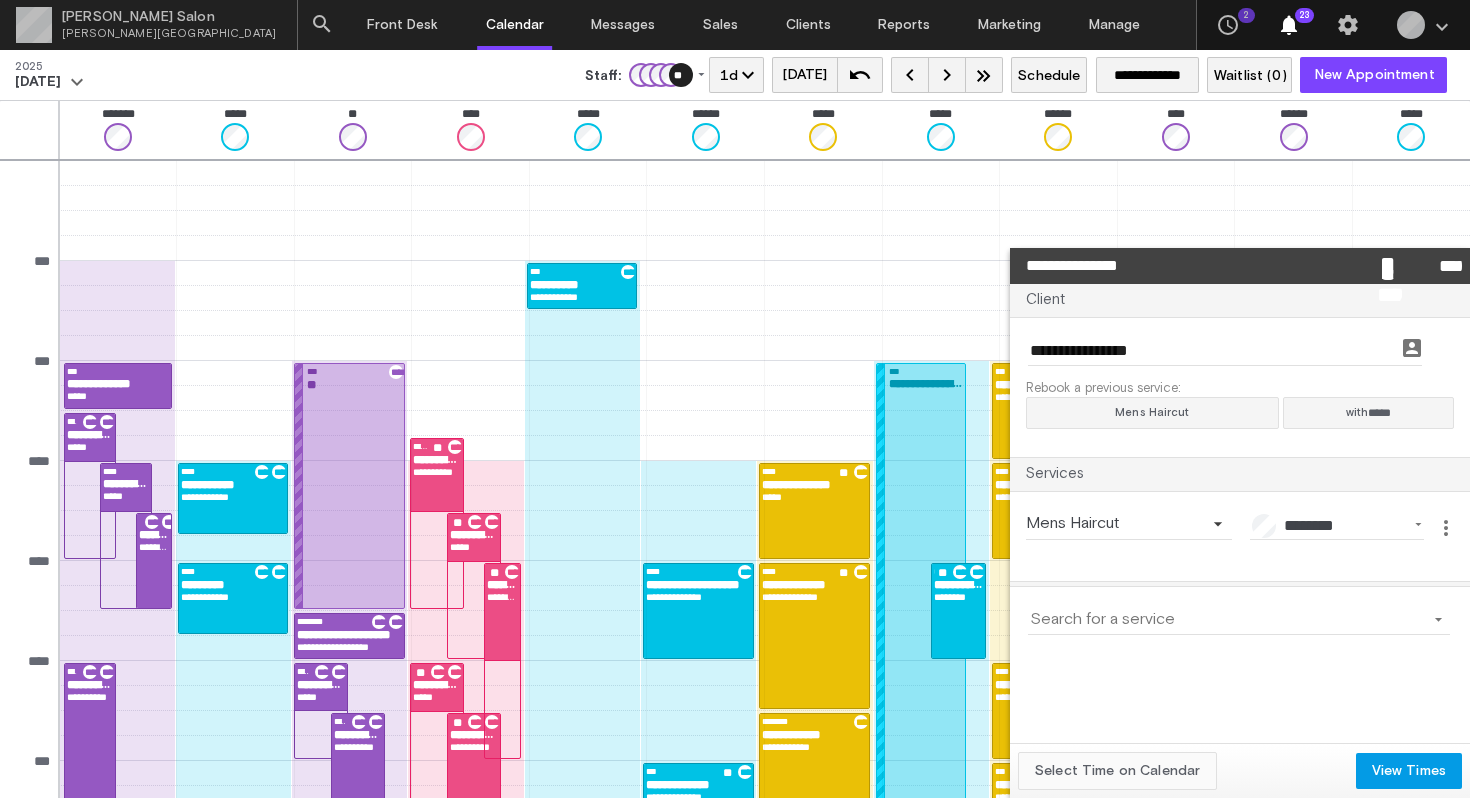 click on "Select Time on Calendar" 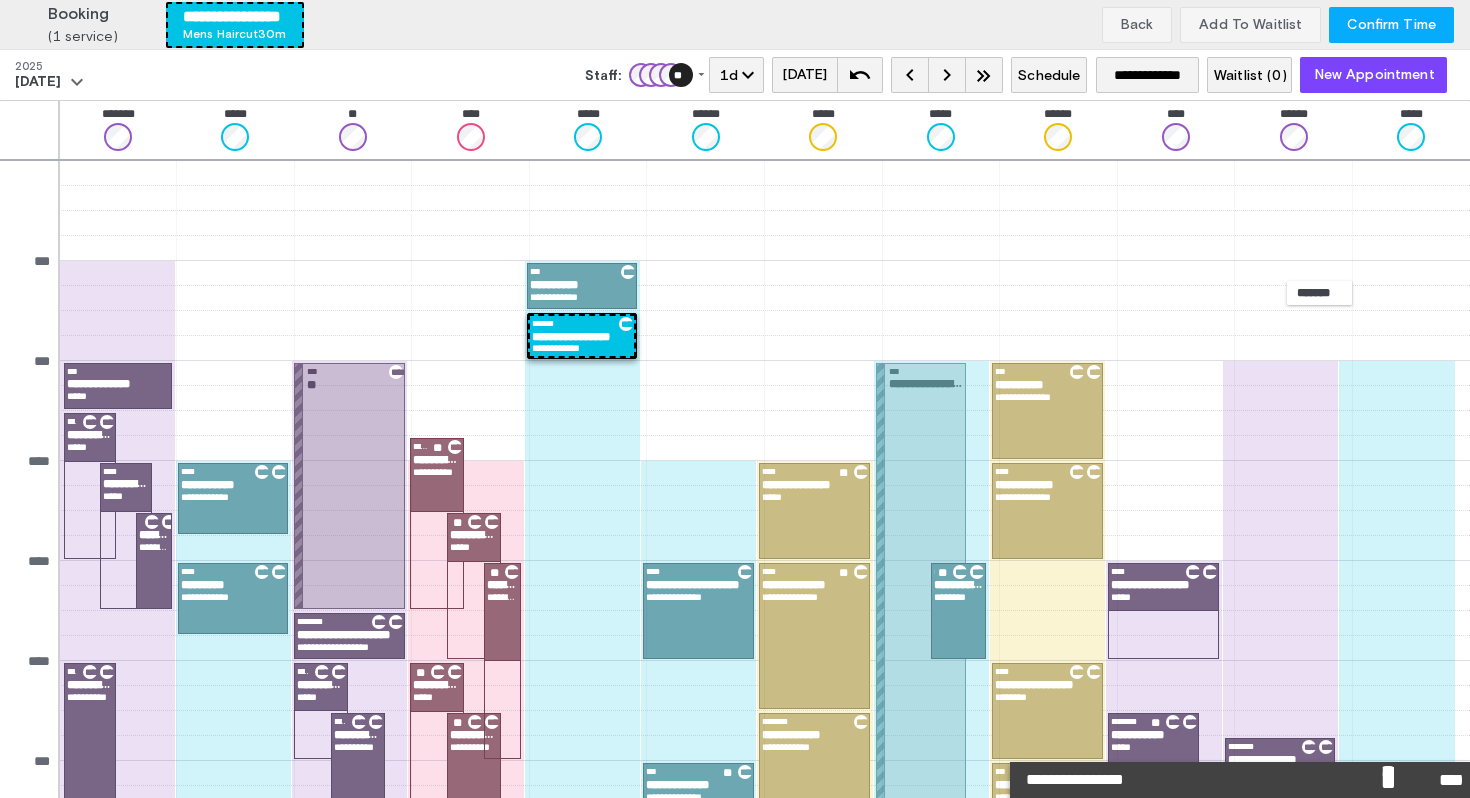 click on "Confirm Time" at bounding box center (1391, 25) 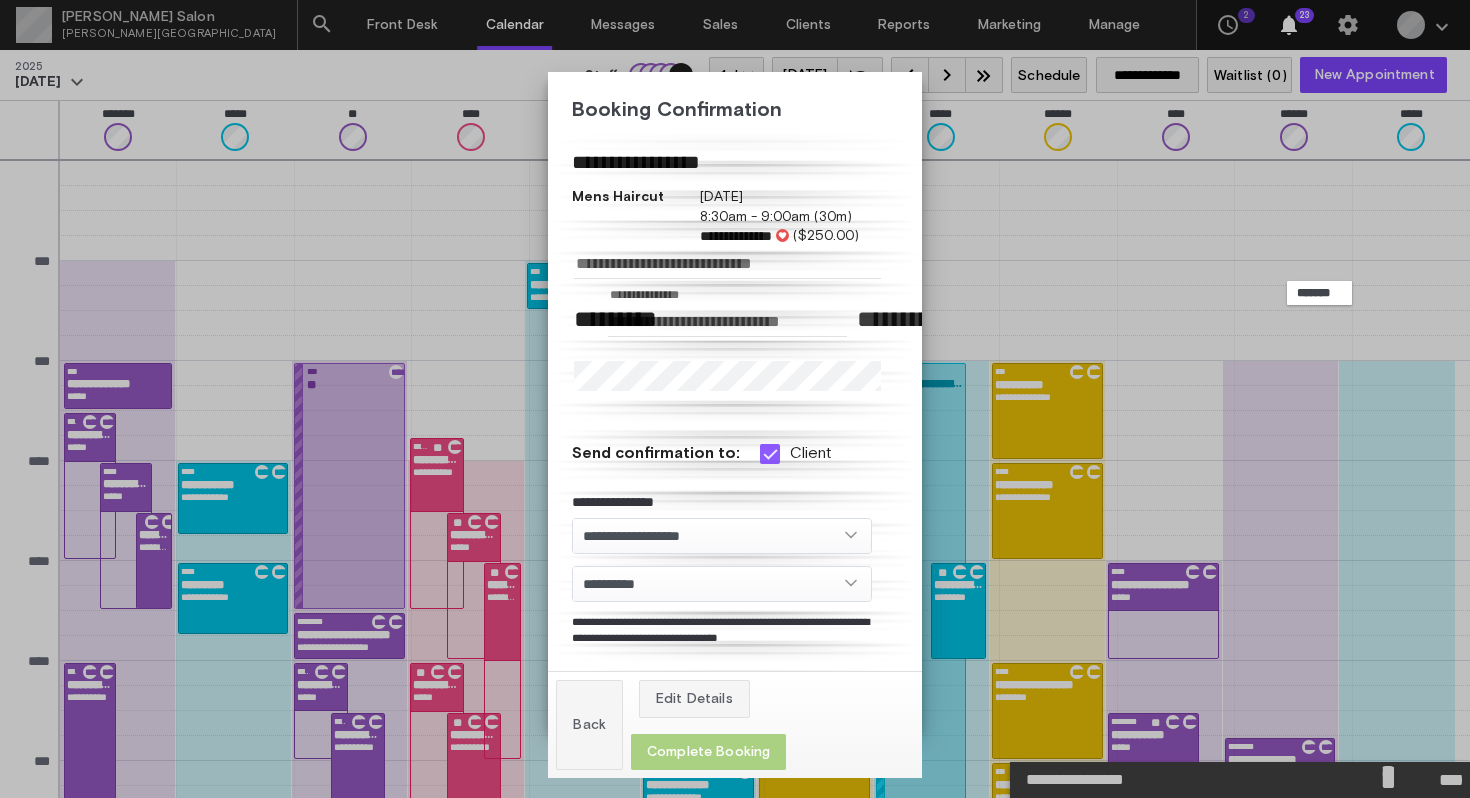 click on "Complete Booking" 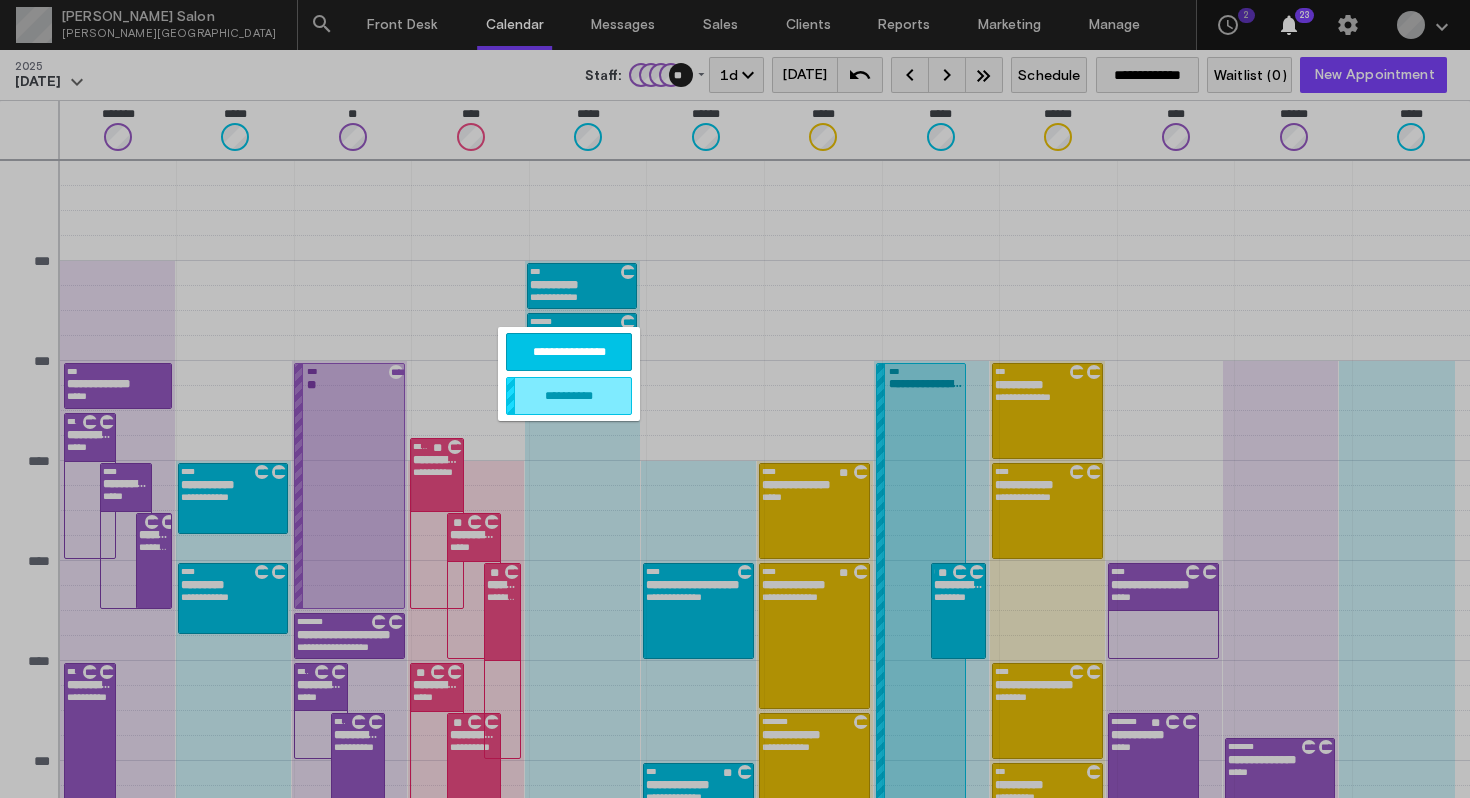 click on "**********" at bounding box center (569, 352) 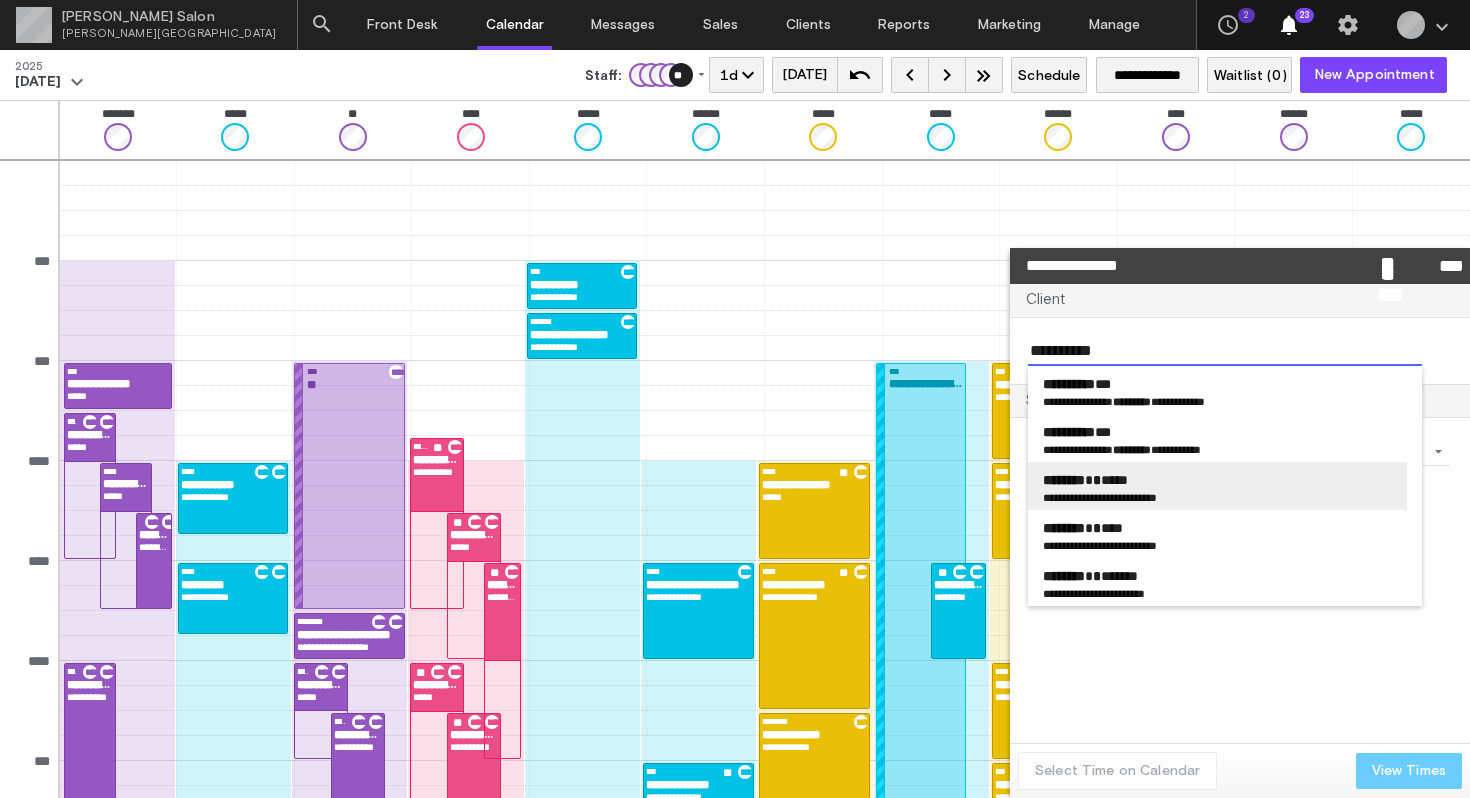 click on "********   * *****" at bounding box center (1085, 480) 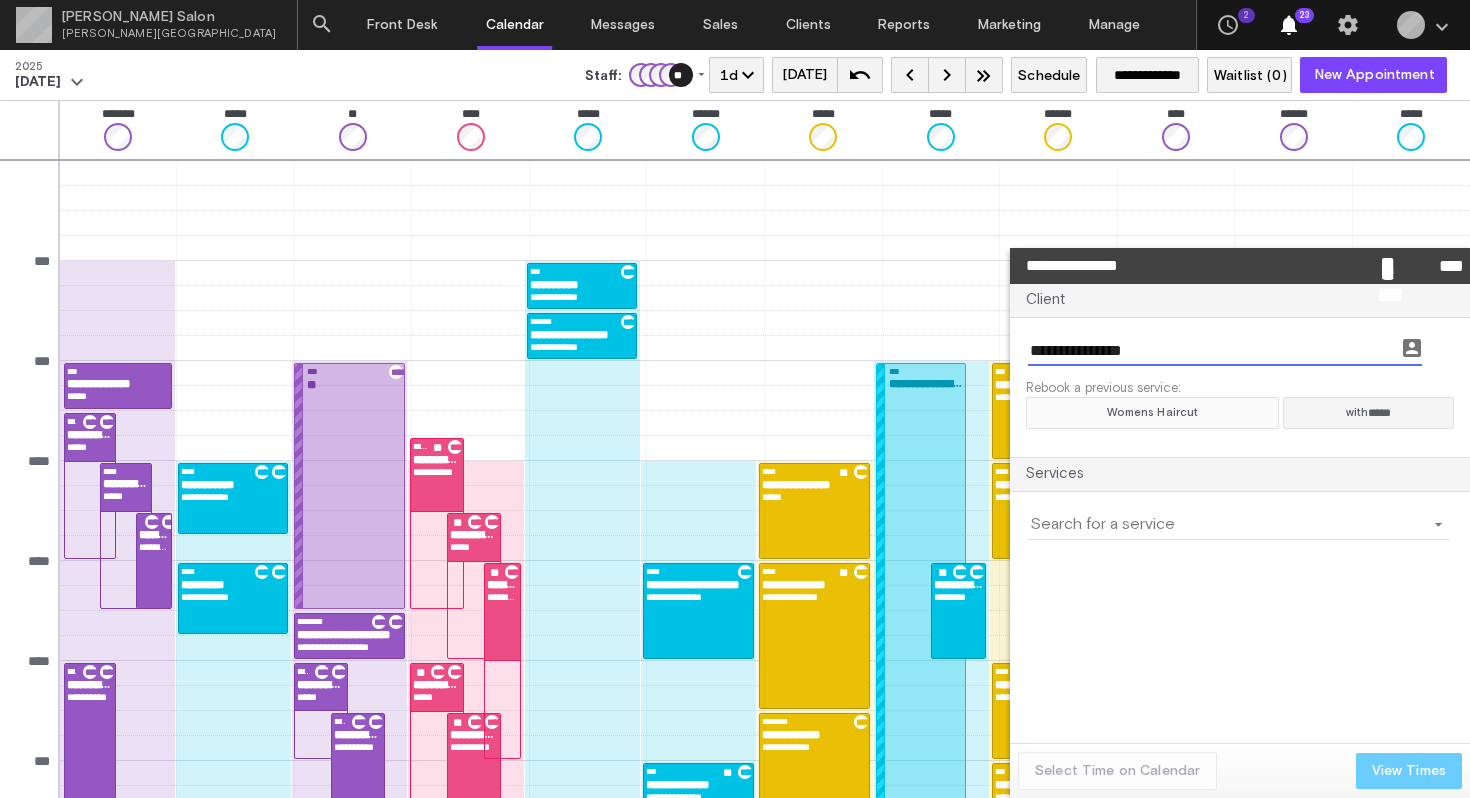 click on "Womens Haircut" 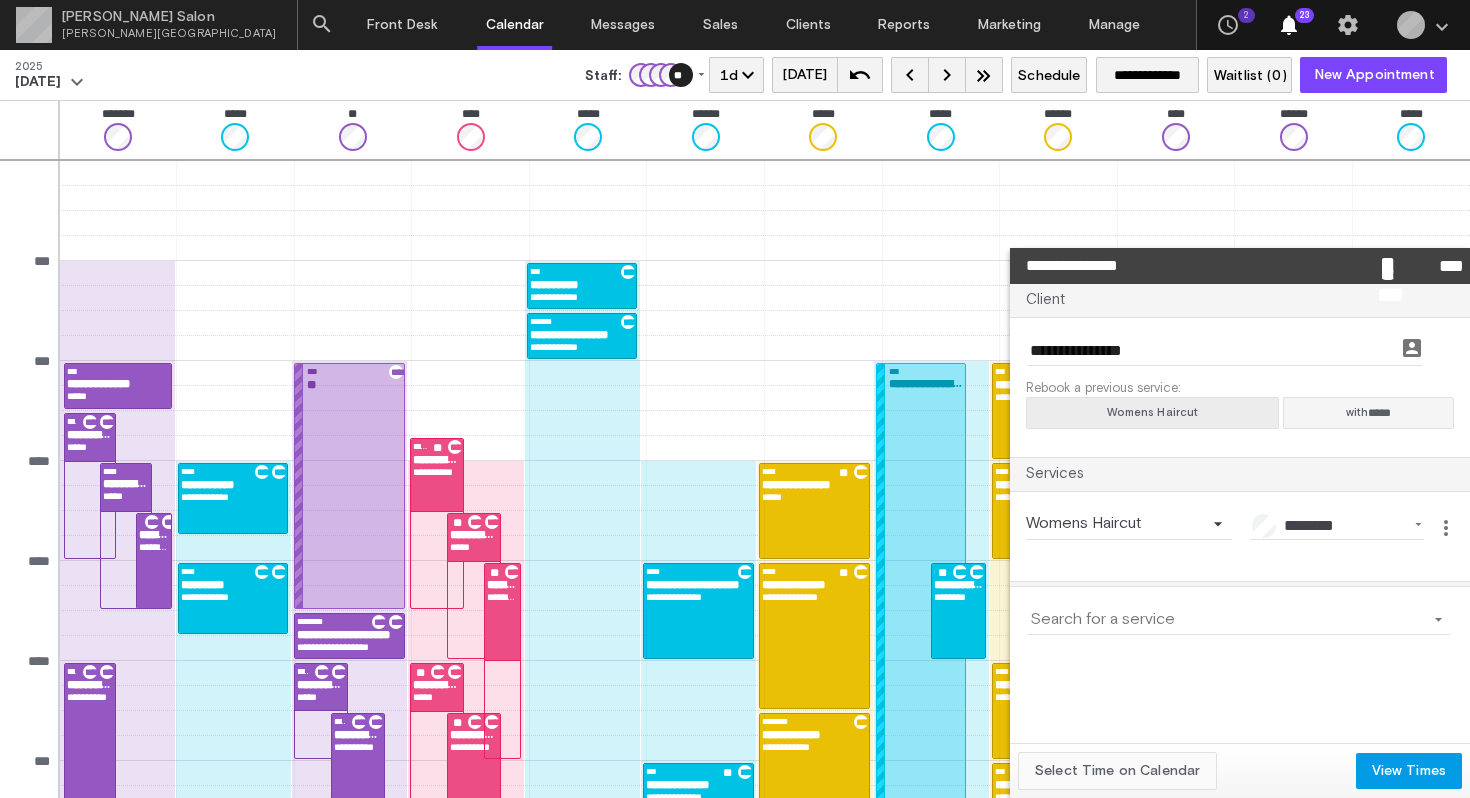 click on "Select Time on Calendar" 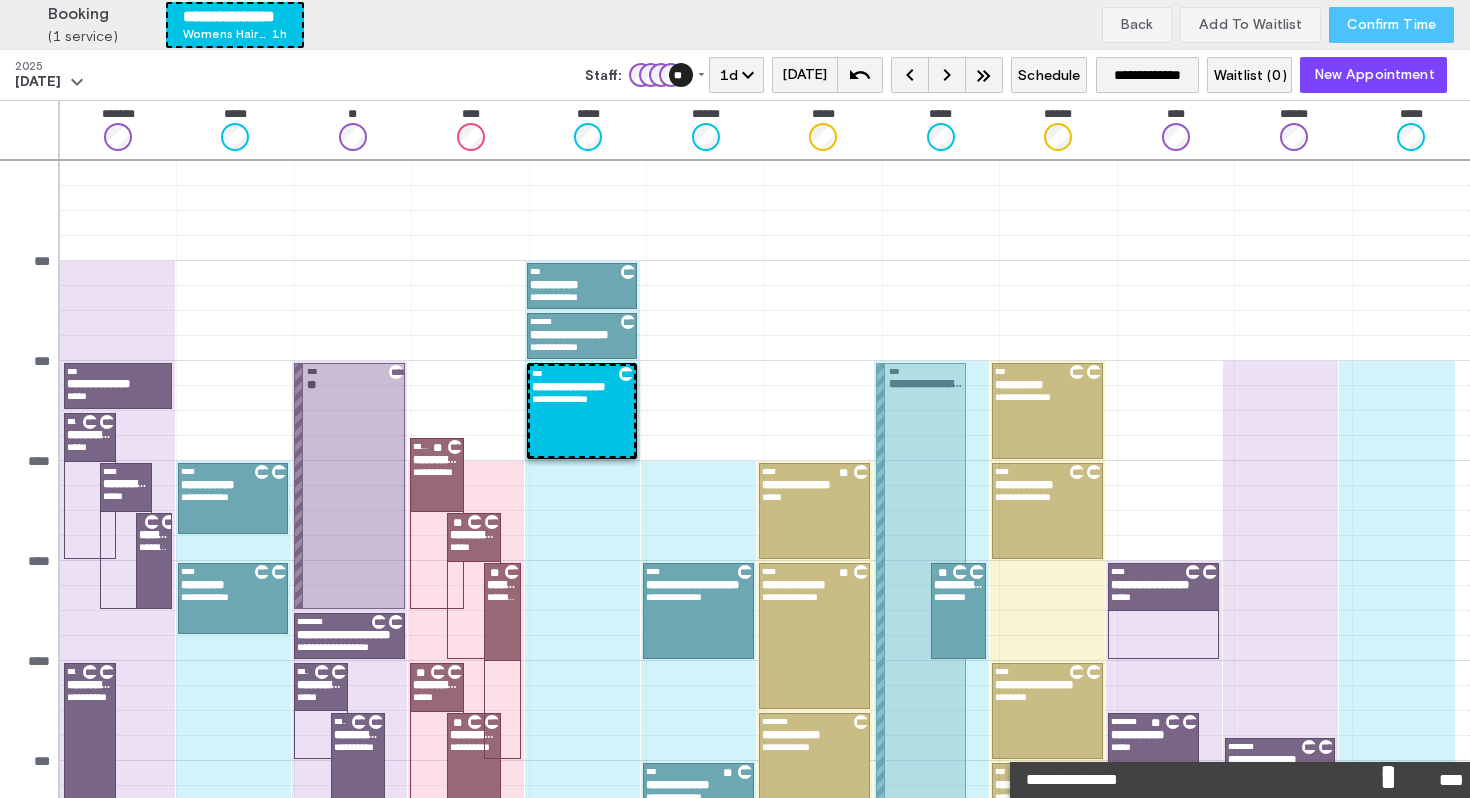click on "Confirm Time" at bounding box center (1391, 25) 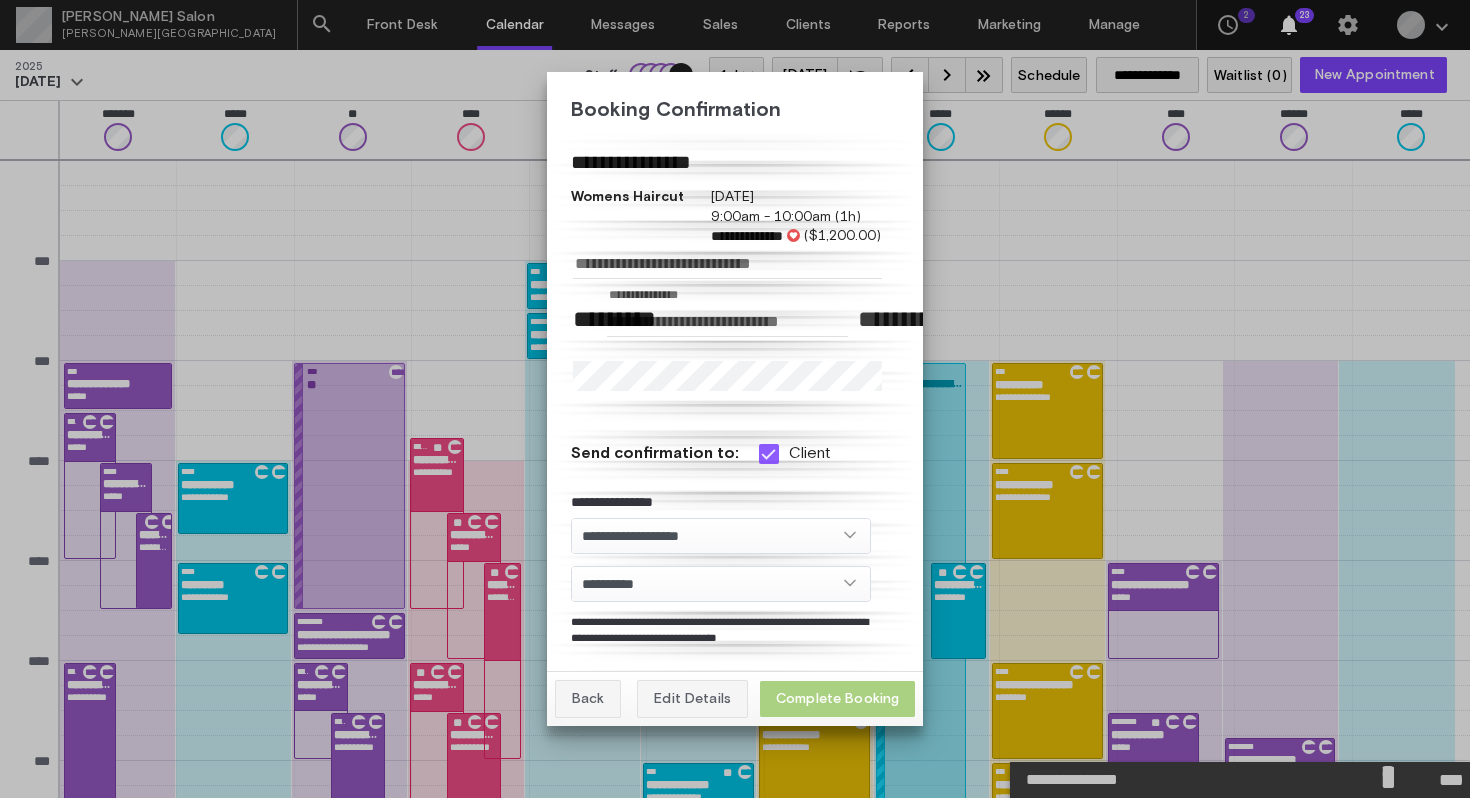 click on "Complete Booking" 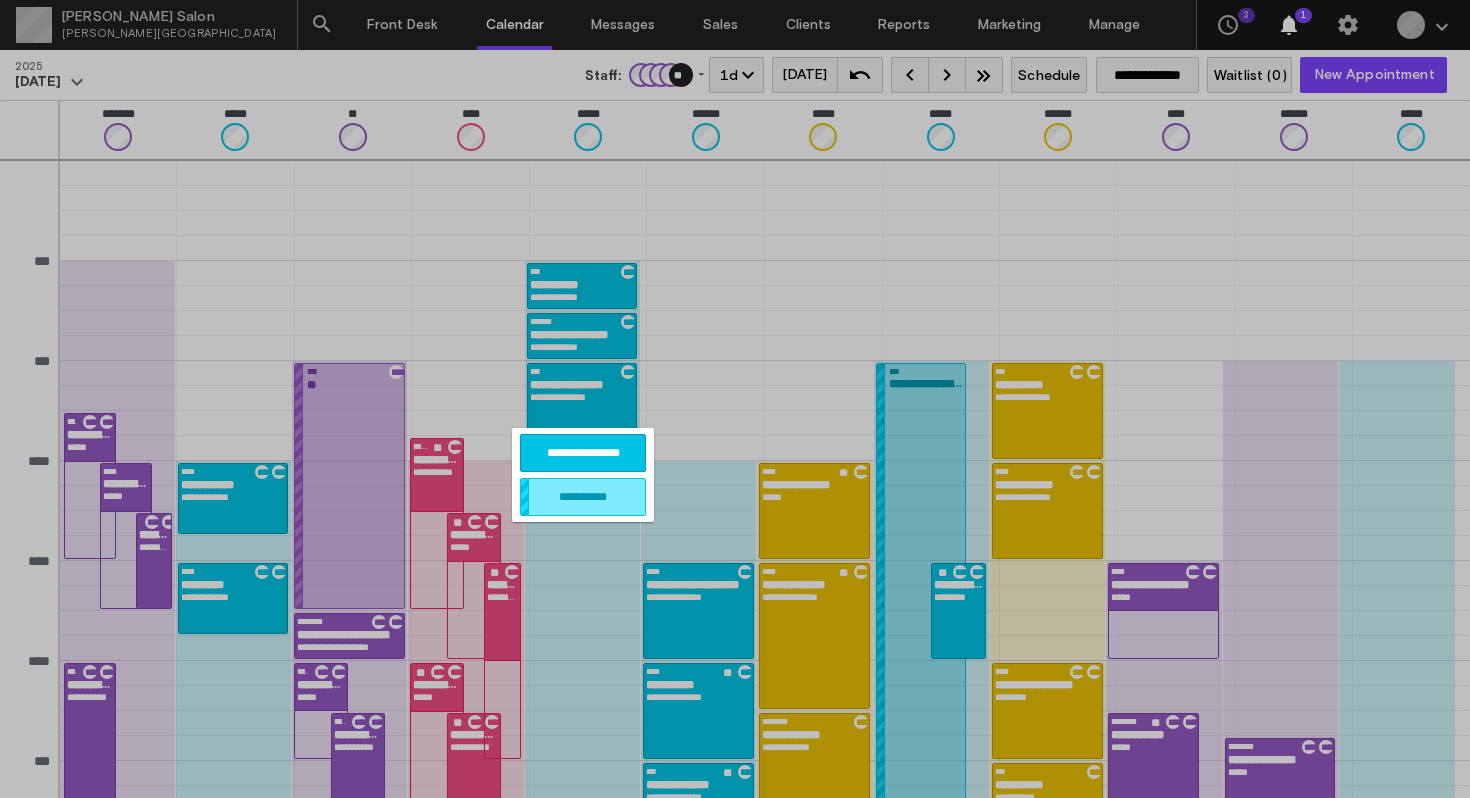 click on "**********" at bounding box center [583, 453] 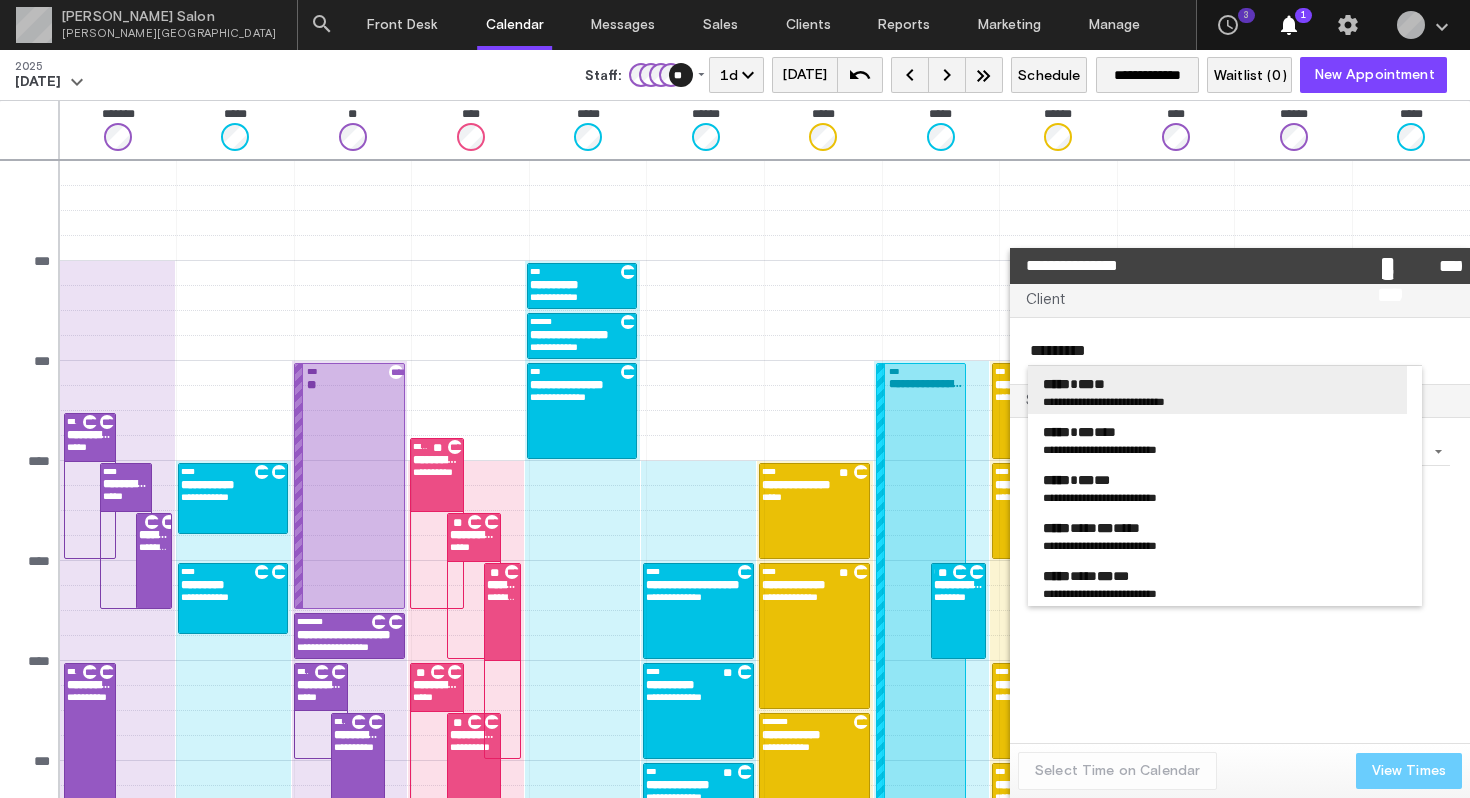 click on "**********" at bounding box center [1217, 390] 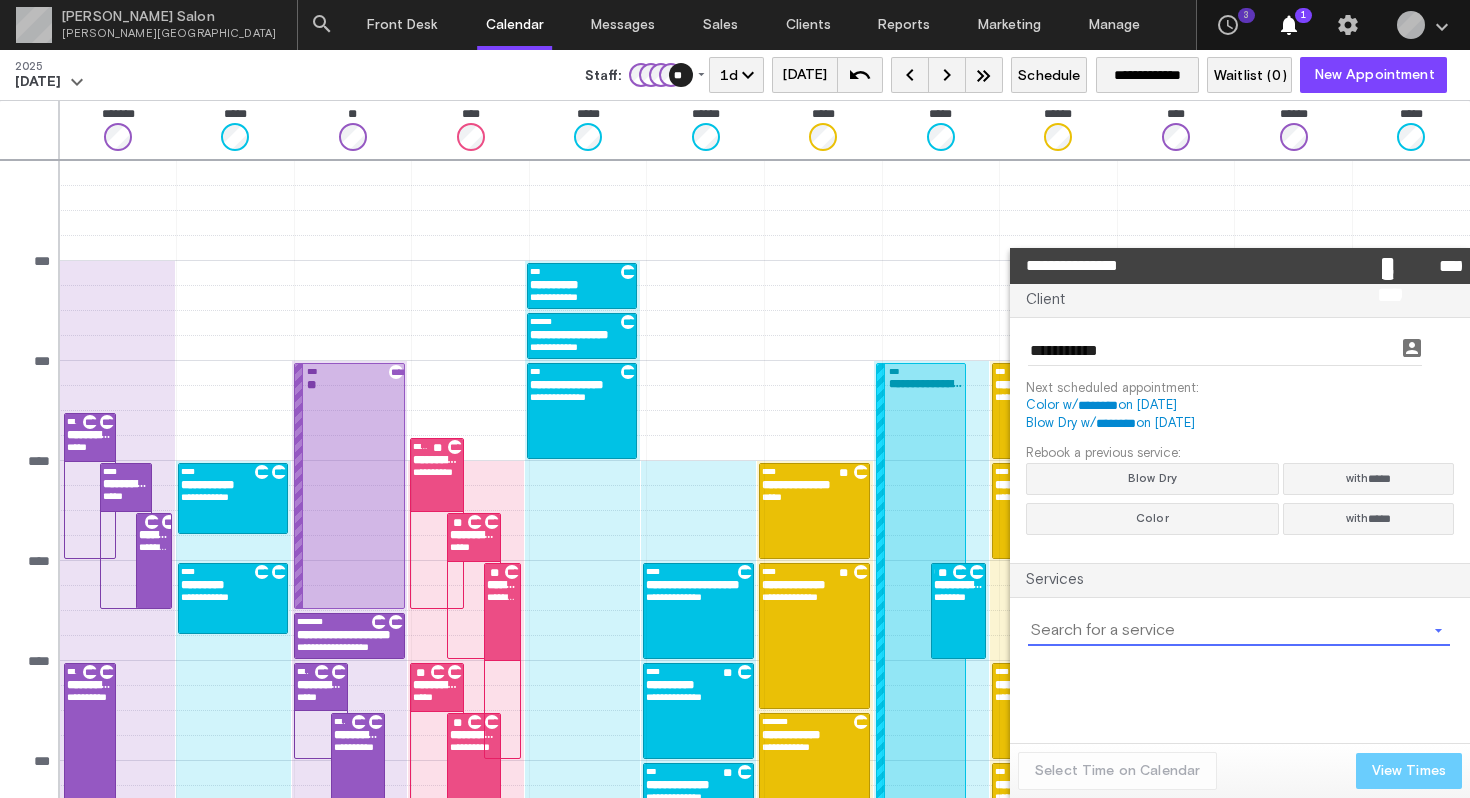 click at bounding box center [1227, 631] 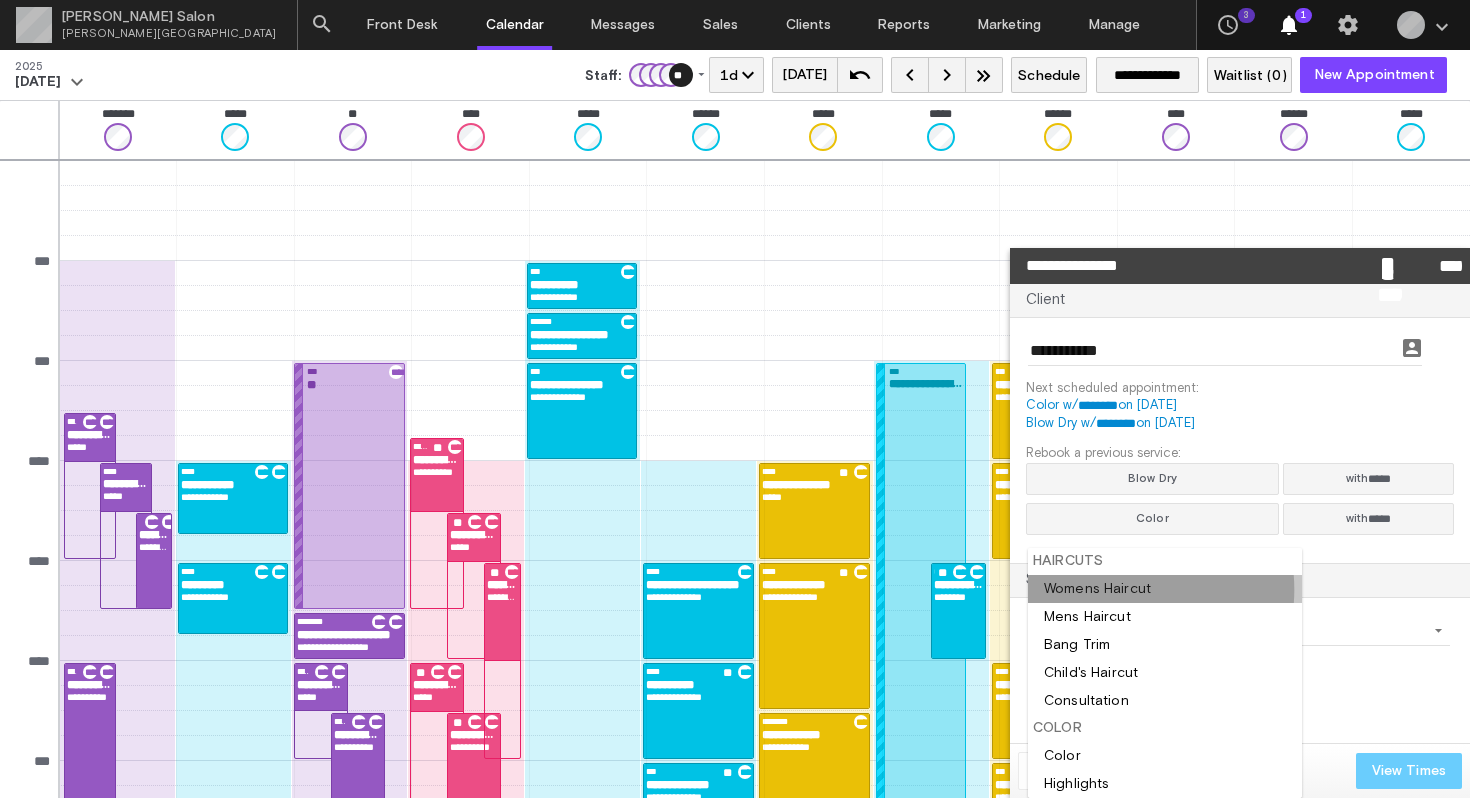 click at bounding box center [1165, 589] 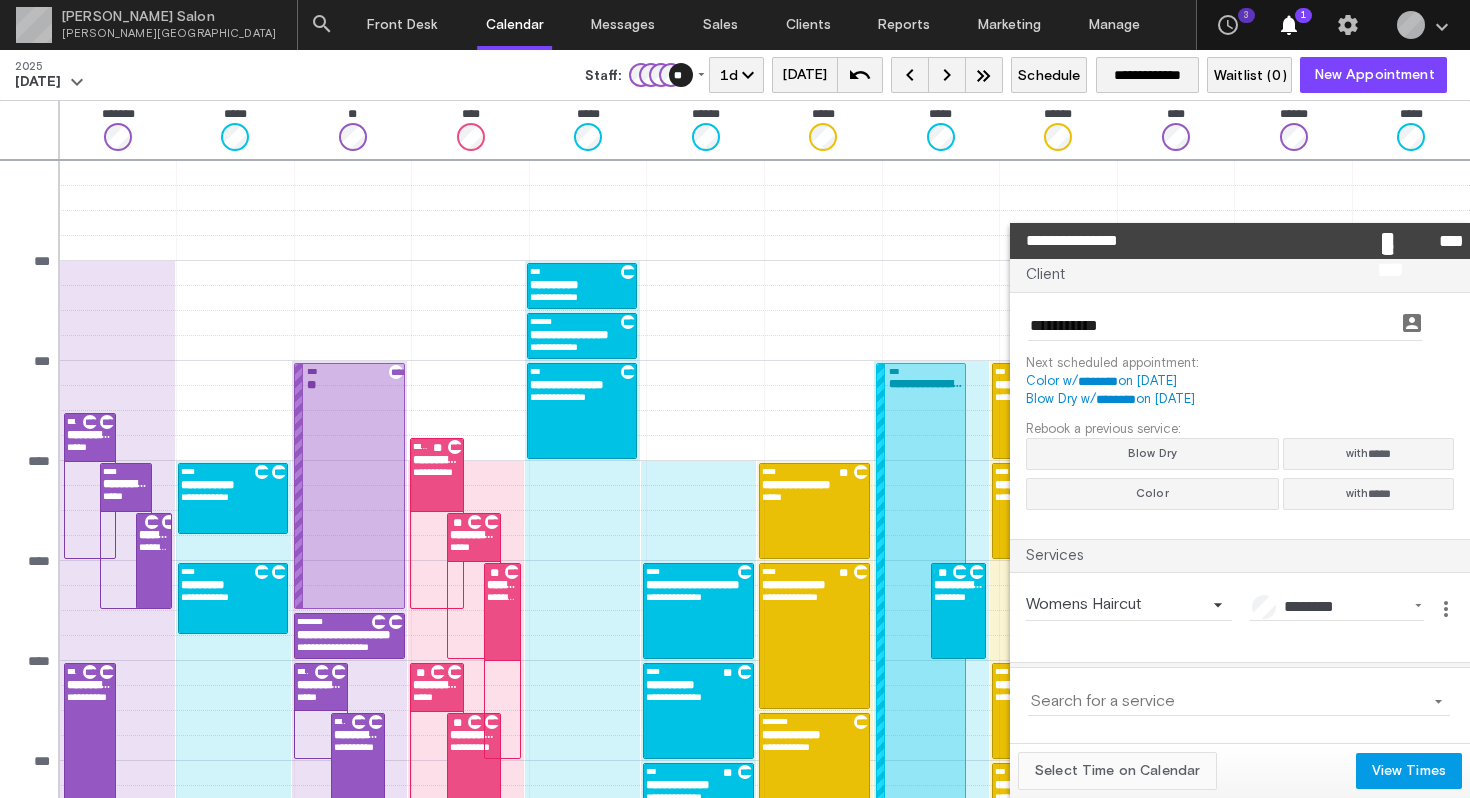 click on "Select Time on Calendar" 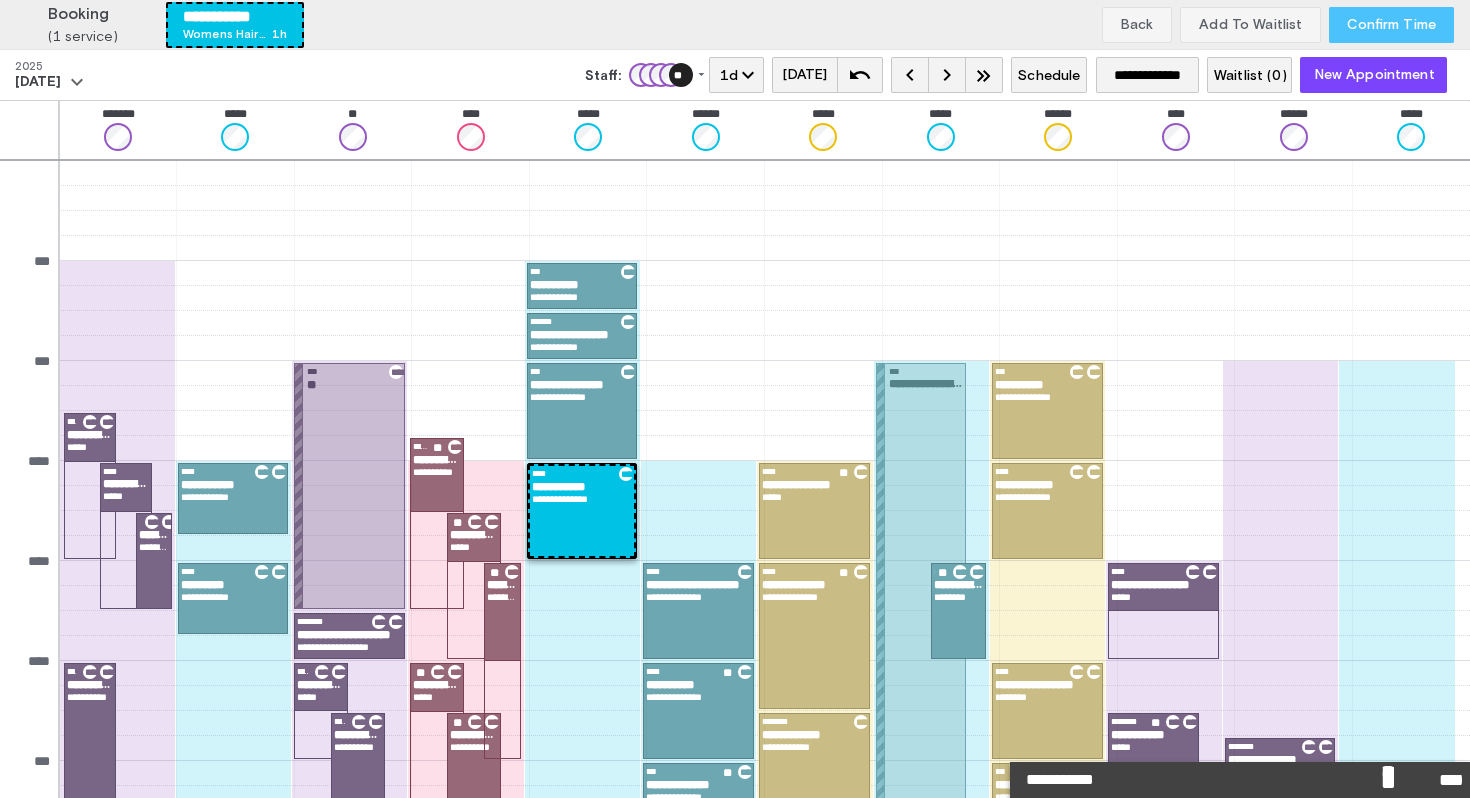 click on "Confirm Time" at bounding box center (1391, 25) 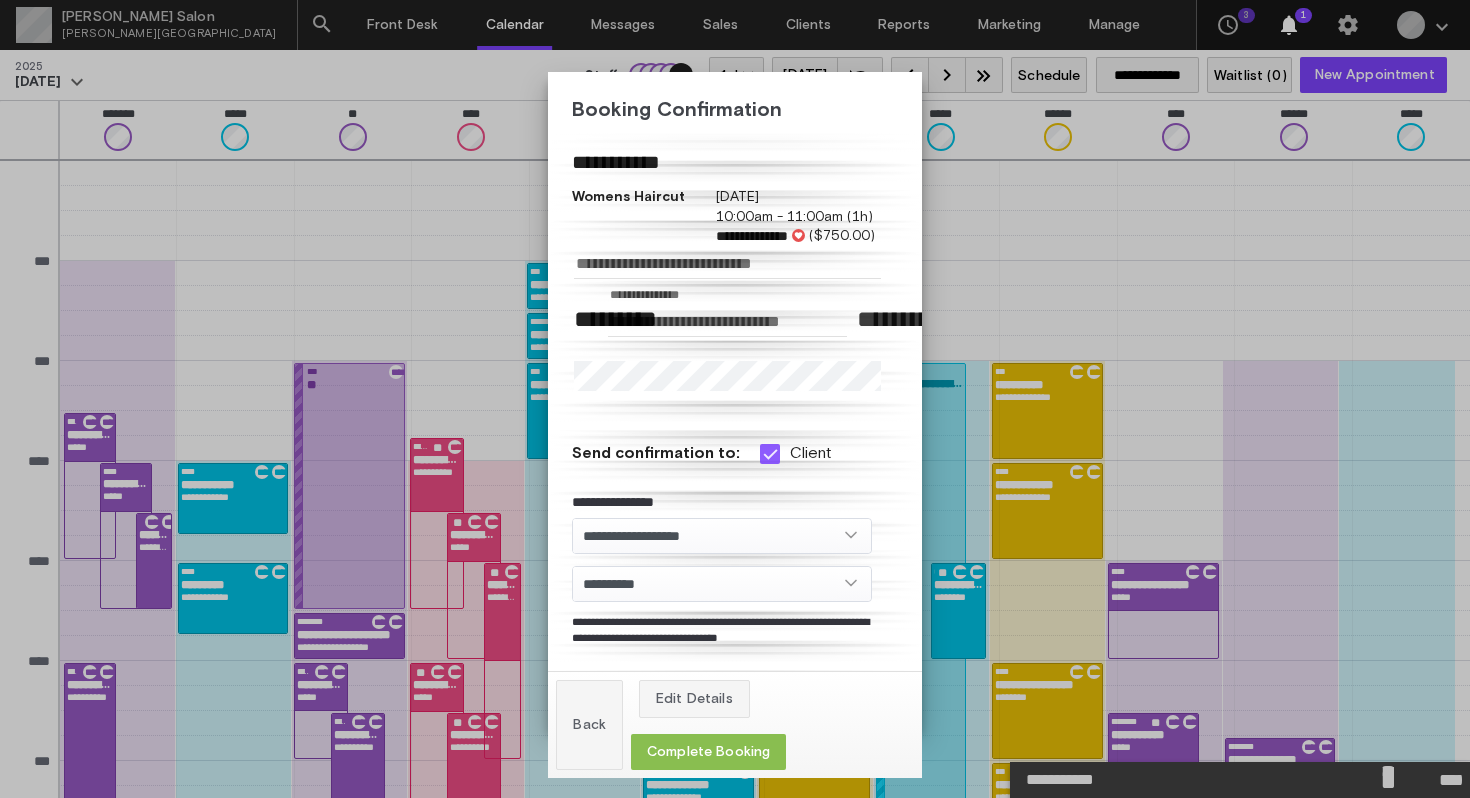 click on "Complete Booking" 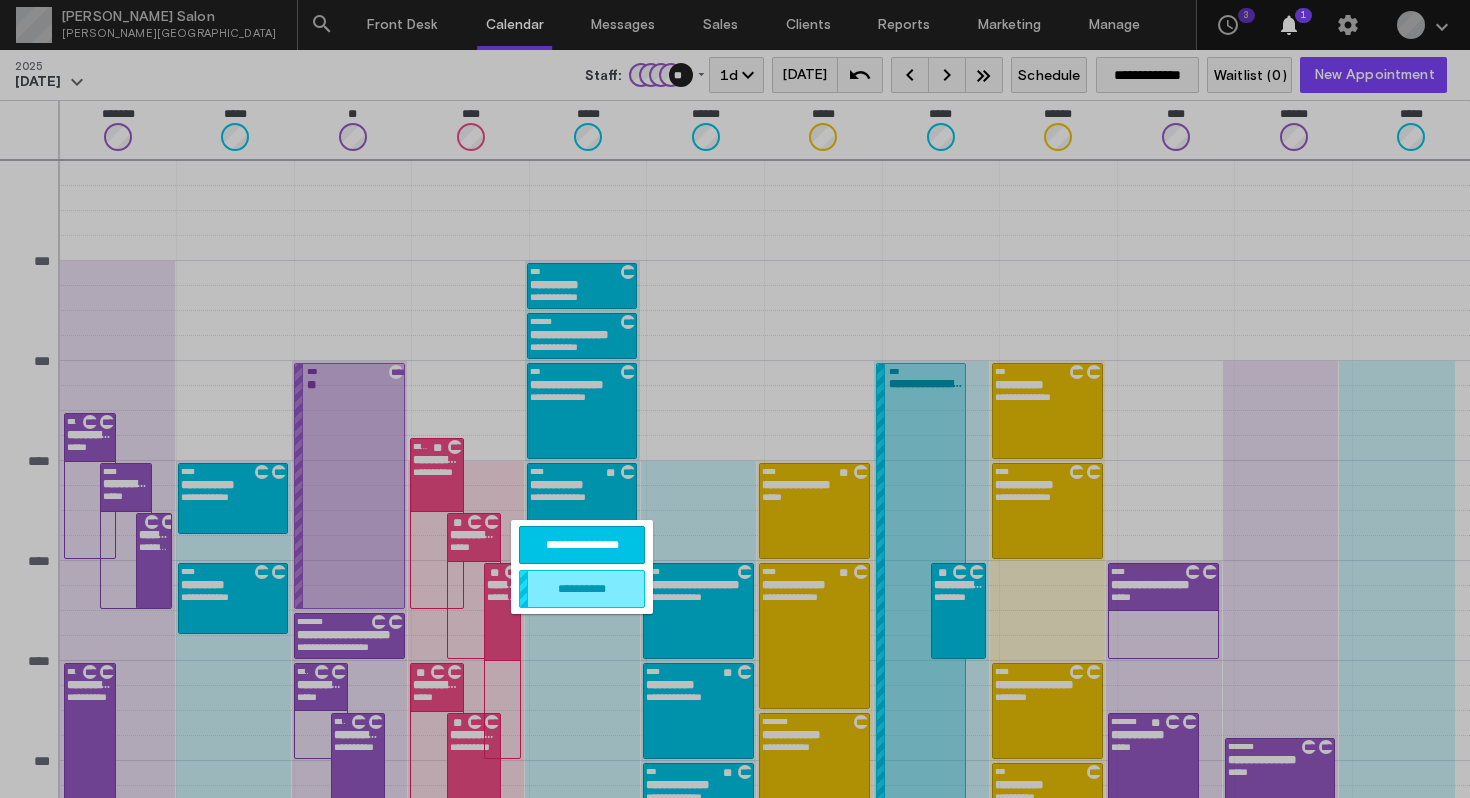 click on "**********" at bounding box center [582, 545] 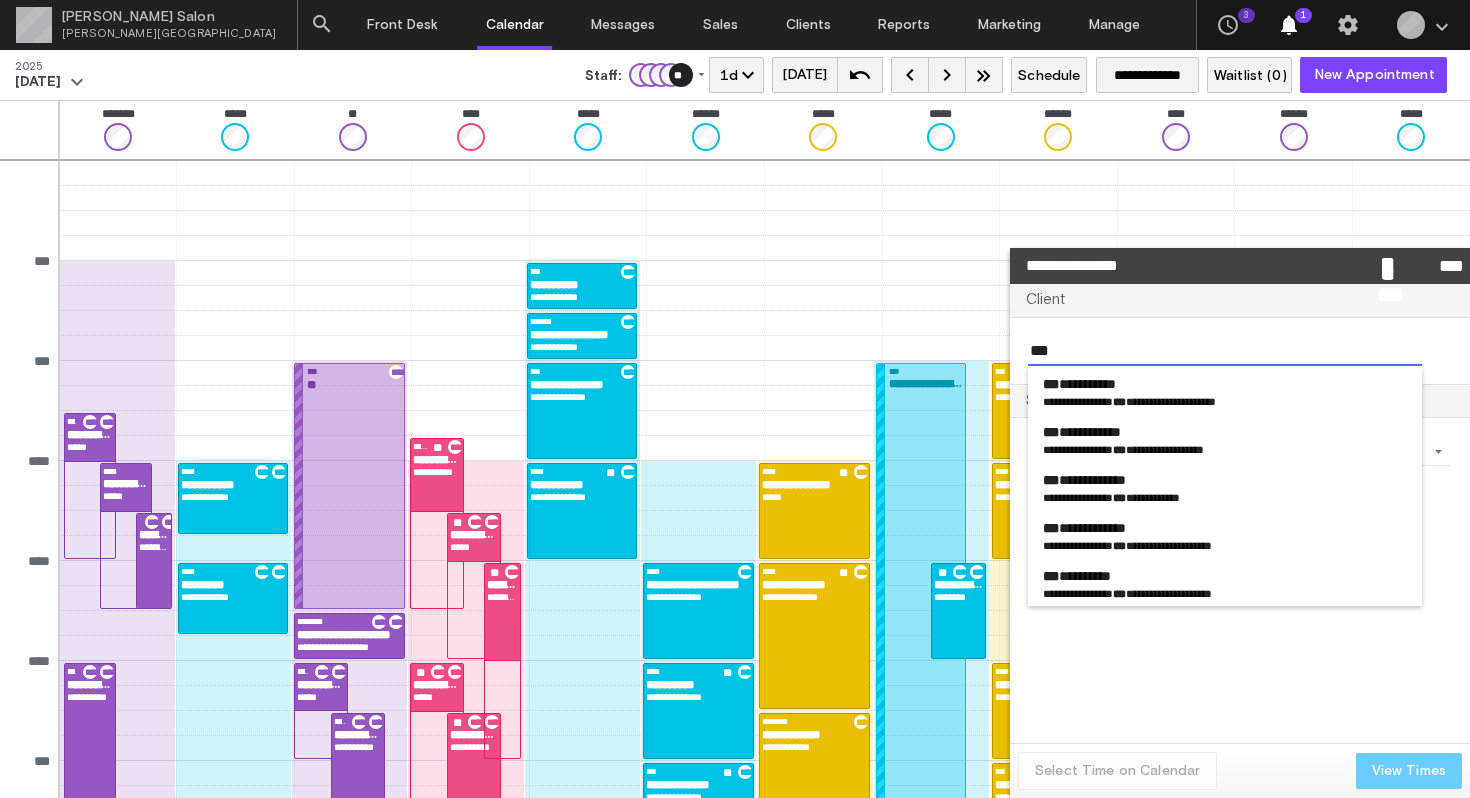 type on "****" 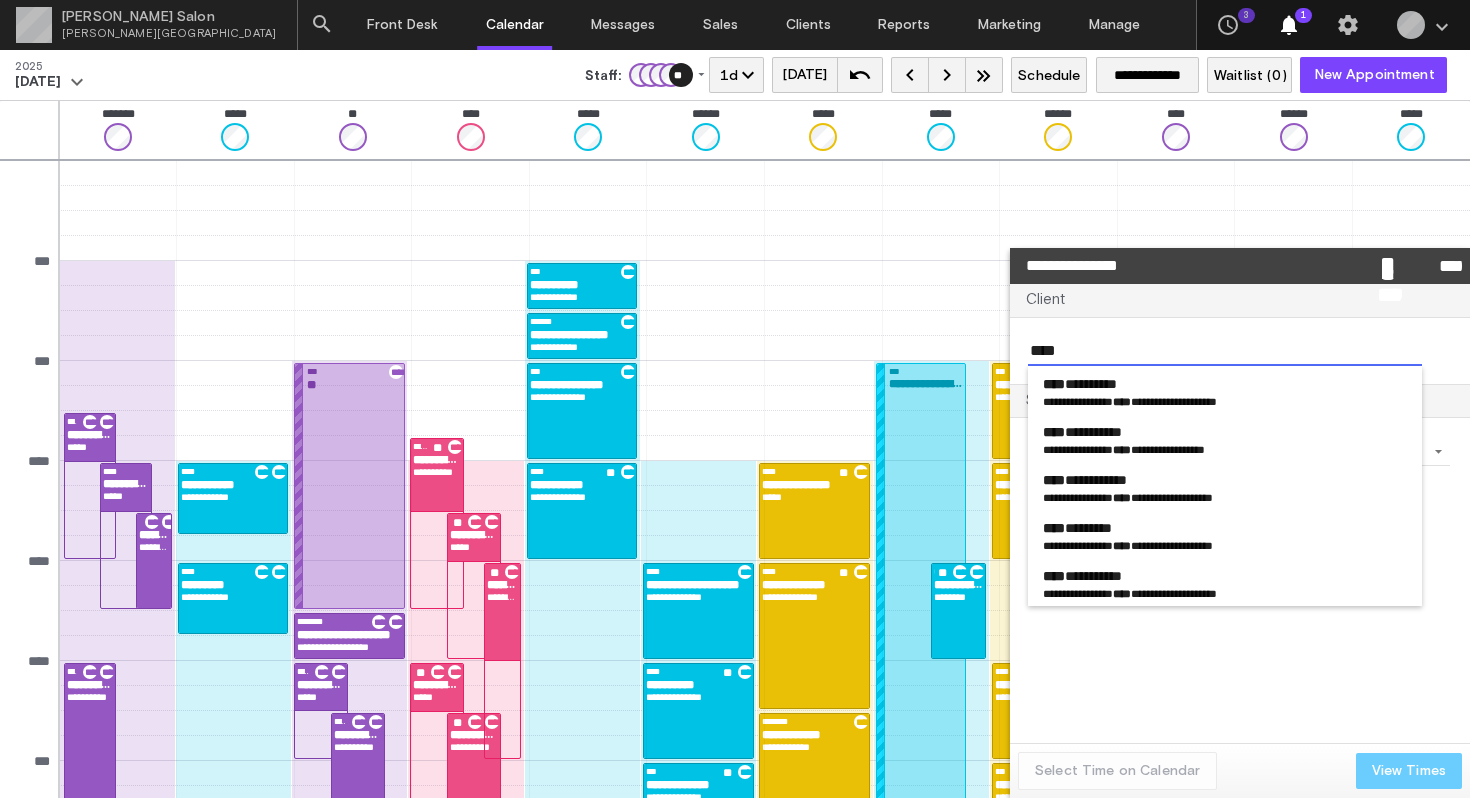 scroll, scrollTop: 0, scrollLeft: 0, axis: both 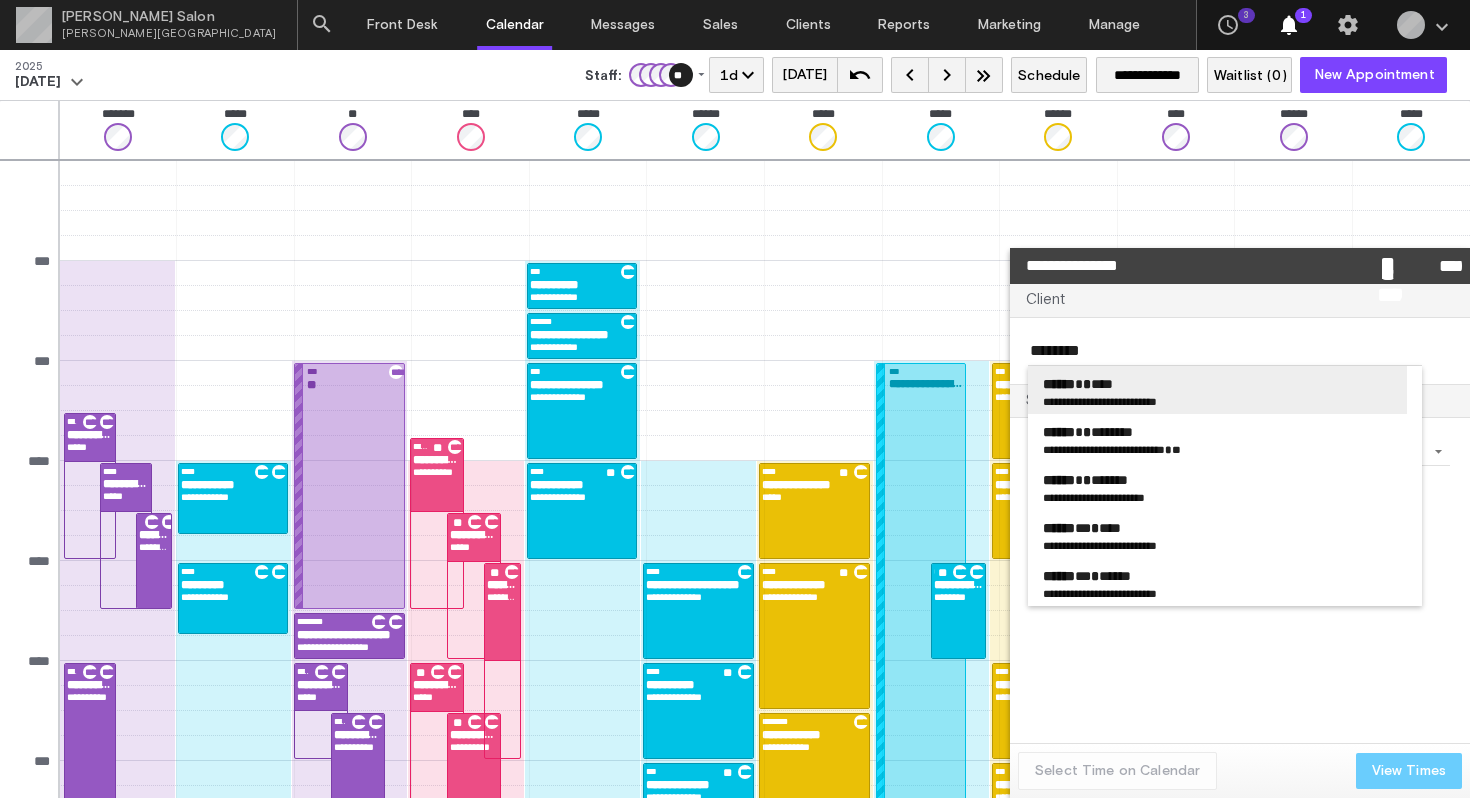 click on "**********" at bounding box center [1134, 401] 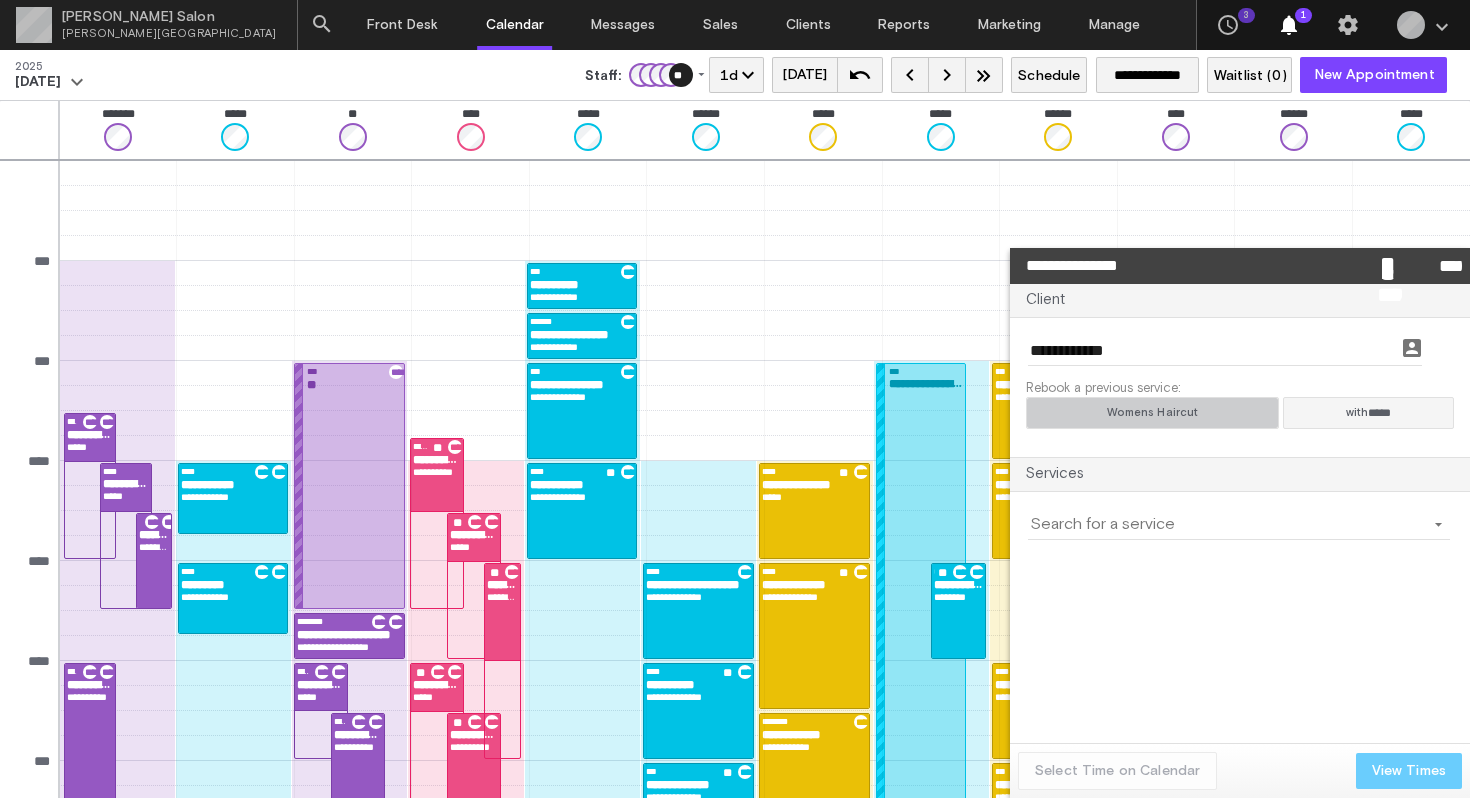 click on "Womens Haircut" 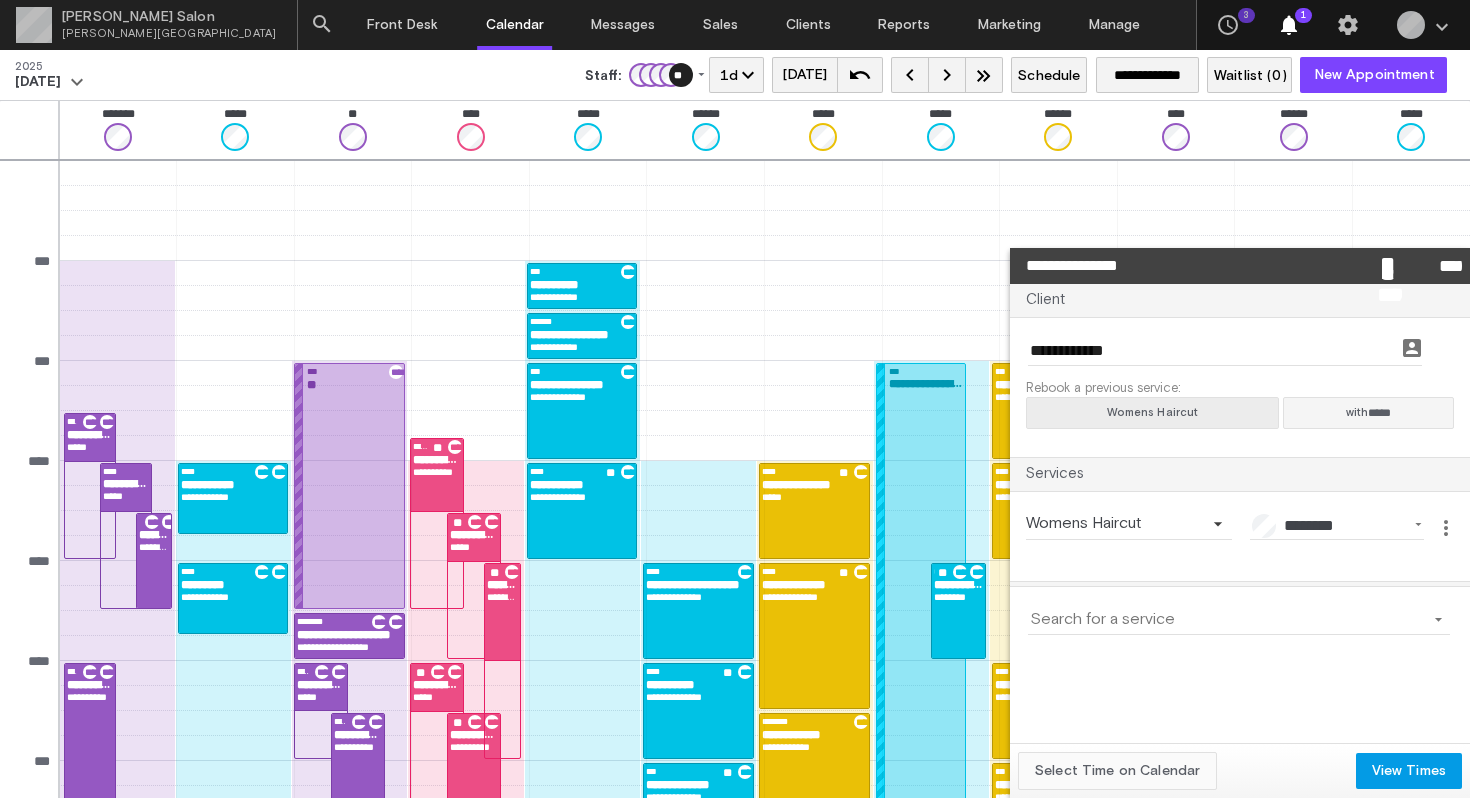 click on "Select Time on Calendar" 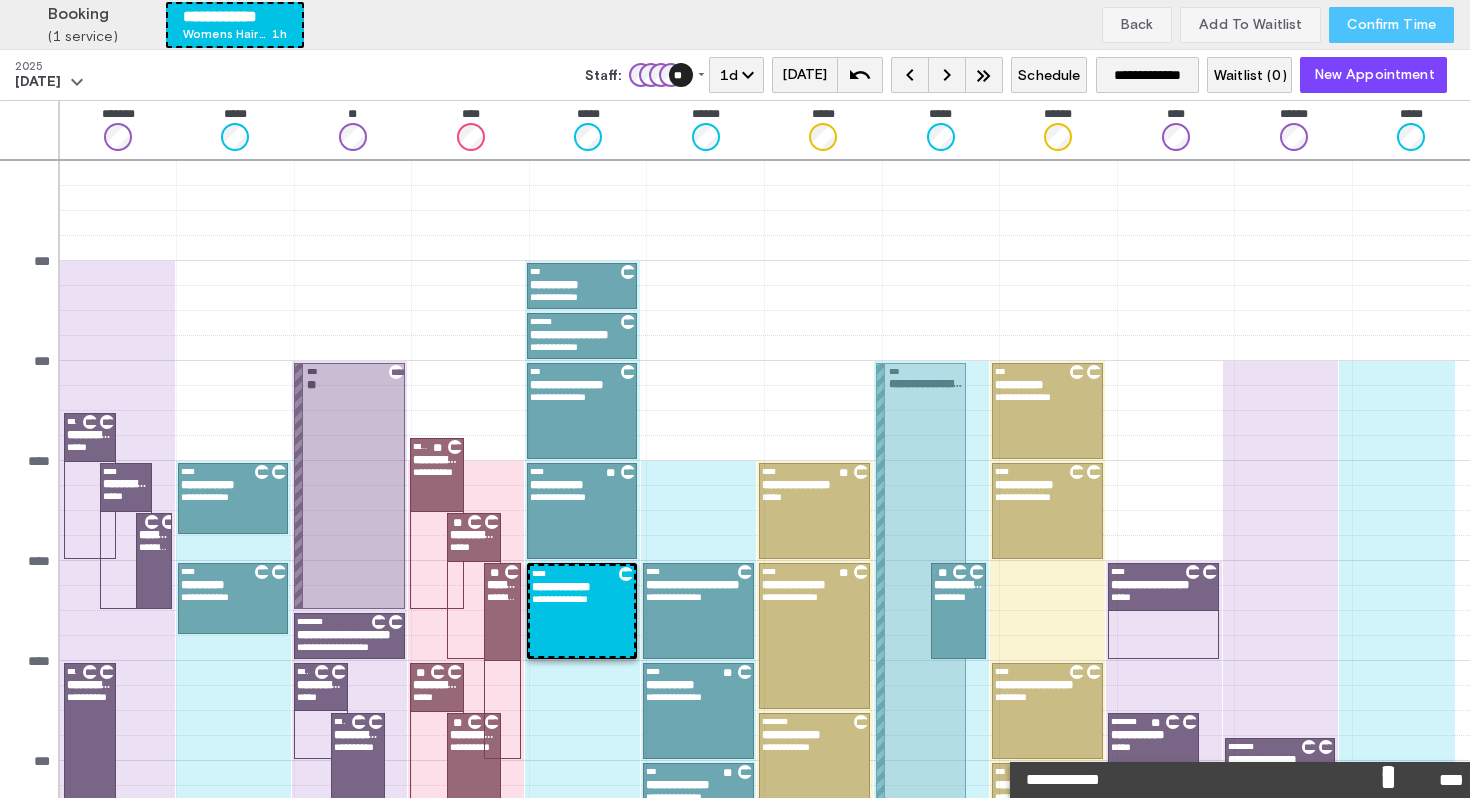 click on "Confirm Time" at bounding box center [1391, 25] 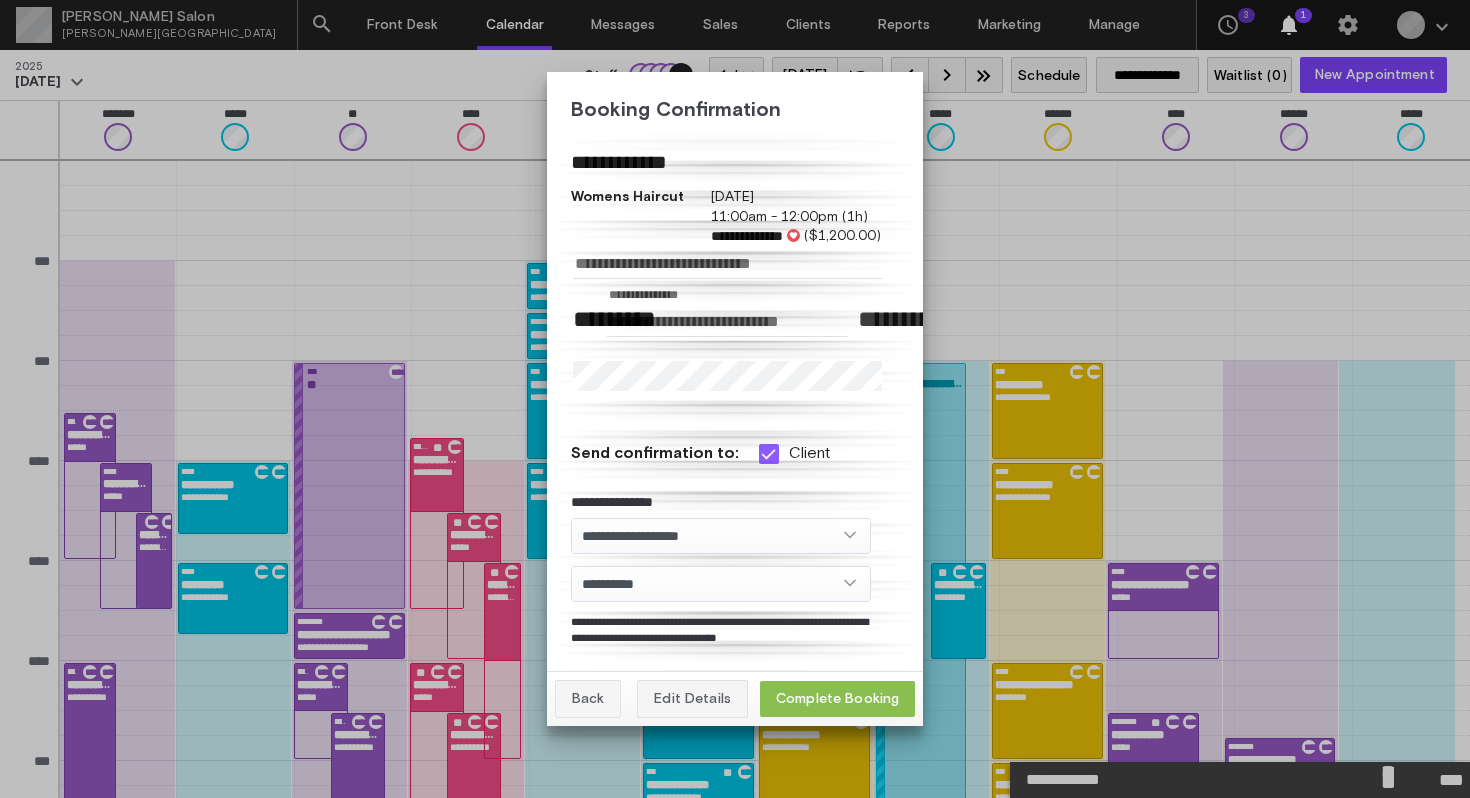 click on "Complete Booking" 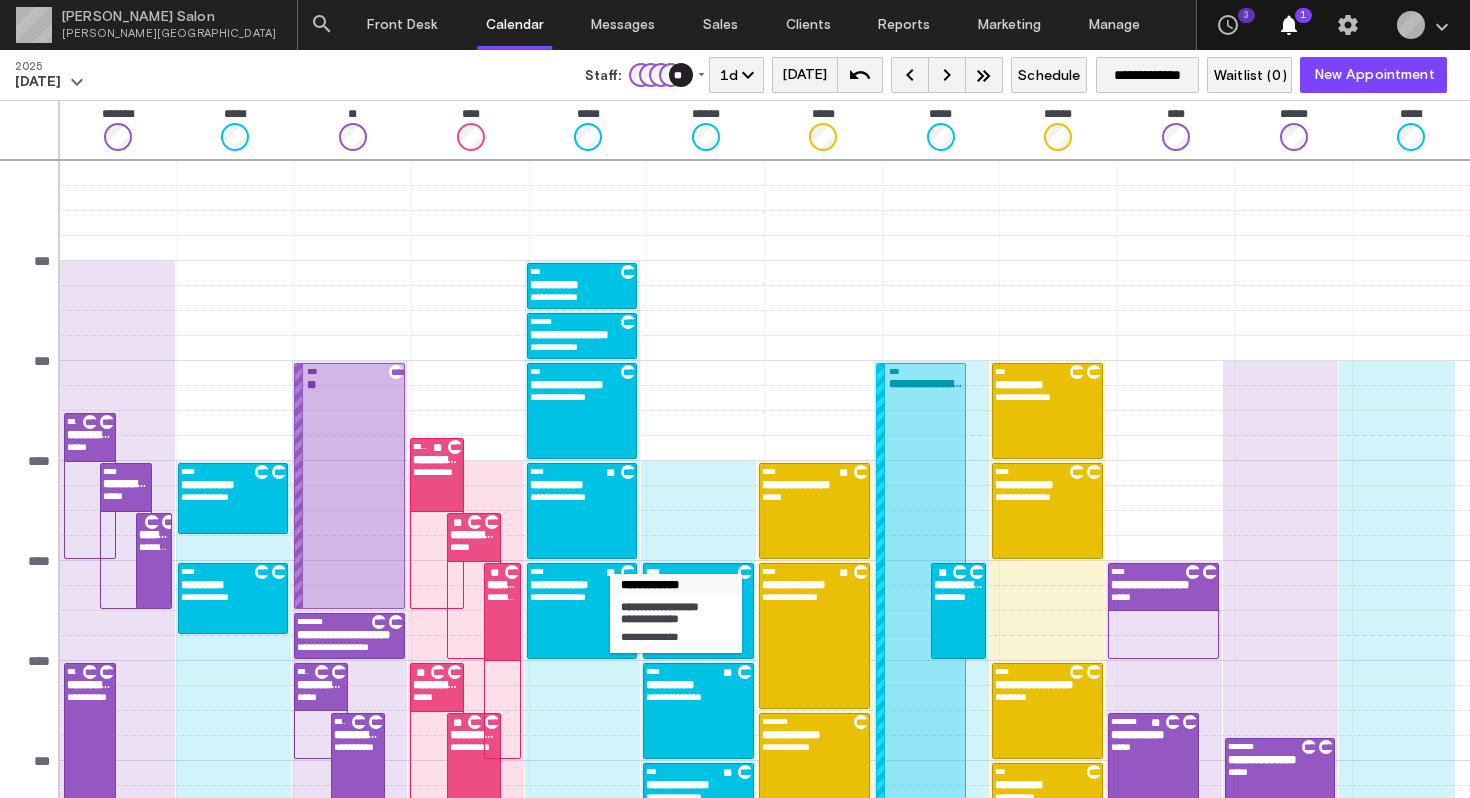 click on "****" at bounding box center [566, 572] 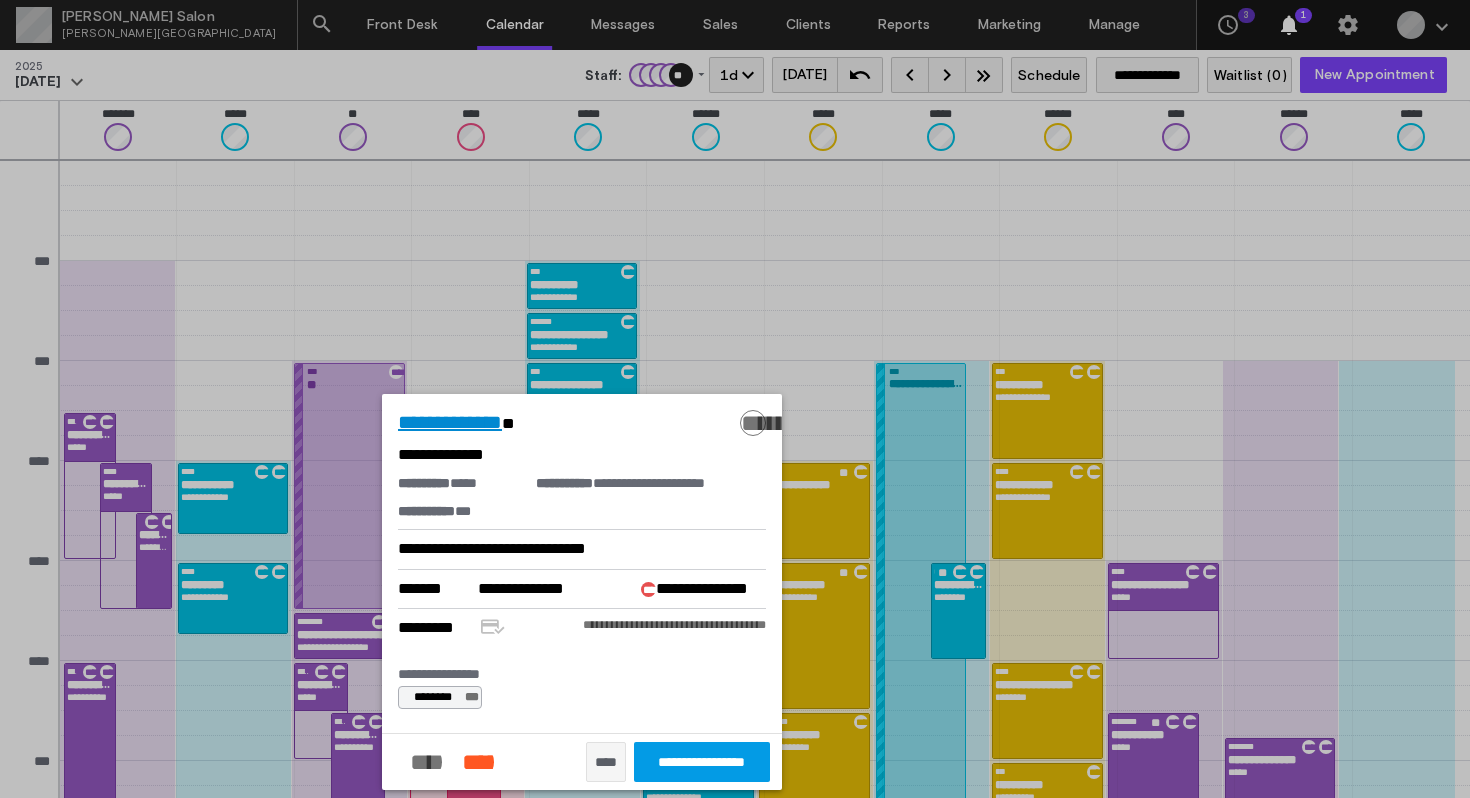click on "**********" at bounding box center [450, 422] 